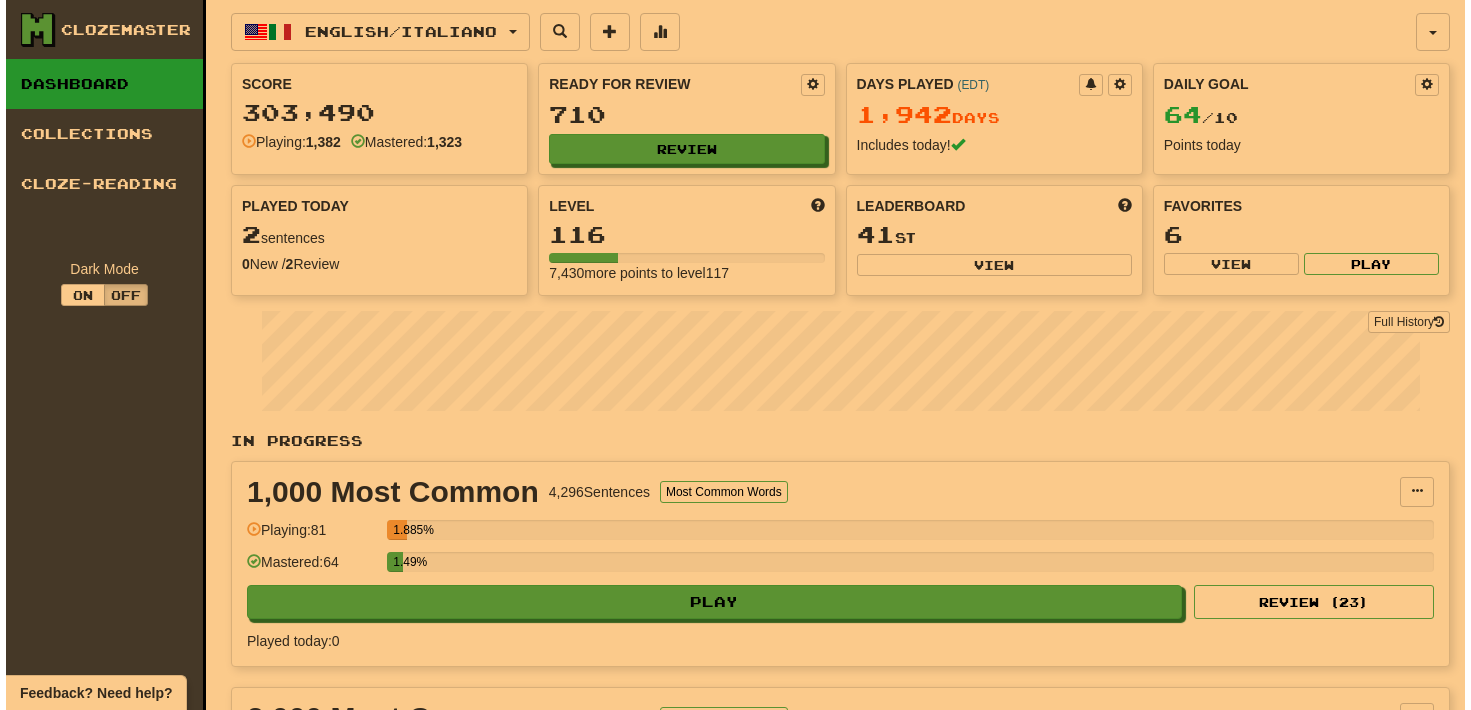scroll, scrollTop: 0, scrollLeft: 0, axis: both 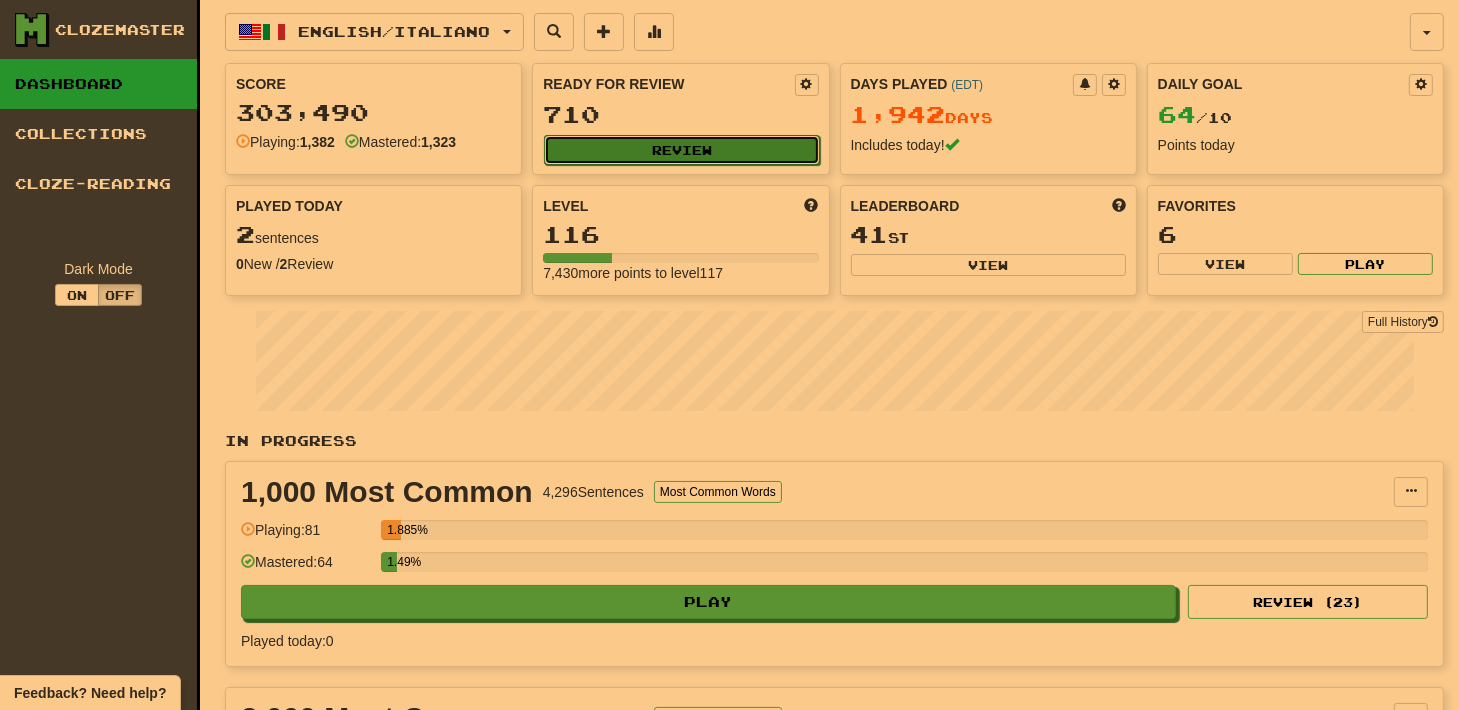 click on "Review" at bounding box center (681, 150) 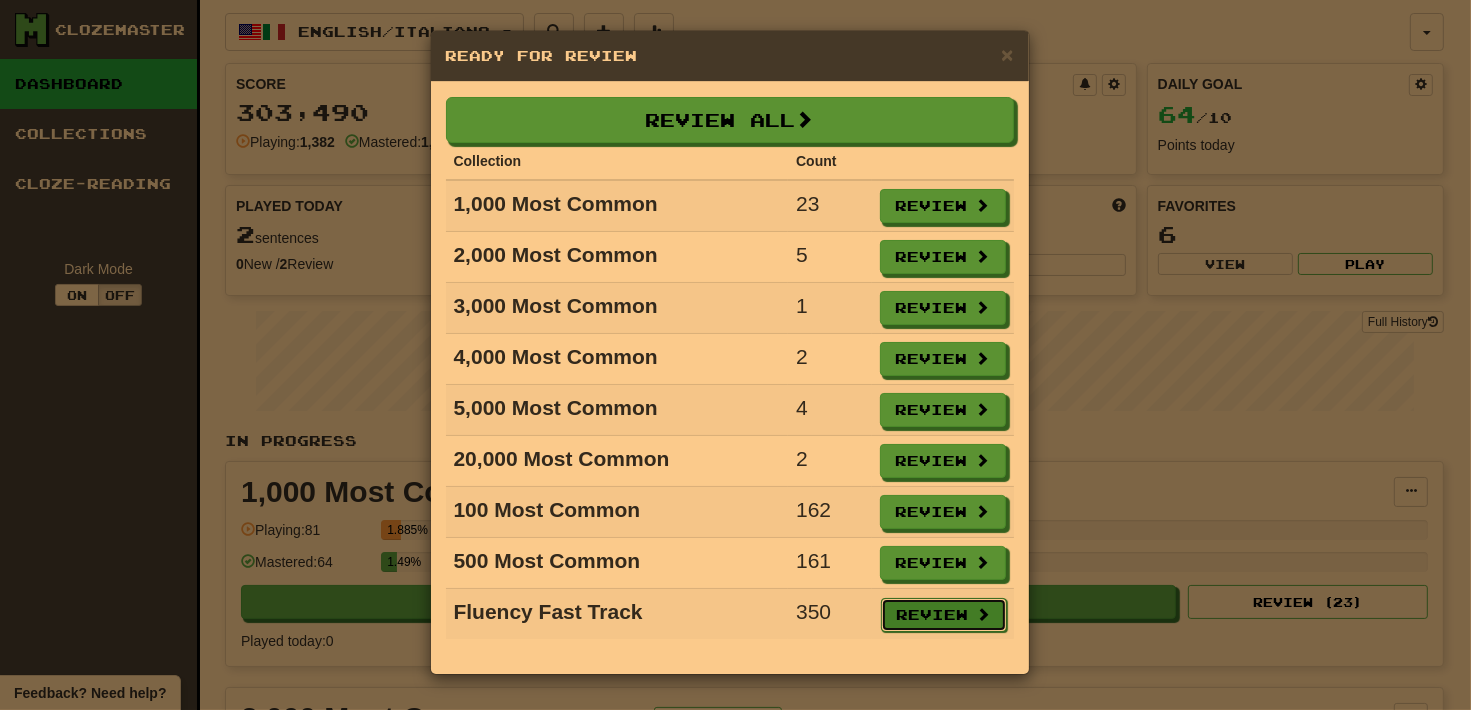 click on "Review" at bounding box center (944, 615) 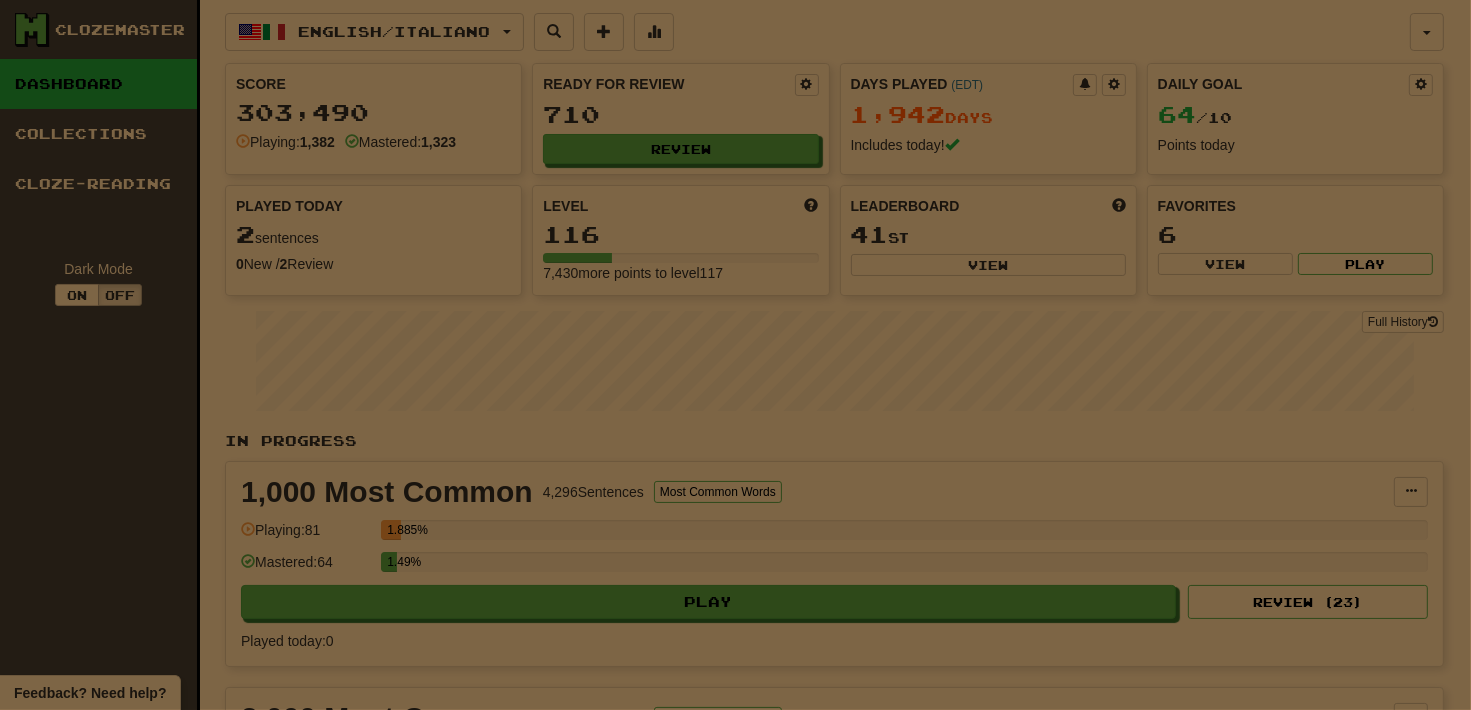 select on "**" 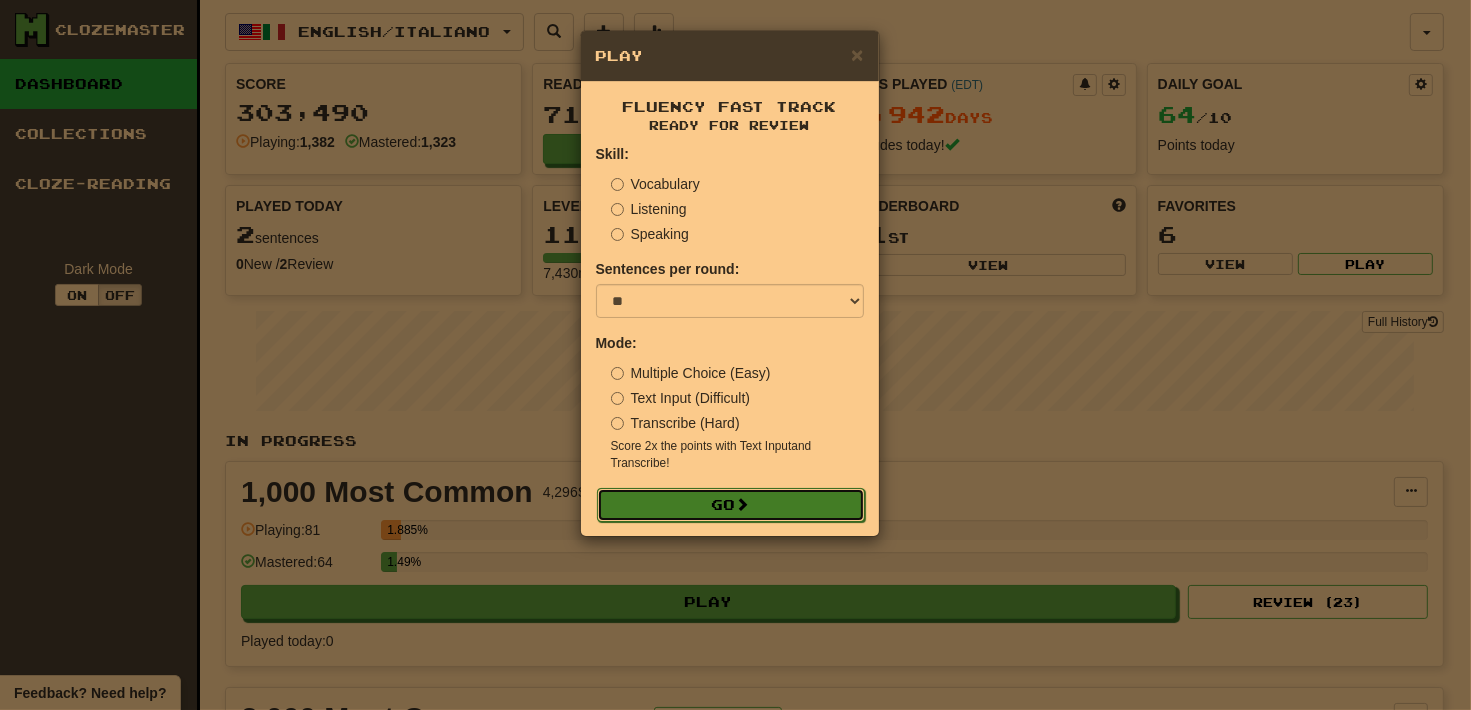 click on "Go" at bounding box center (731, 505) 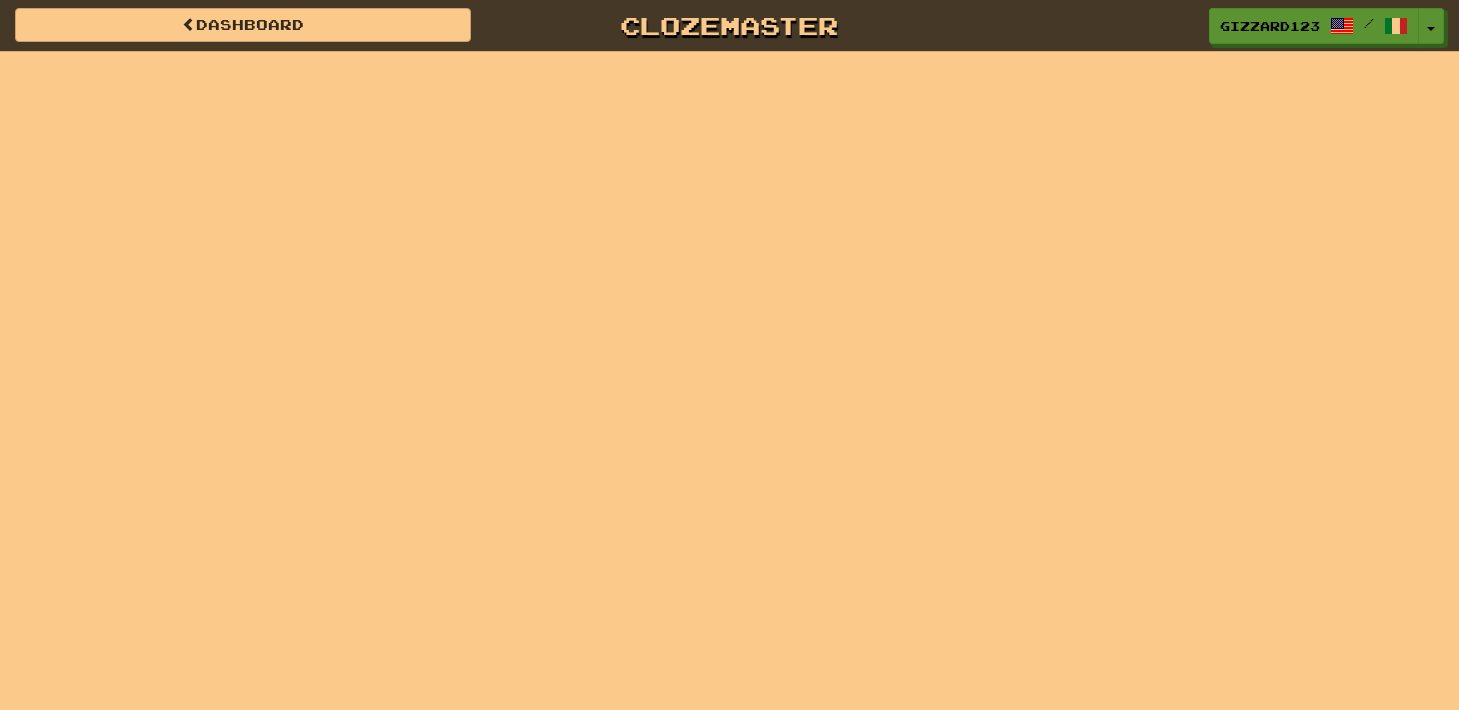 scroll, scrollTop: 0, scrollLeft: 0, axis: both 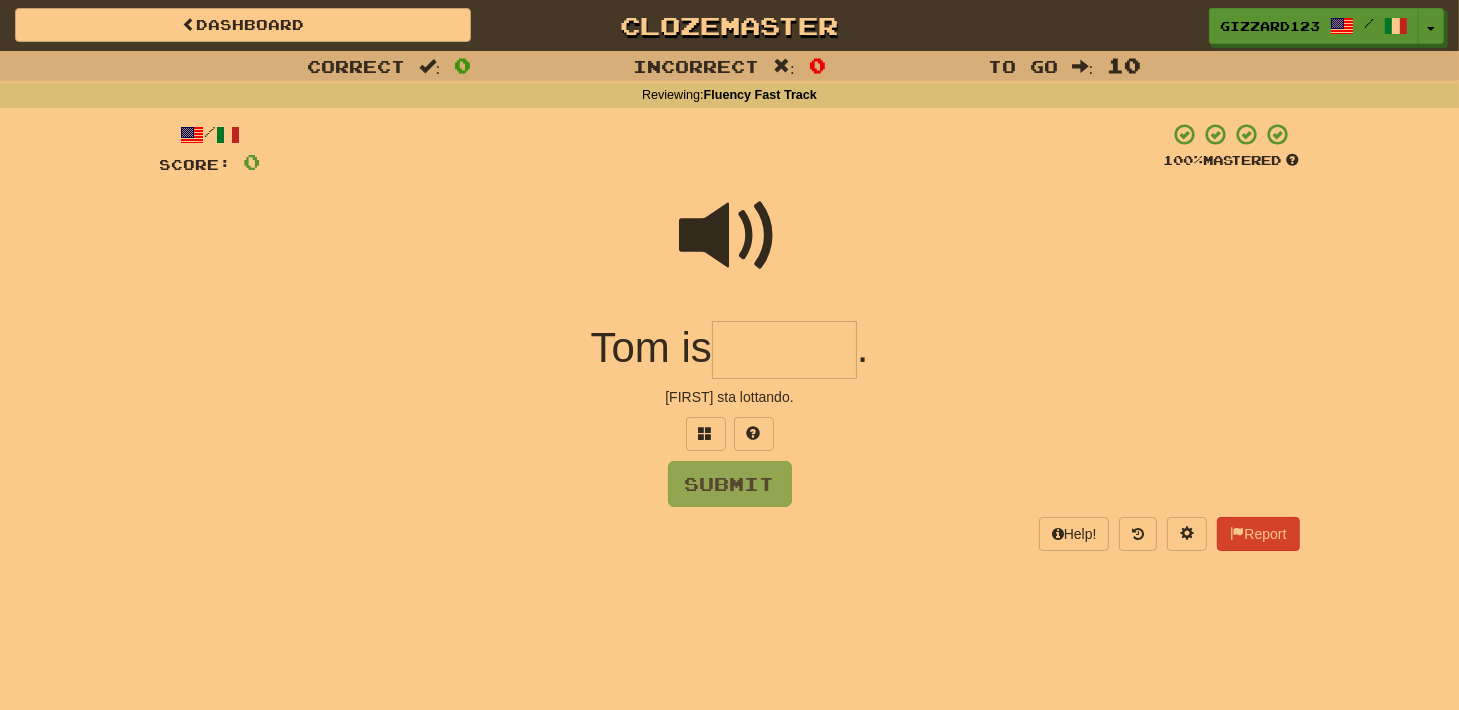 click at bounding box center [730, 236] 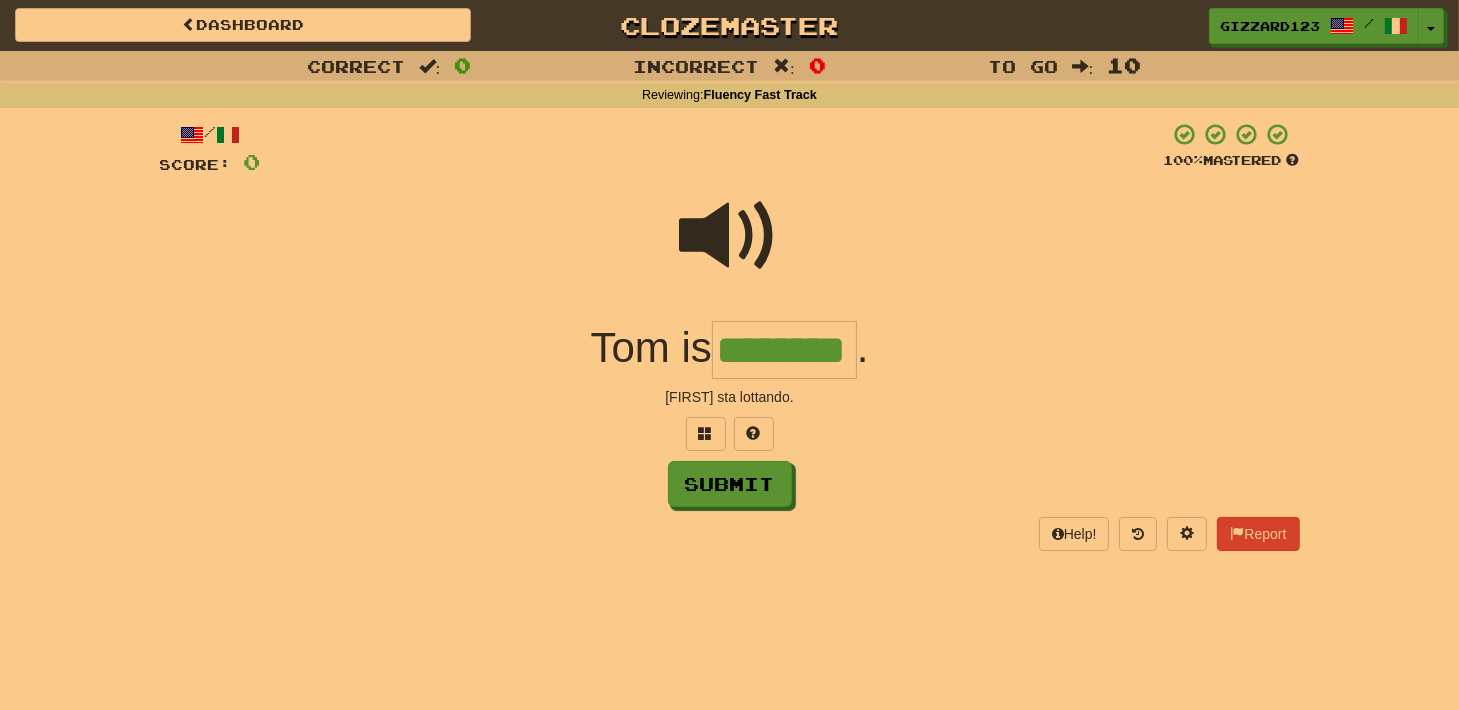 type on "********" 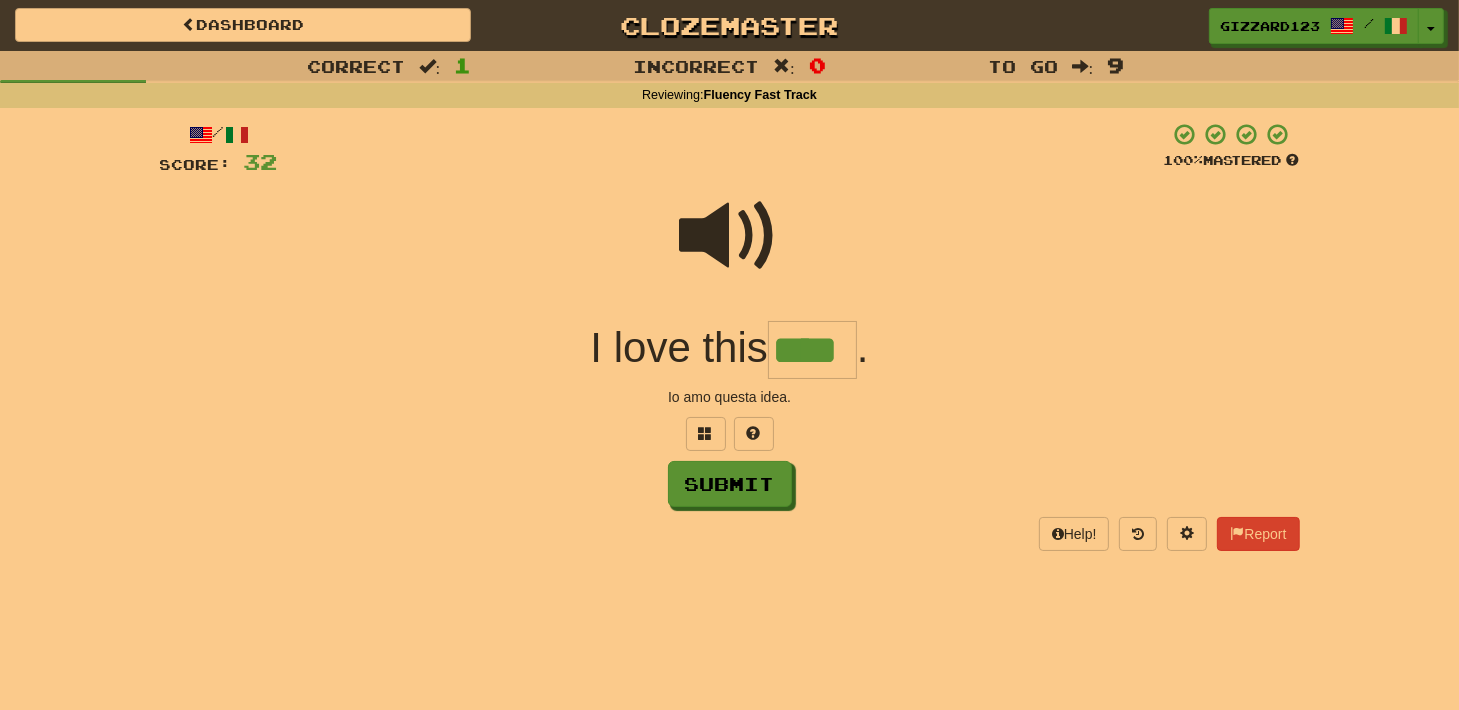 type on "****" 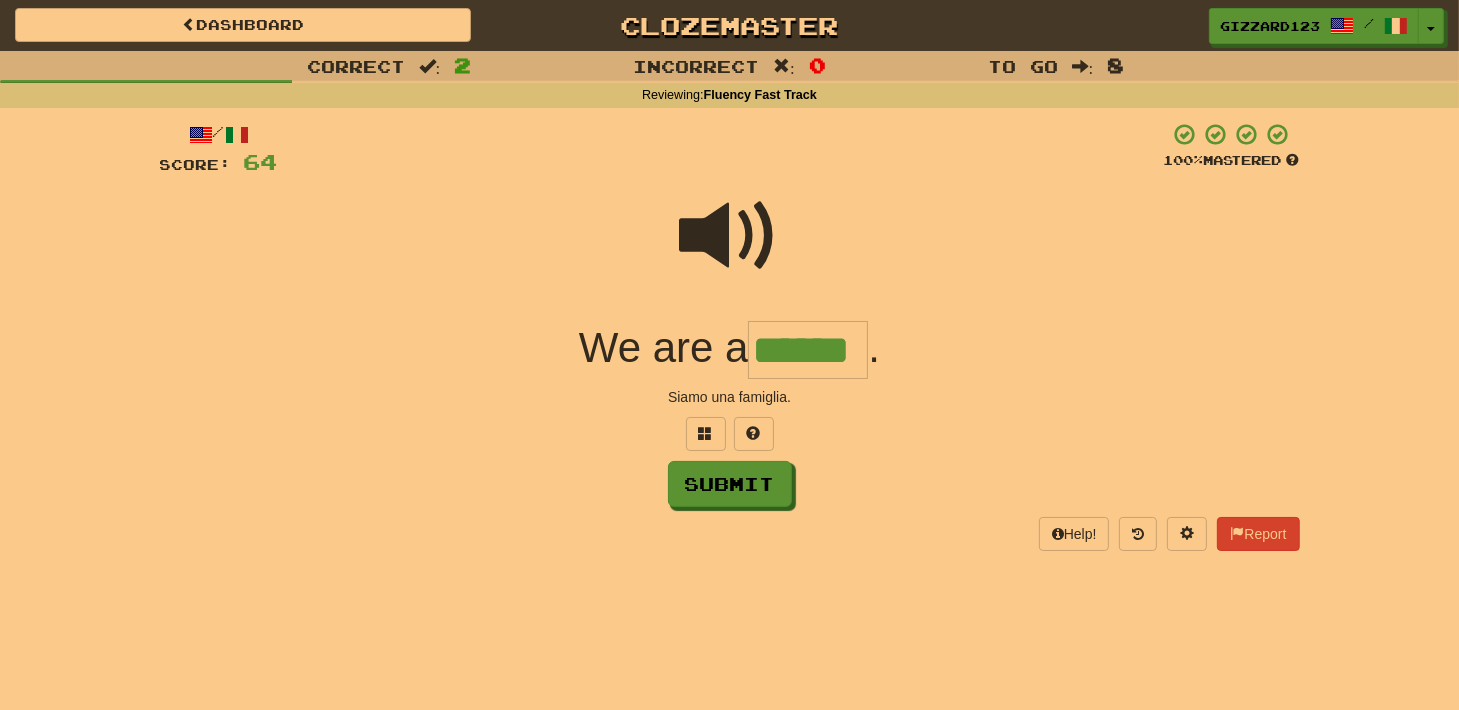 type on "******" 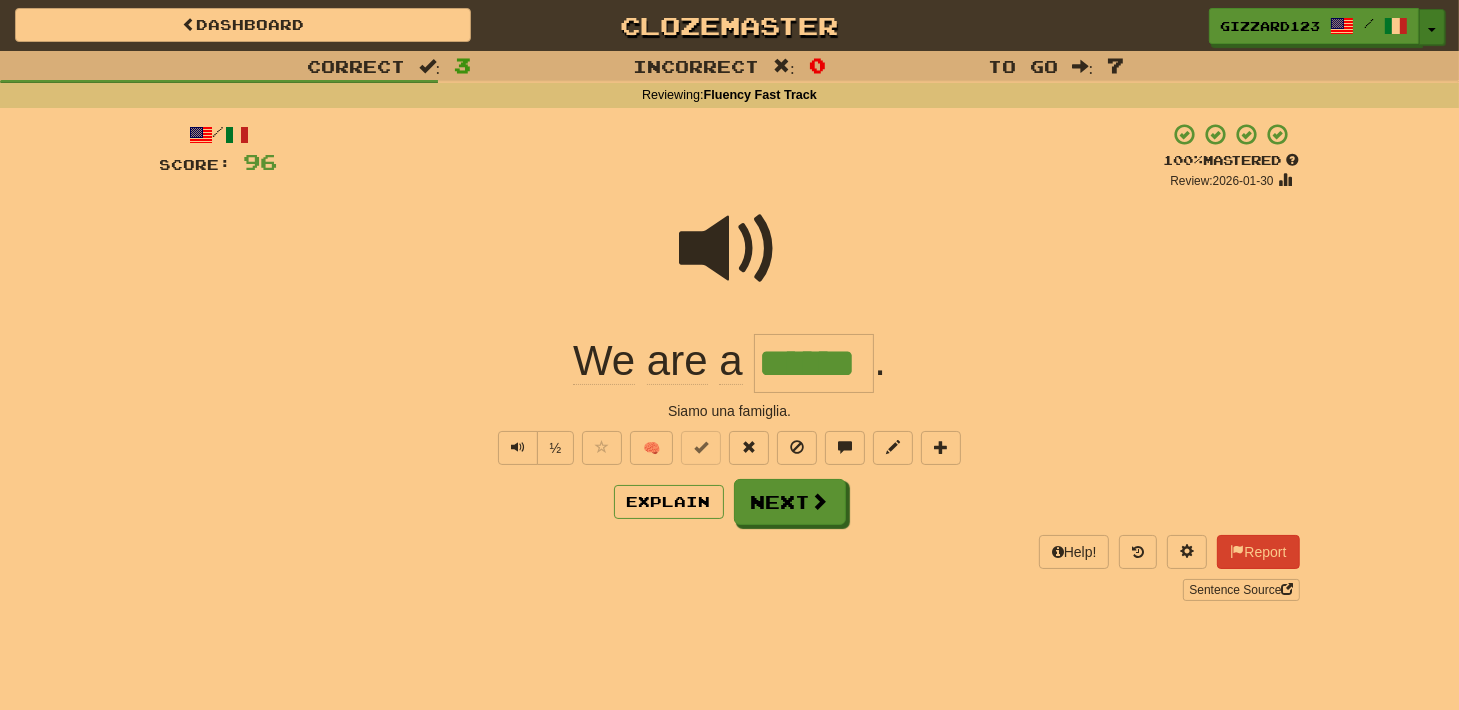 click at bounding box center (1432, 30) 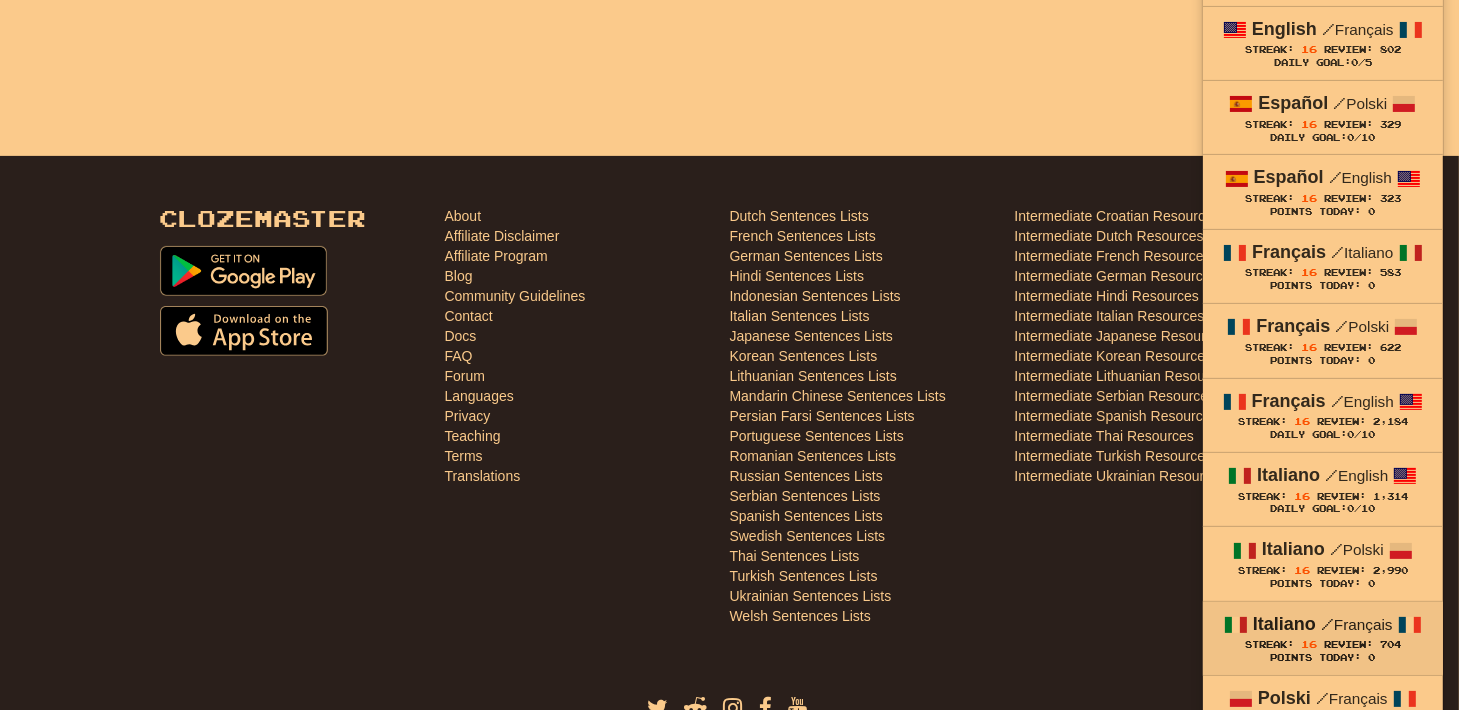 scroll, scrollTop: 640, scrollLeft: 0, axis: vertical 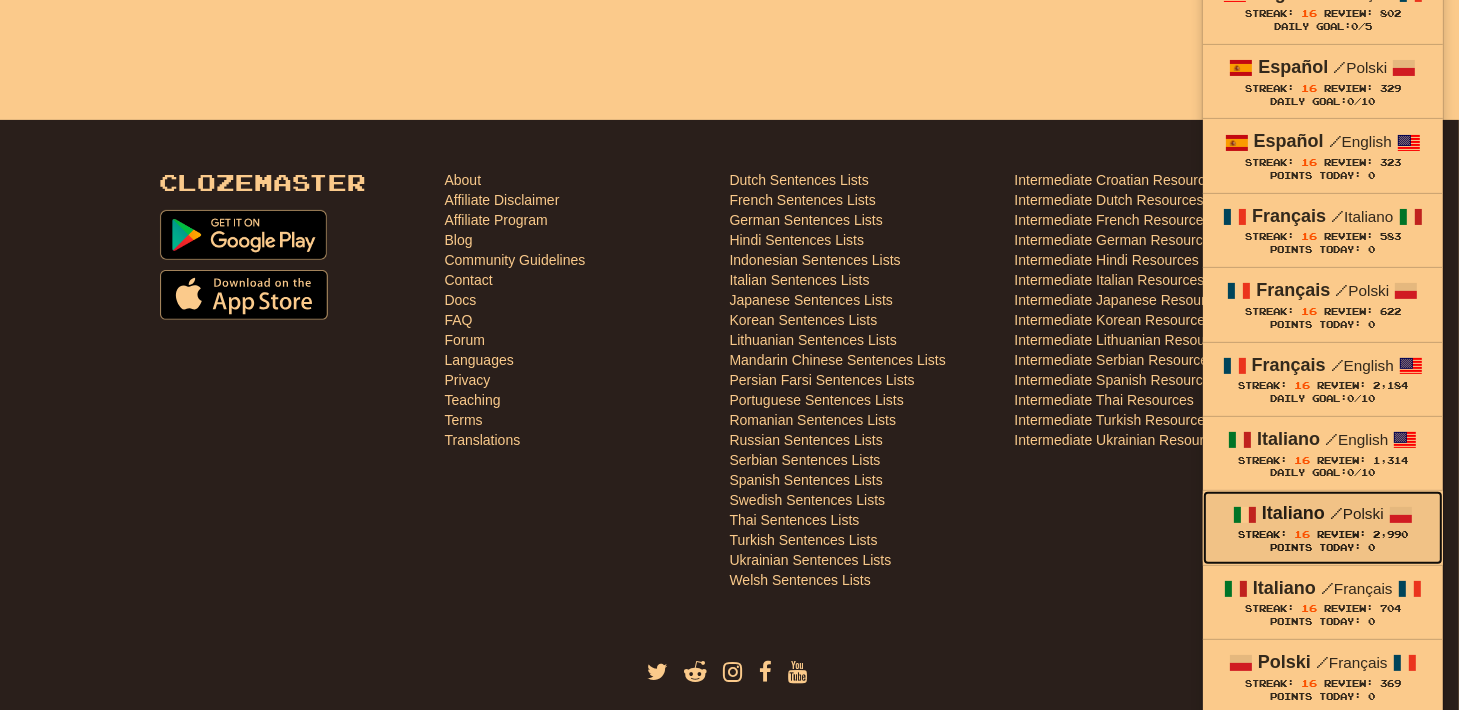 click on "Streak:
16" at bounding box center (1277, 534) 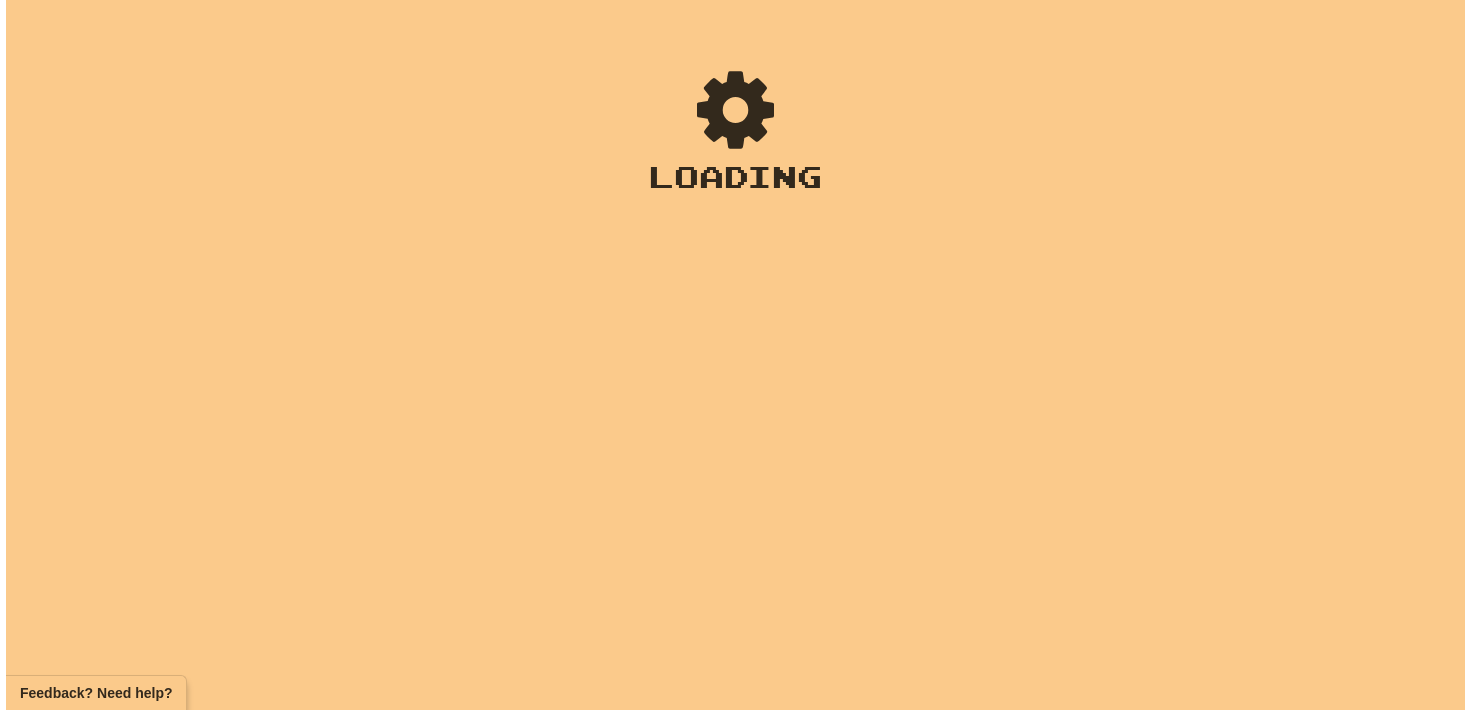 scroll, scrollTop: 0, scrollLeft: 0, axis: both 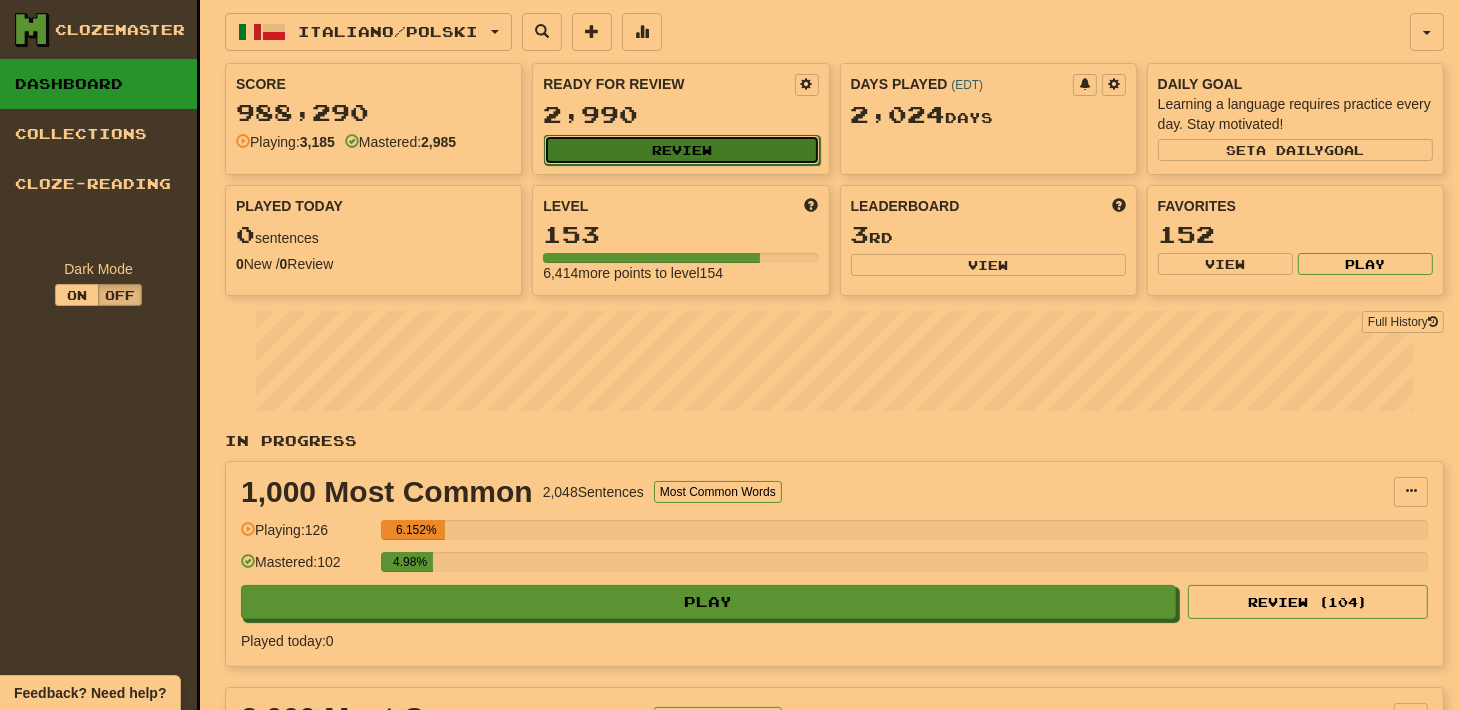 click on "Review" at bounding box center (681, 150) 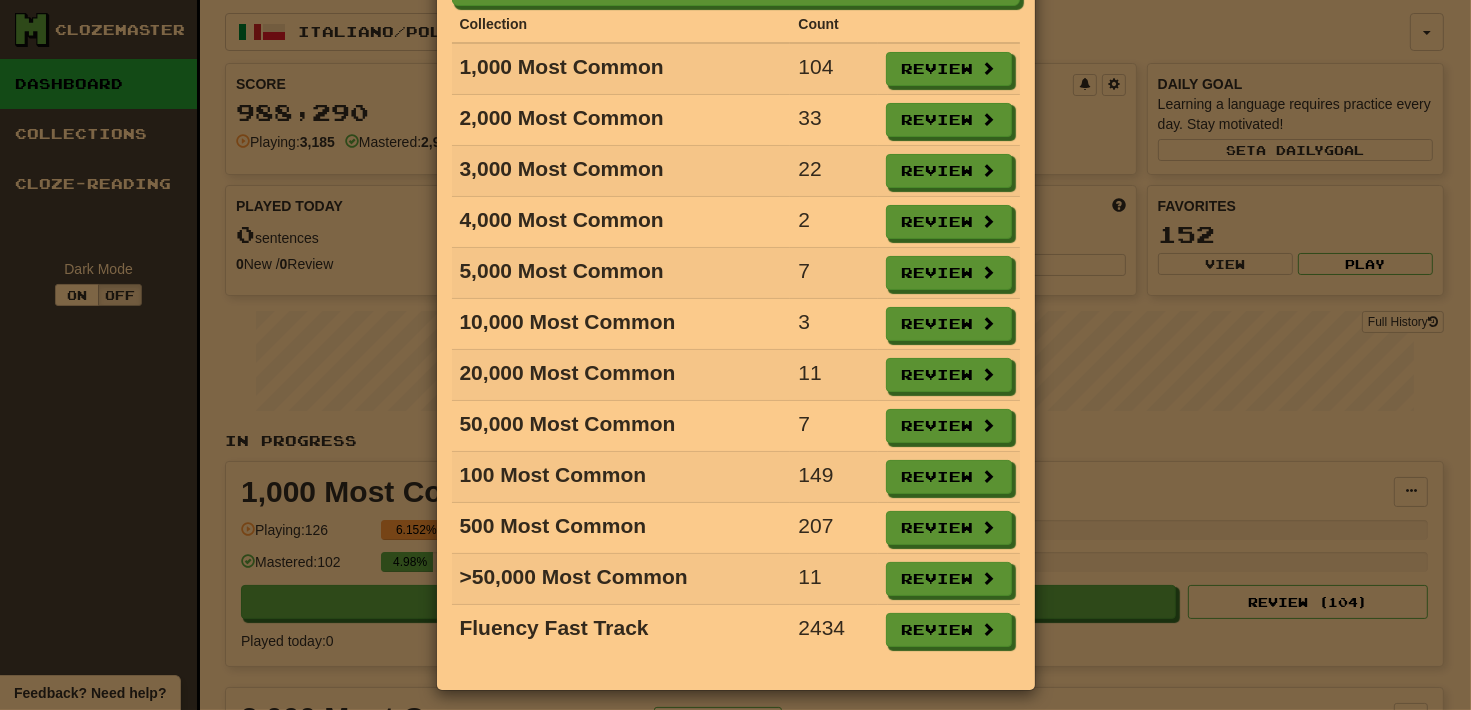 scroll, scrollTop: 139, scrollLeft: 0, axis: vertical 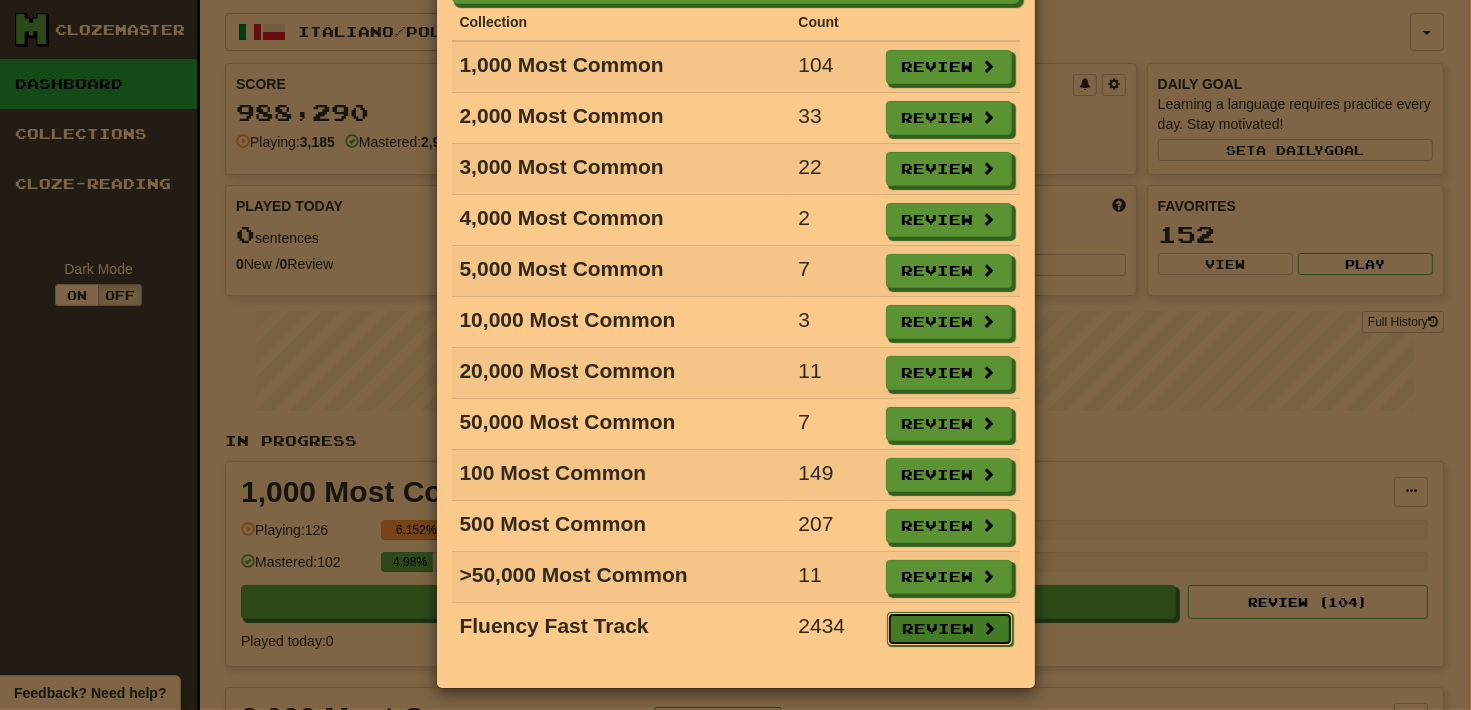 click on "Review" at bounding box center (950, 629) 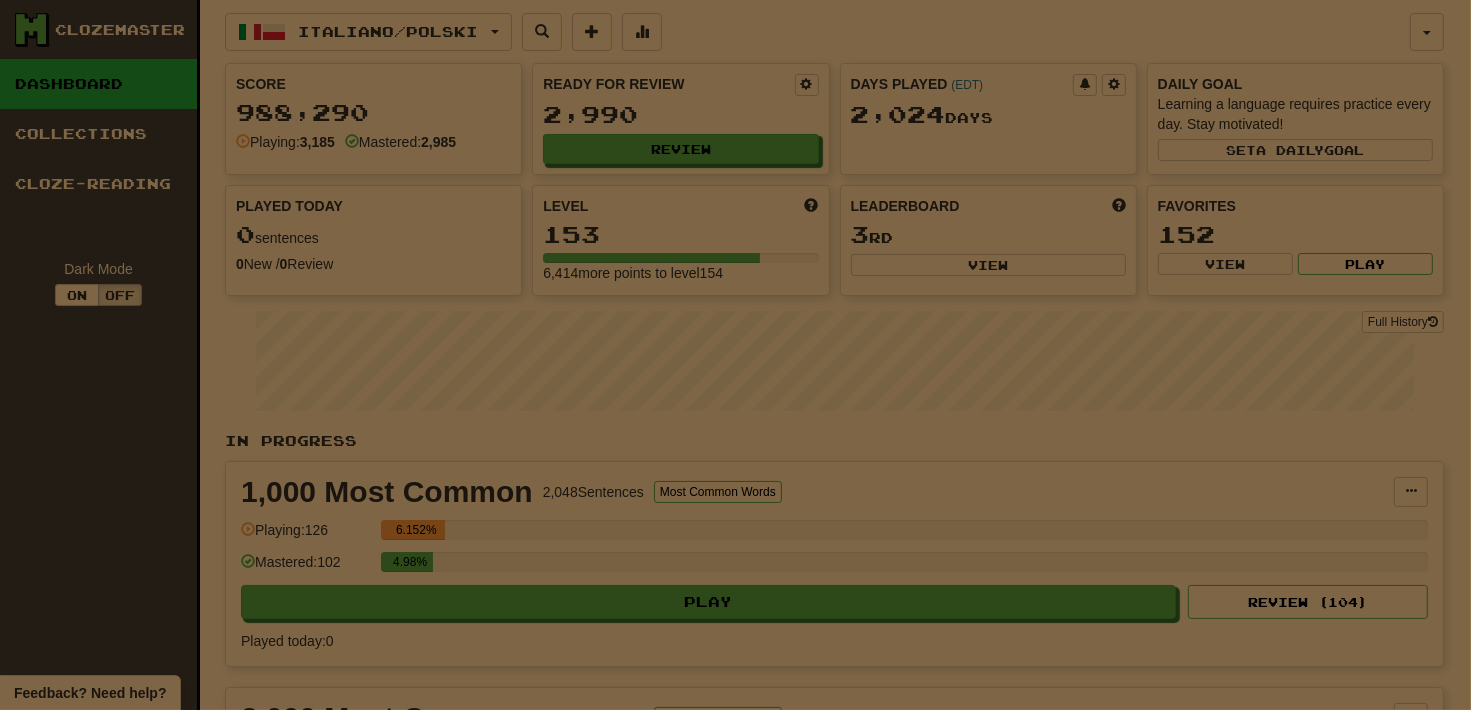 select on "**" 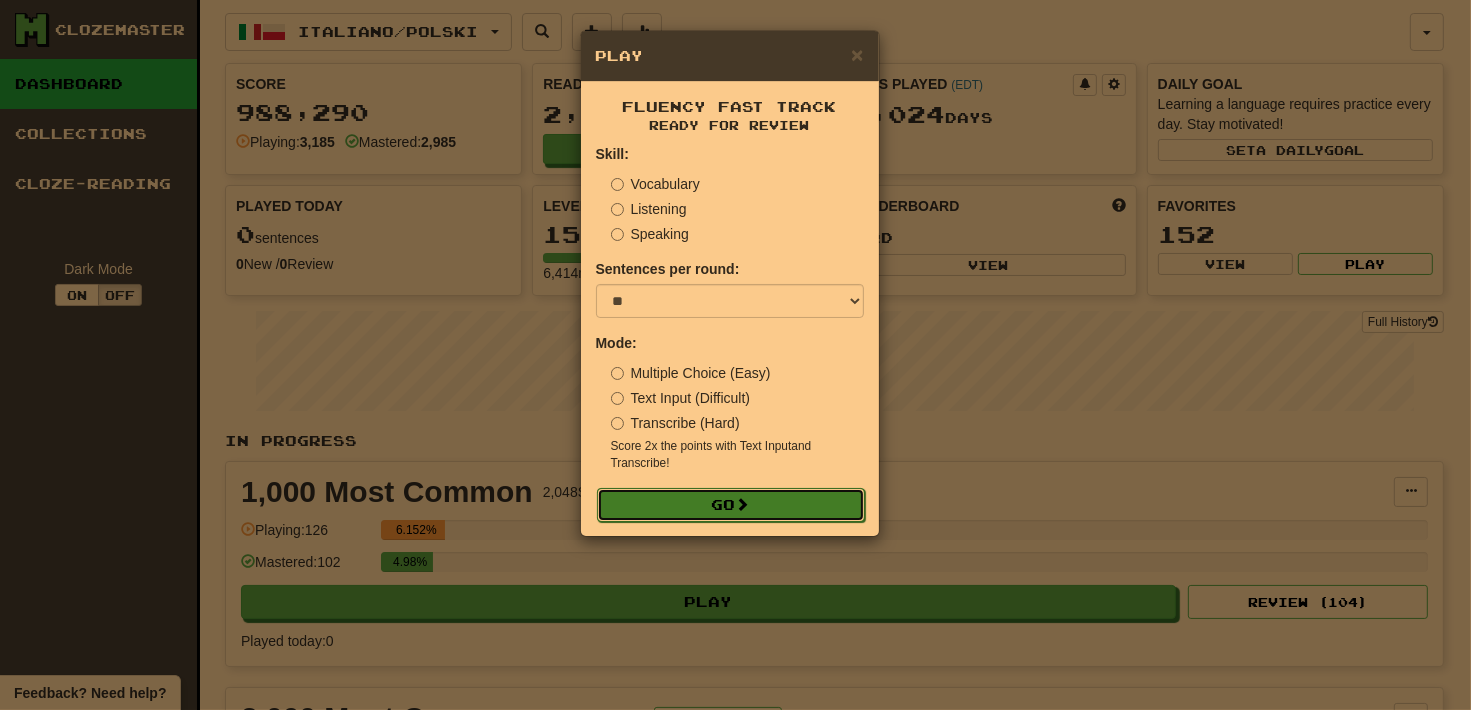 click on "Go" at bounding box center [731, 505] 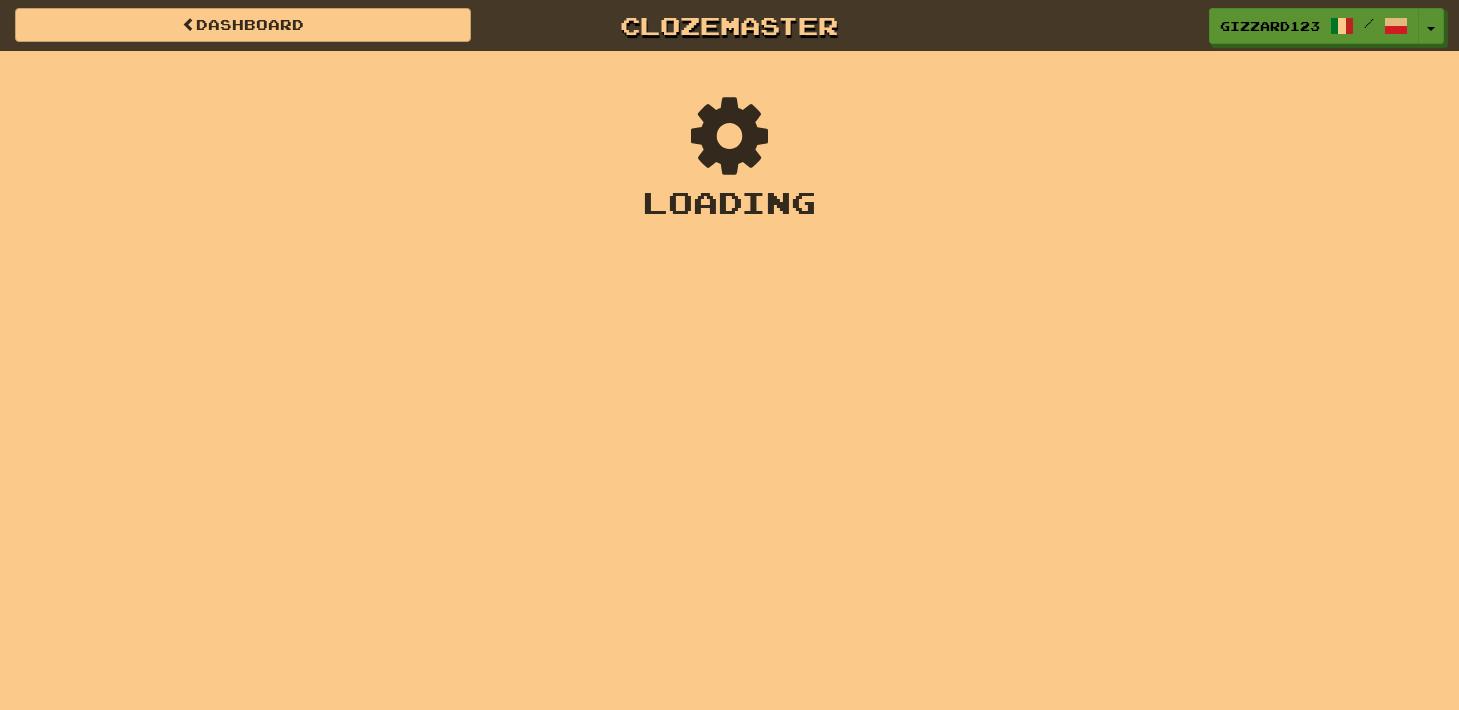 scroll, scrollTop: 0, scrollLeft: 0, axis: both 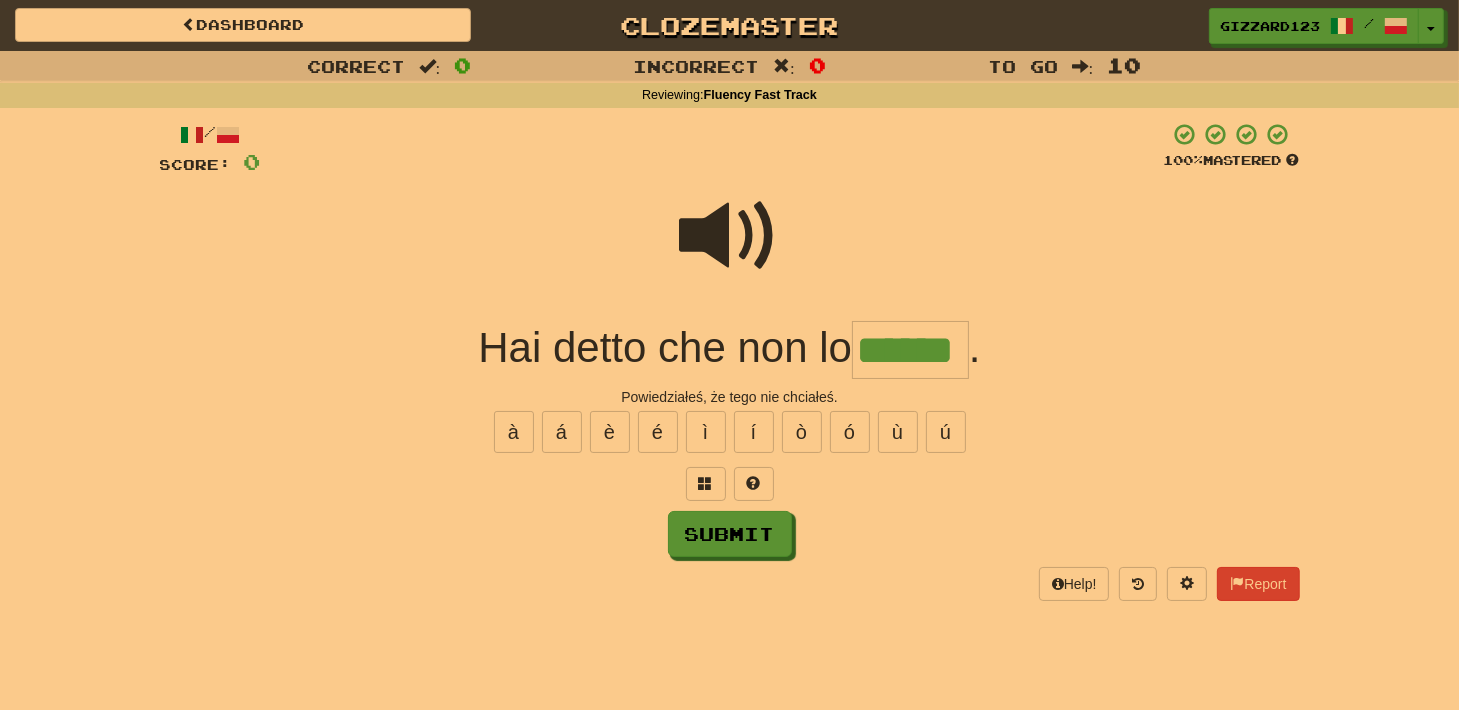 type on "******" 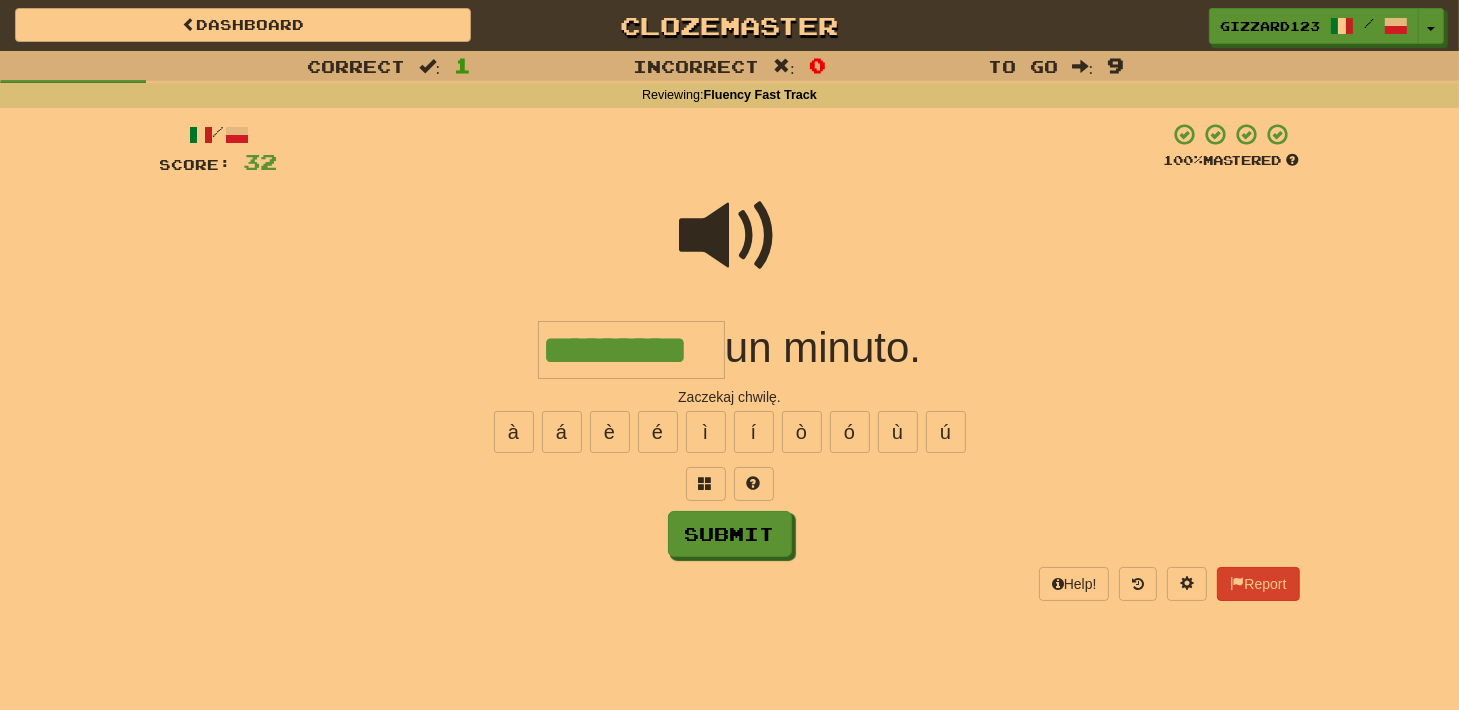 type on "*********" 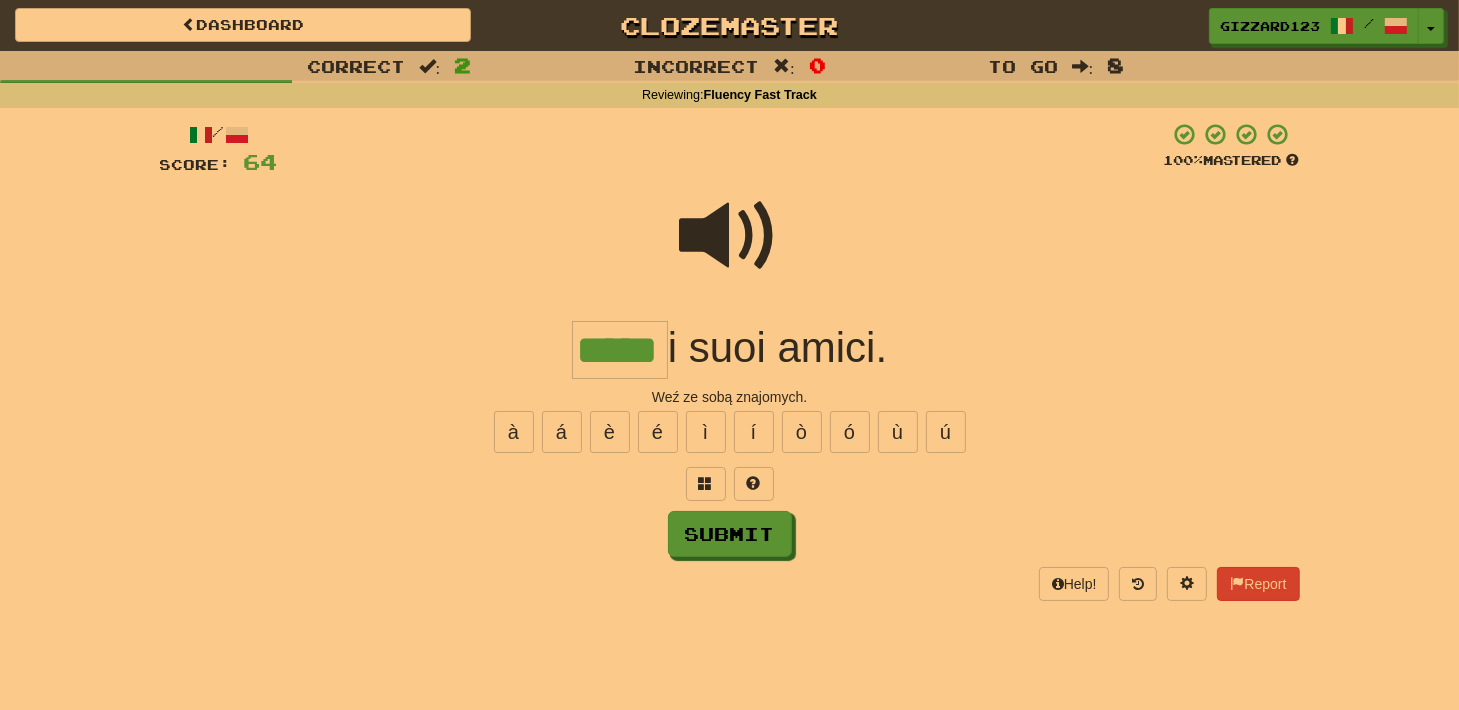 type on "*****" 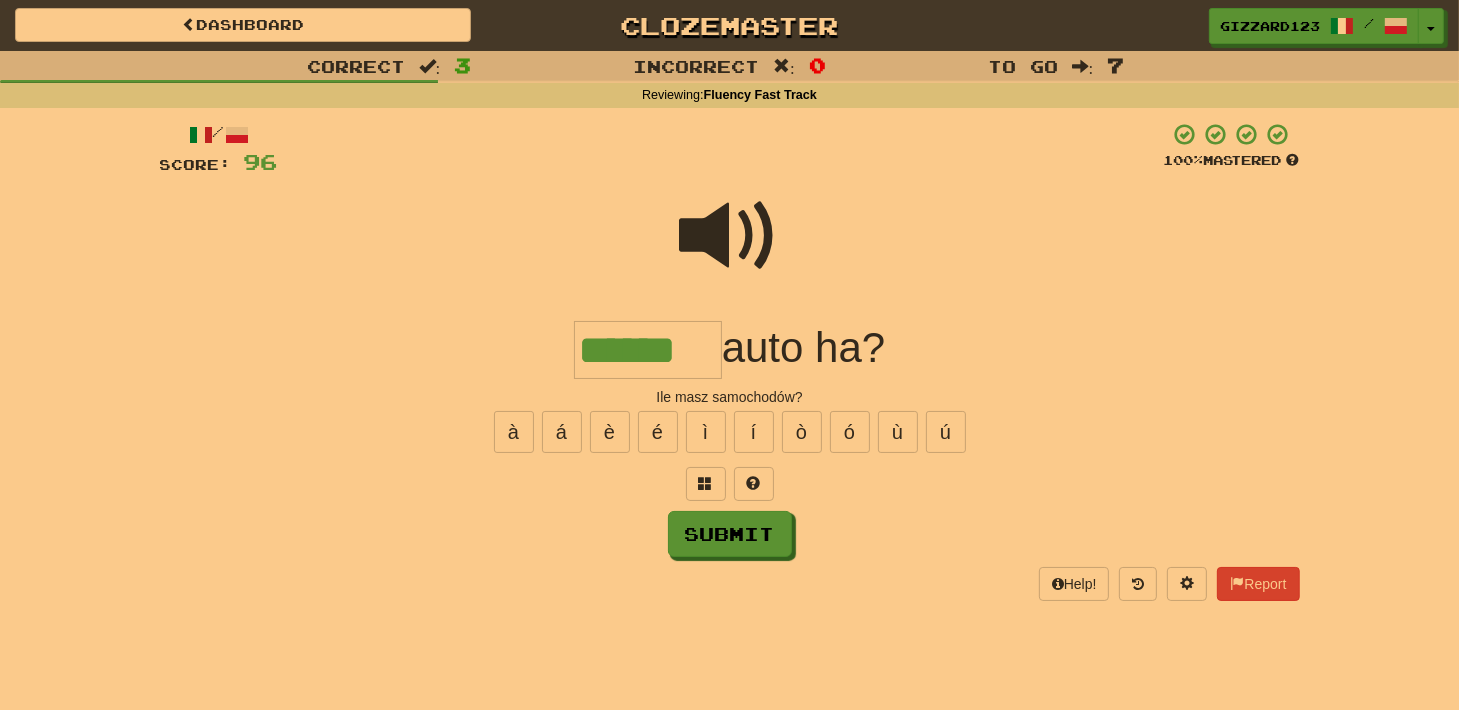 type on "******" 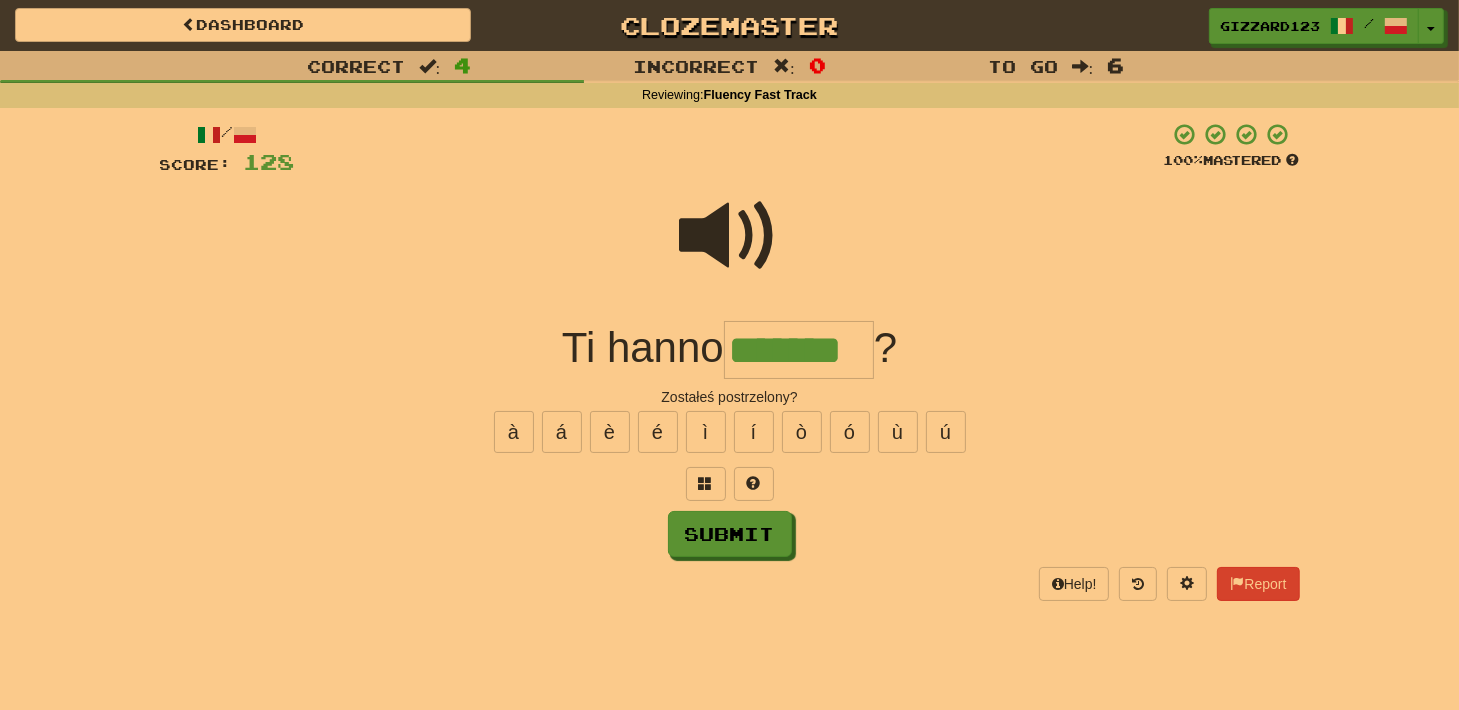 type on "*******" 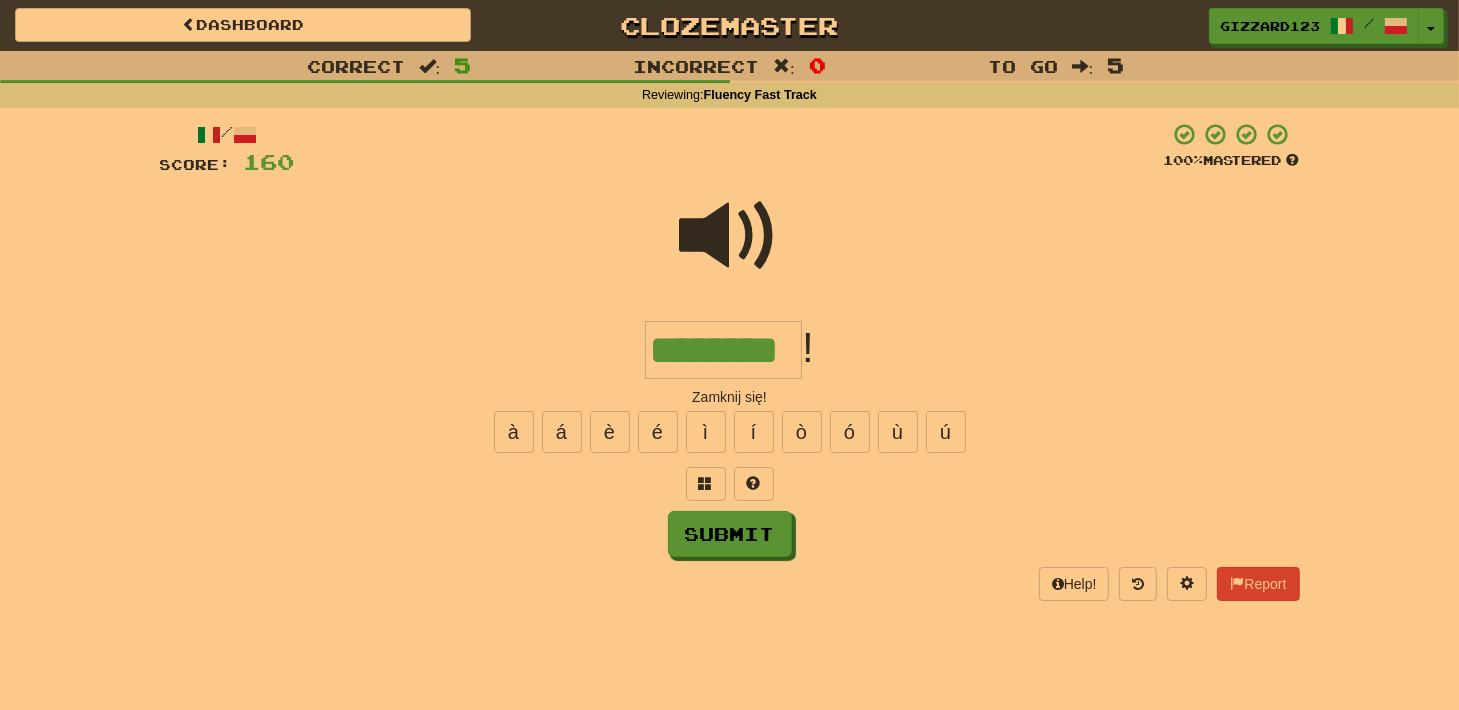 type on "********" 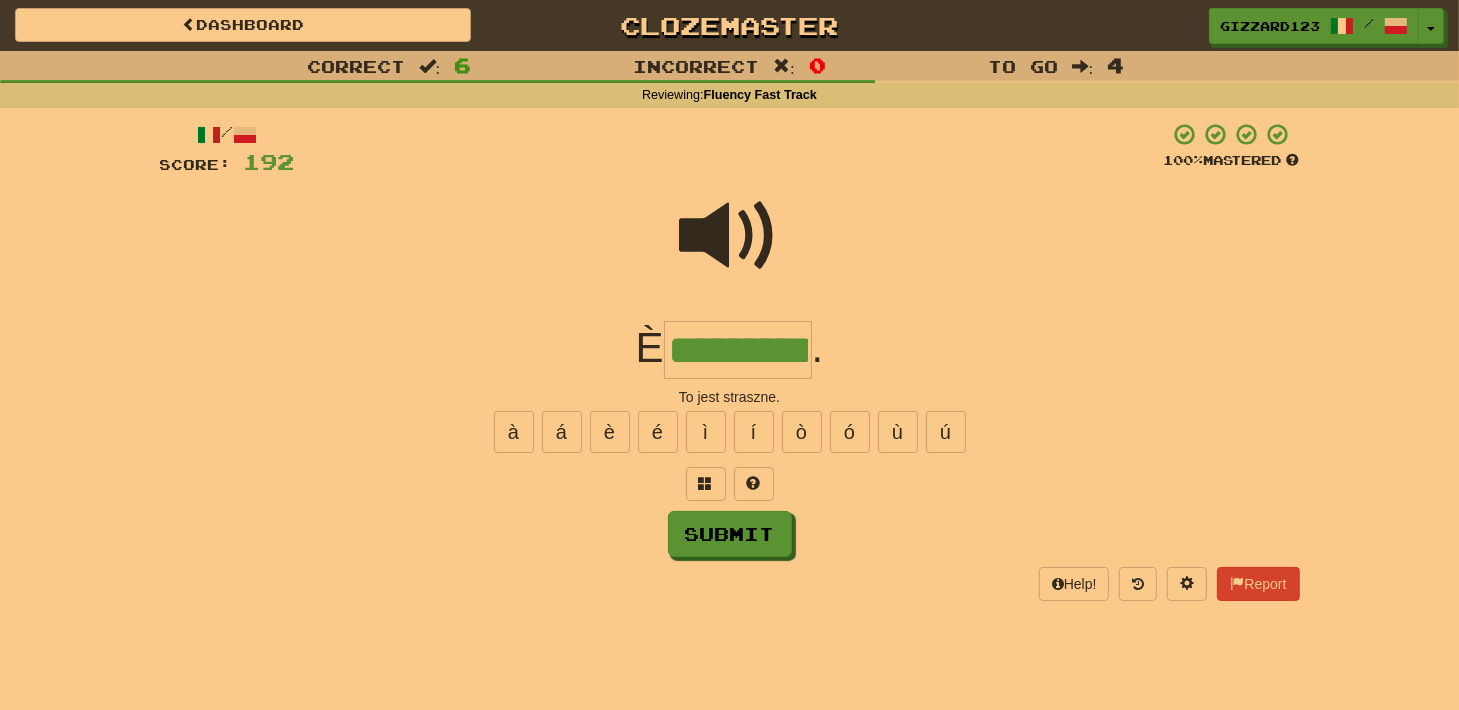 type on "*********" 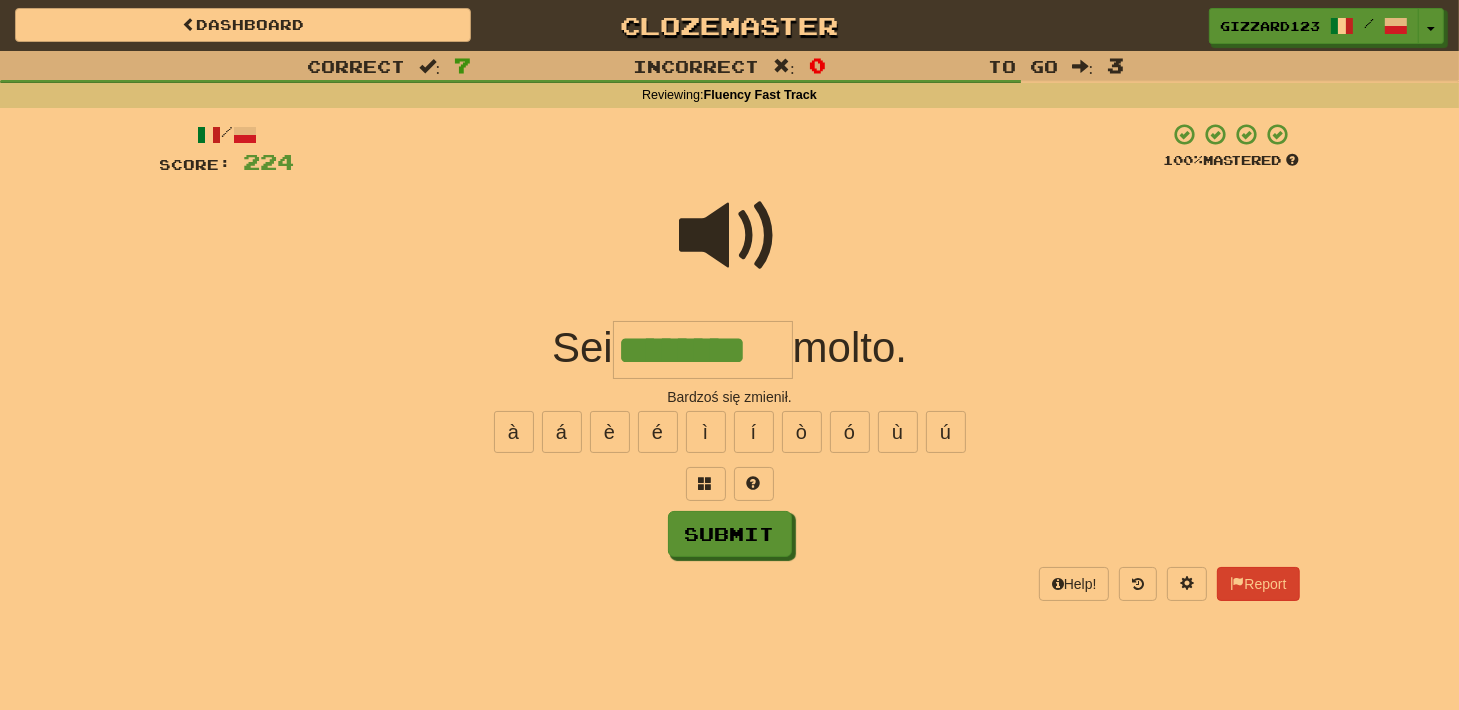 type on "********" 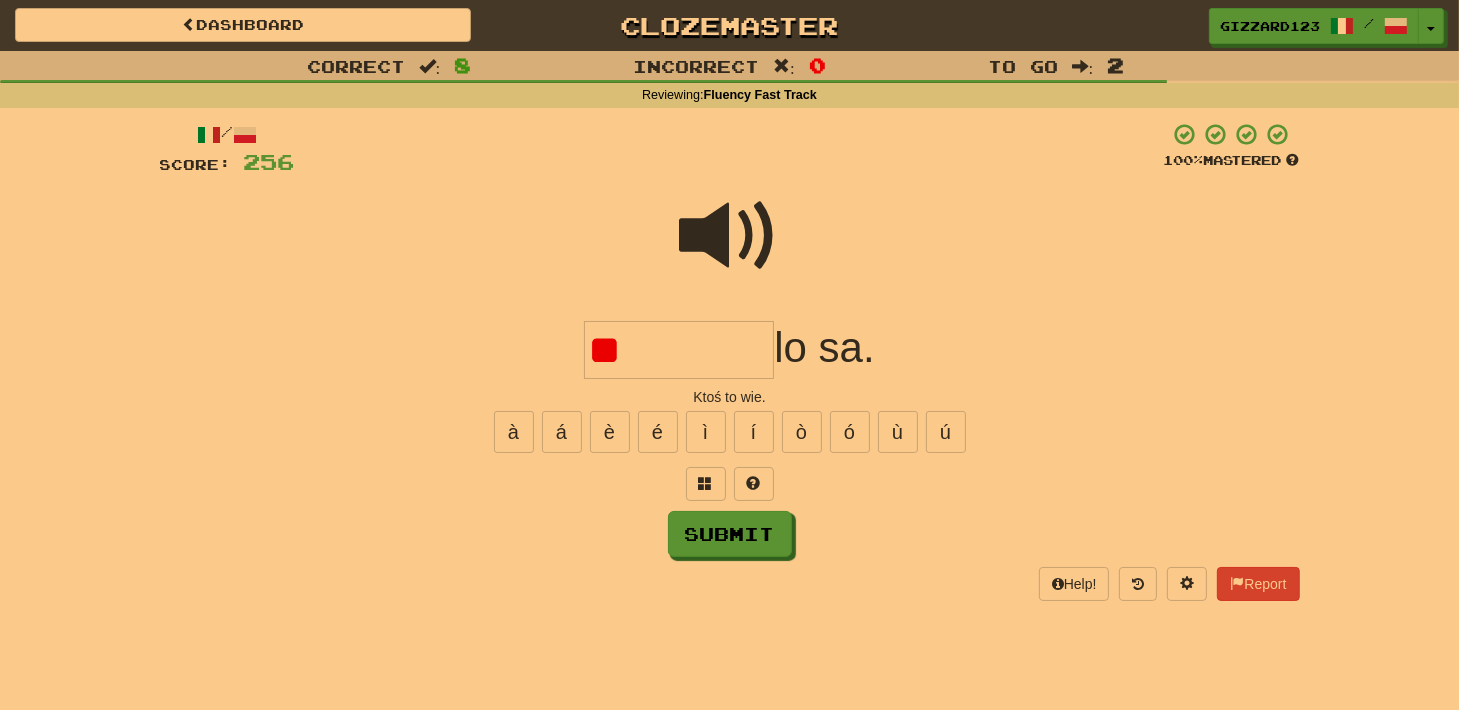 type on "*" 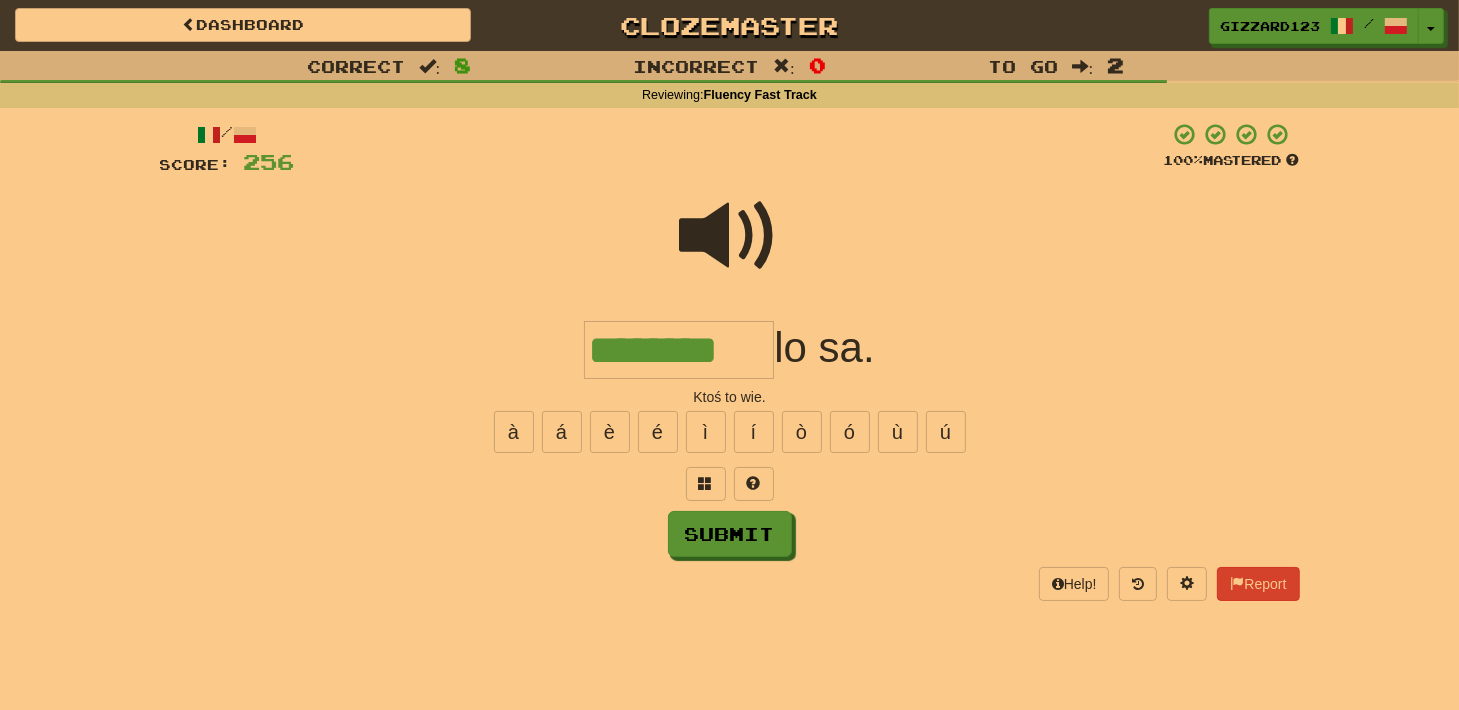 type on "********" 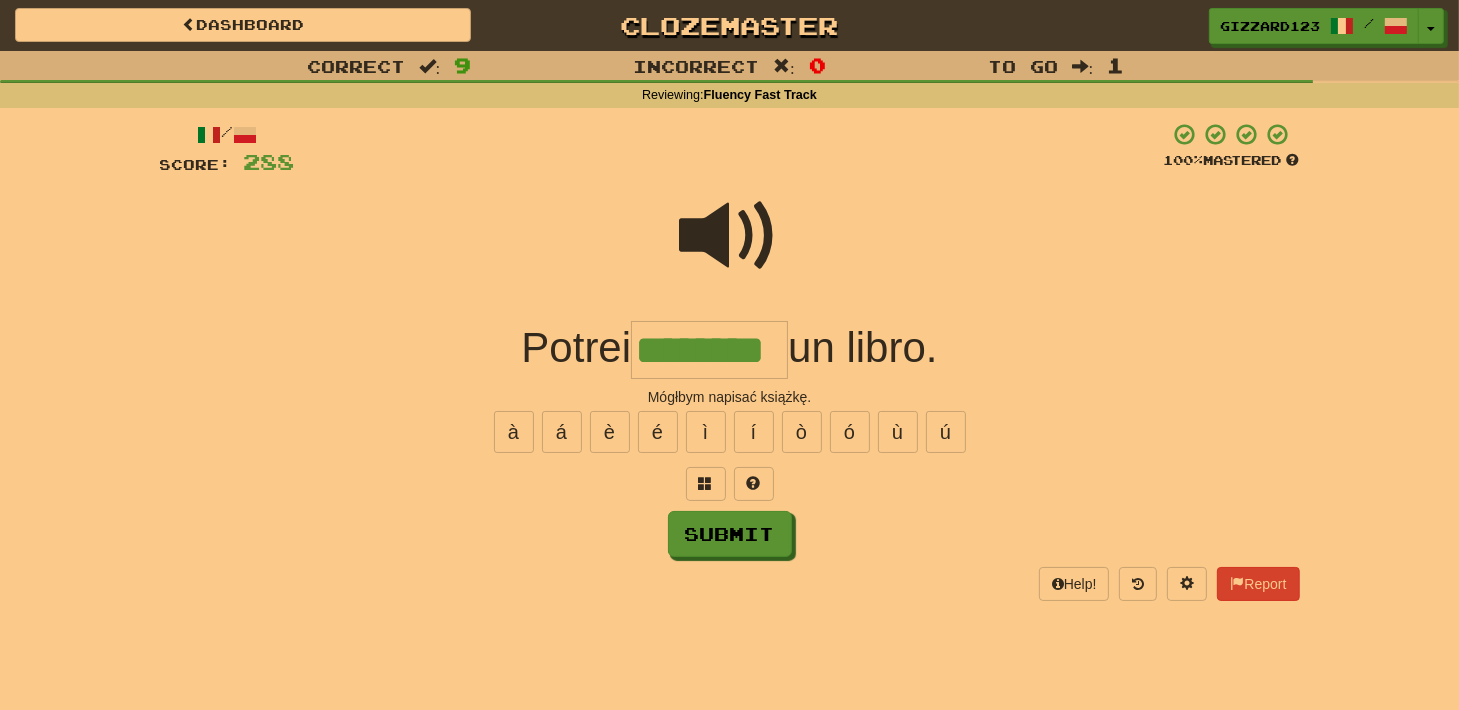 type on "********" 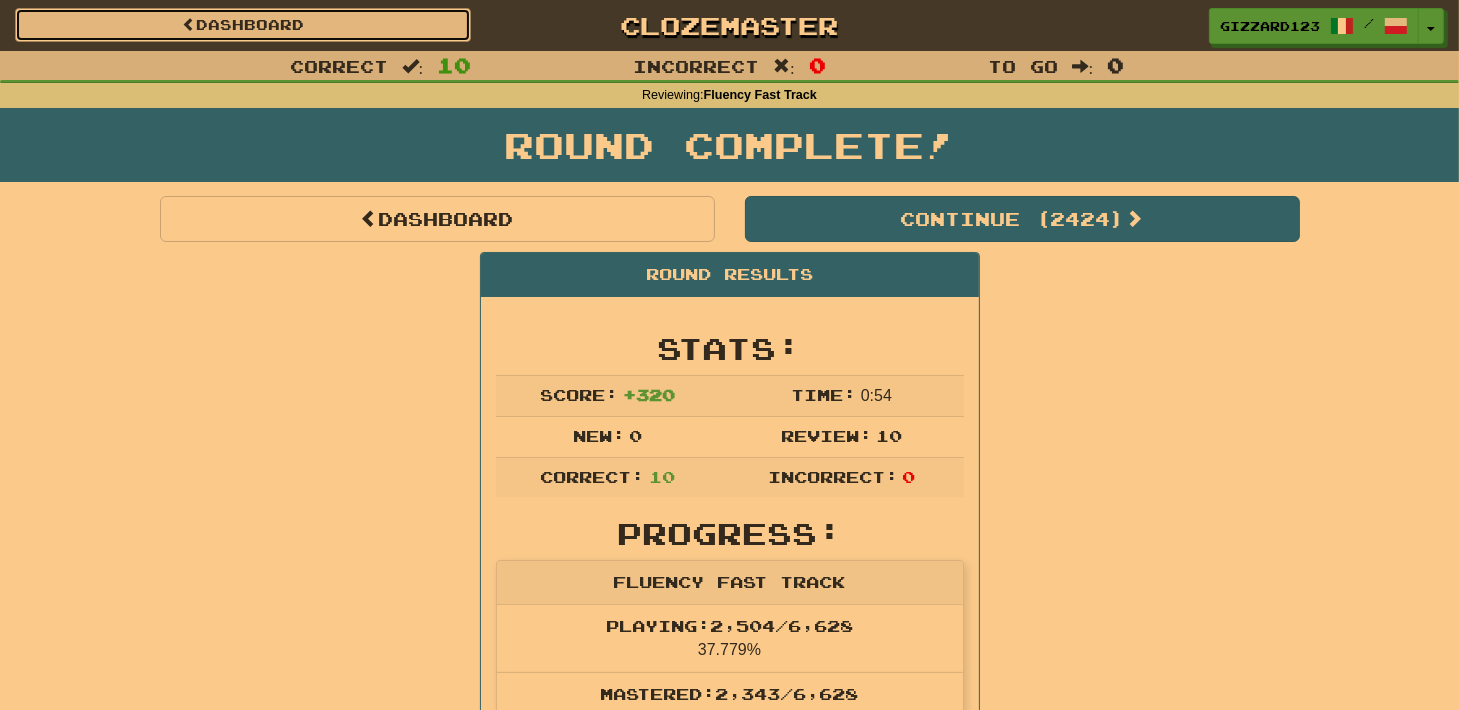 click on "Dashboard" at bounding box center [243, 25] 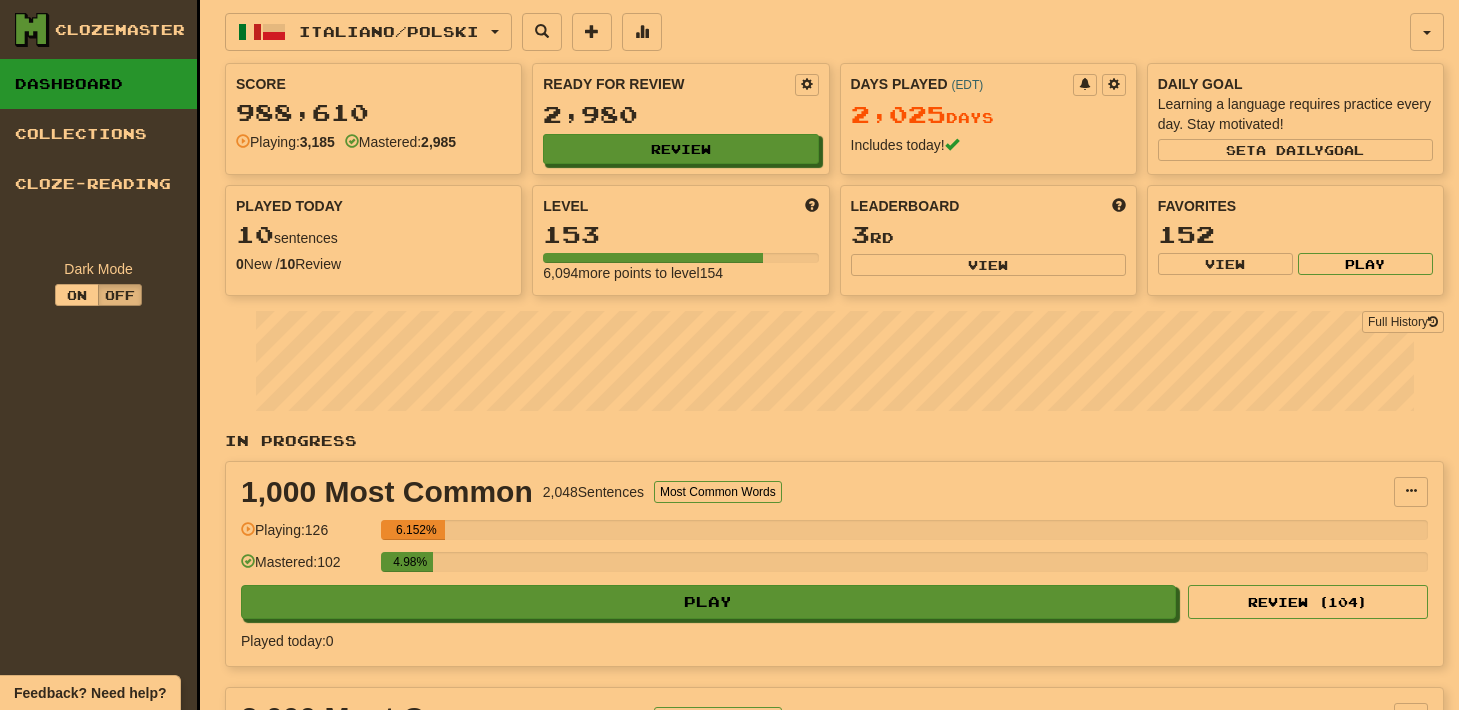 scroll, scrollTop: 0, scrollLeft: 0, axis: both 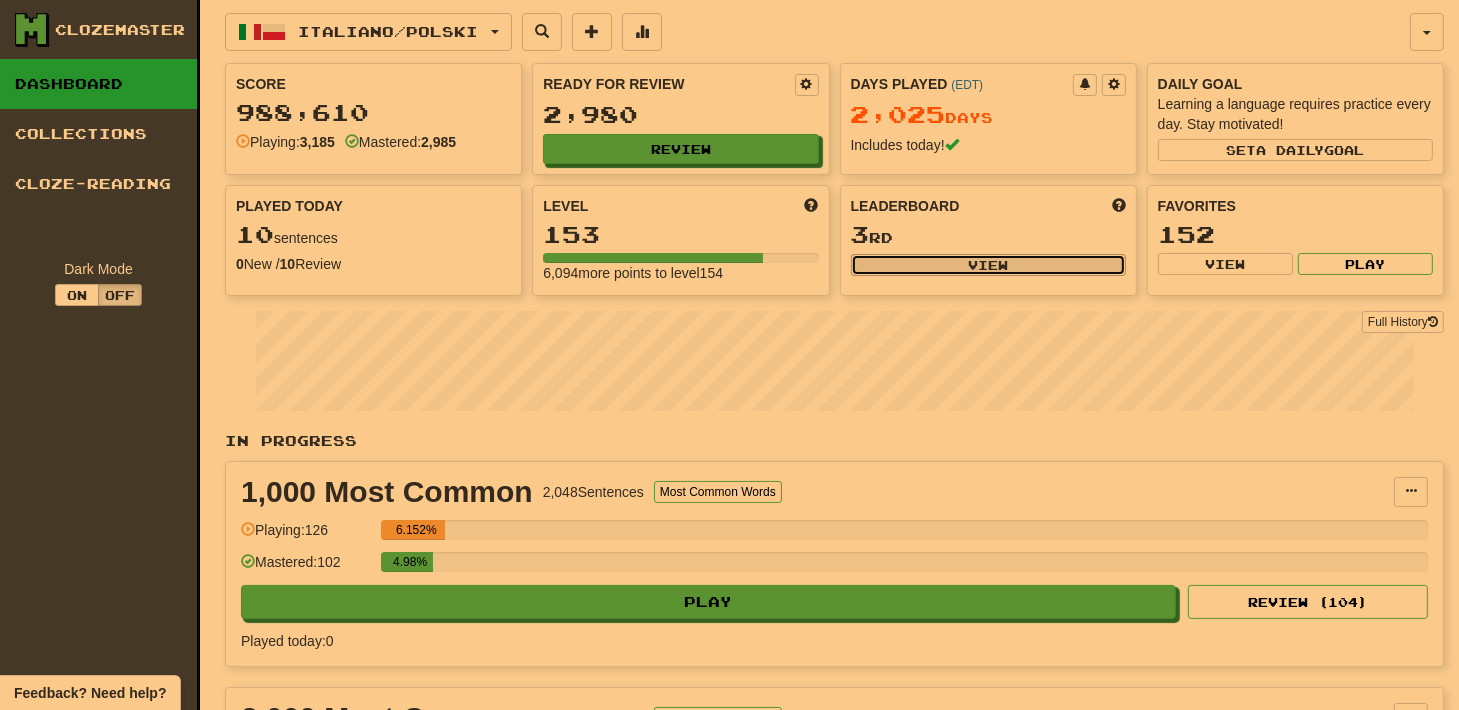click on "View" at bounding box center [988, 265] 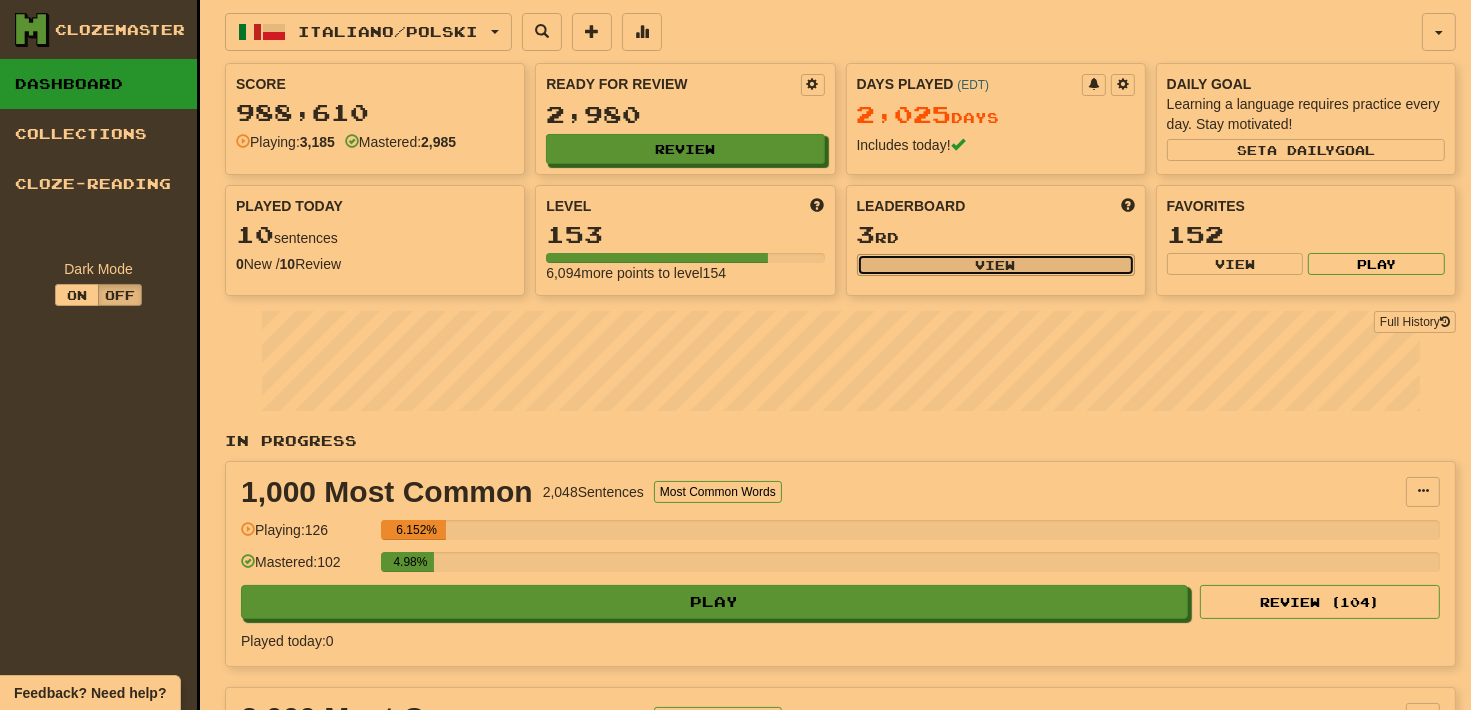 select on "**********" 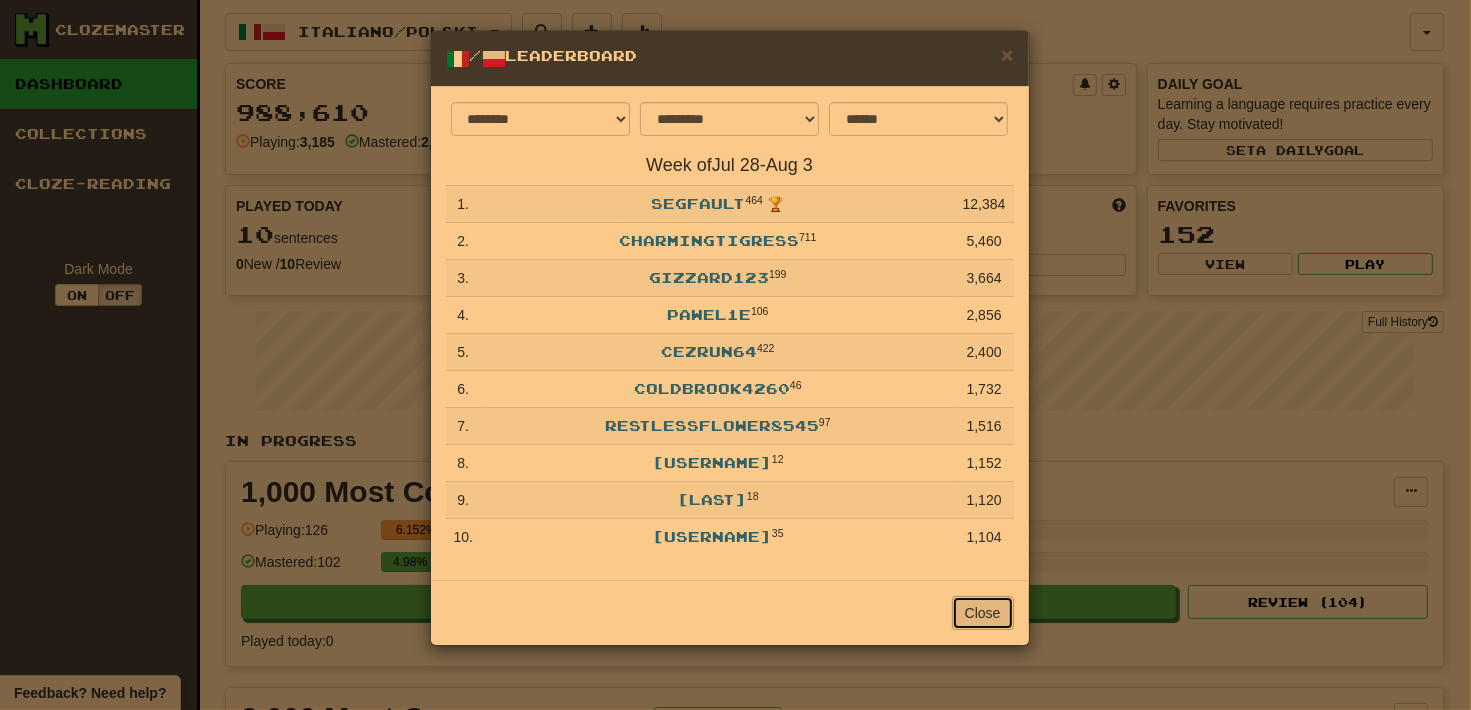 click on "Close" at bounding box center [983, 613] 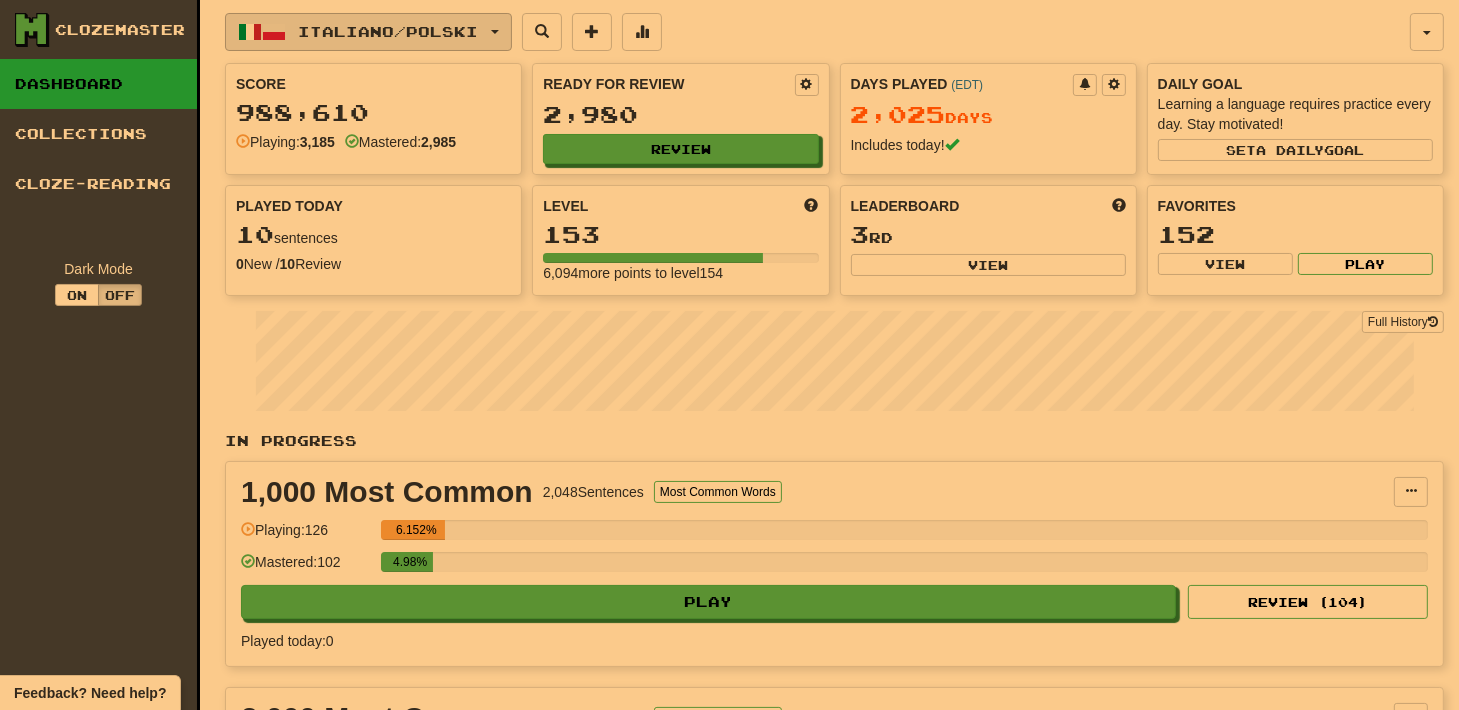 click on "Italiano  /  Polski" at bounding box center [389, 31] 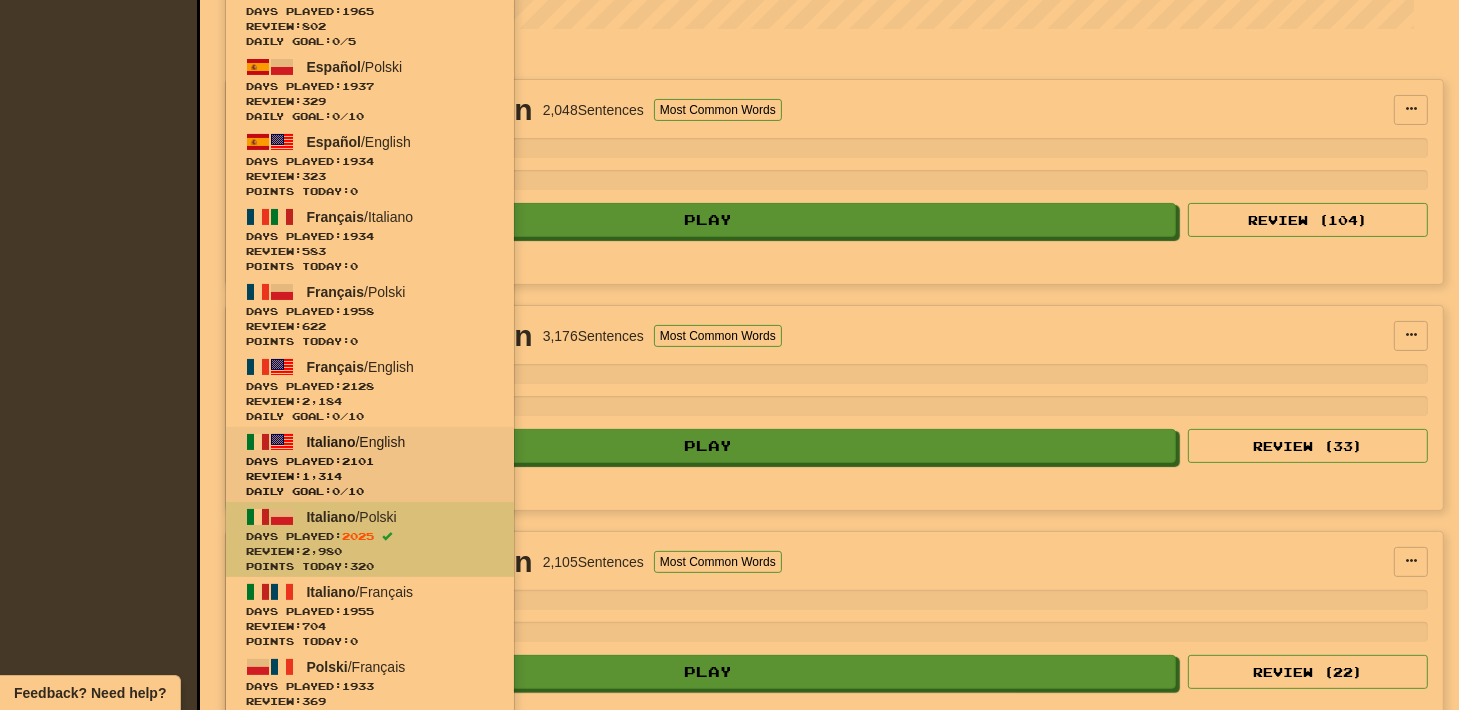 scroll, scrollTop: 426, scrollLeft: 0, axis: vertical 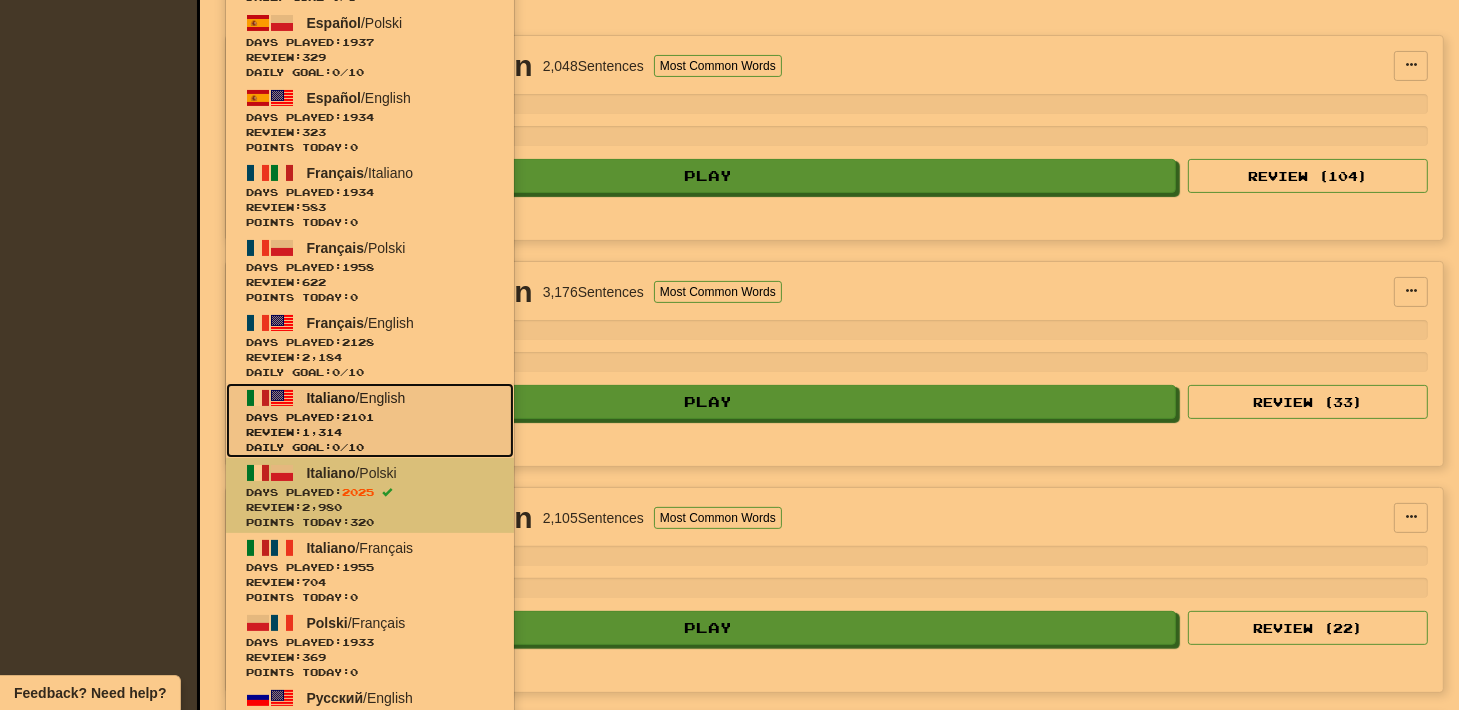 click on "Review:  1,314" at bounding box center [370, 432] 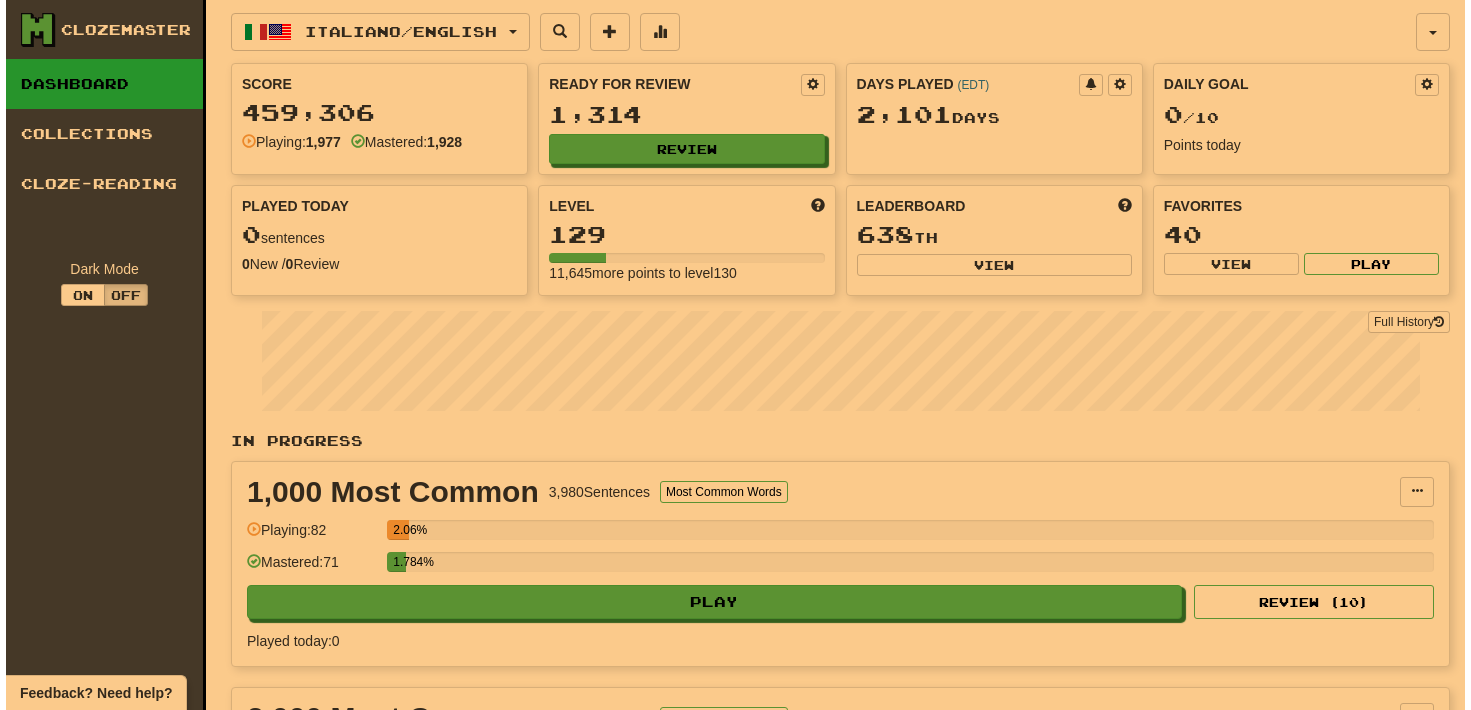 scroll, scrollTop: 0, scrollLeft: 0, axis: both 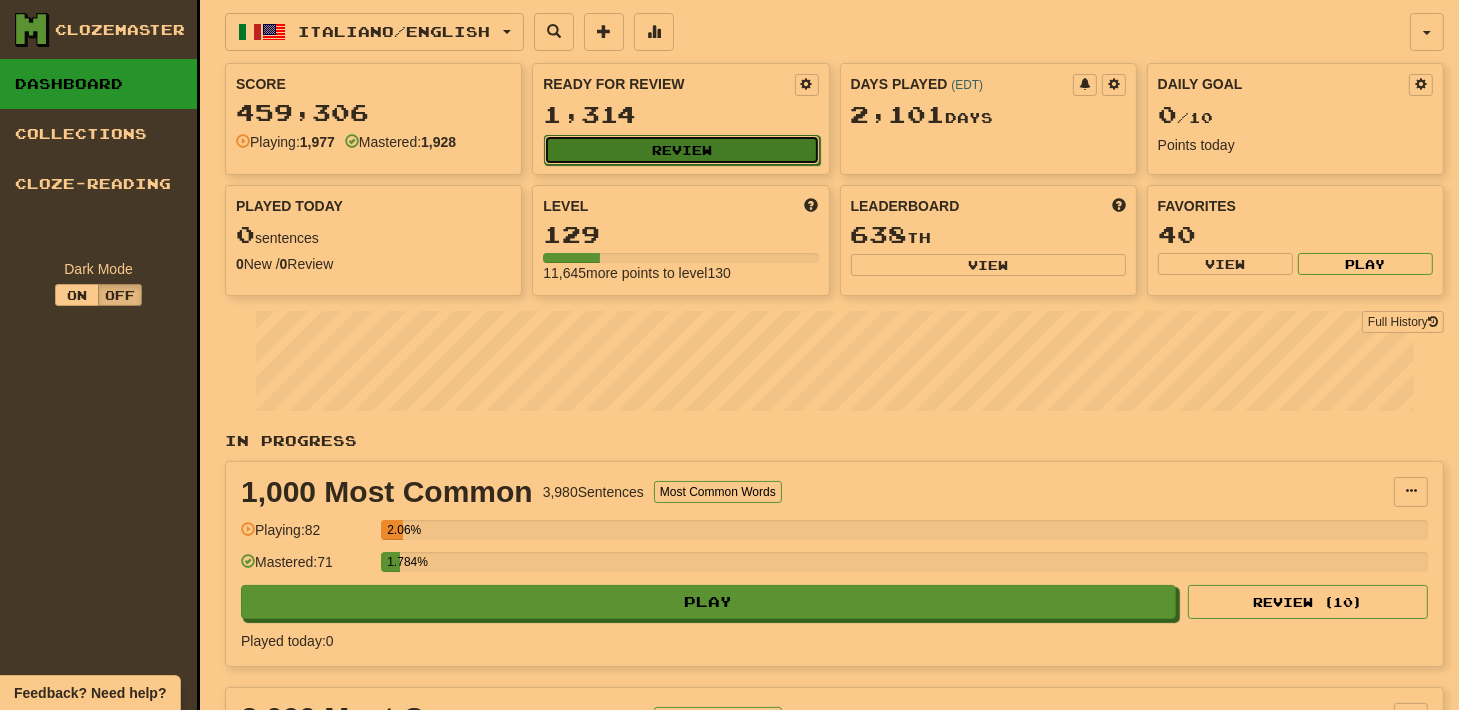 click on "Review" at bounding box center (681, 150) 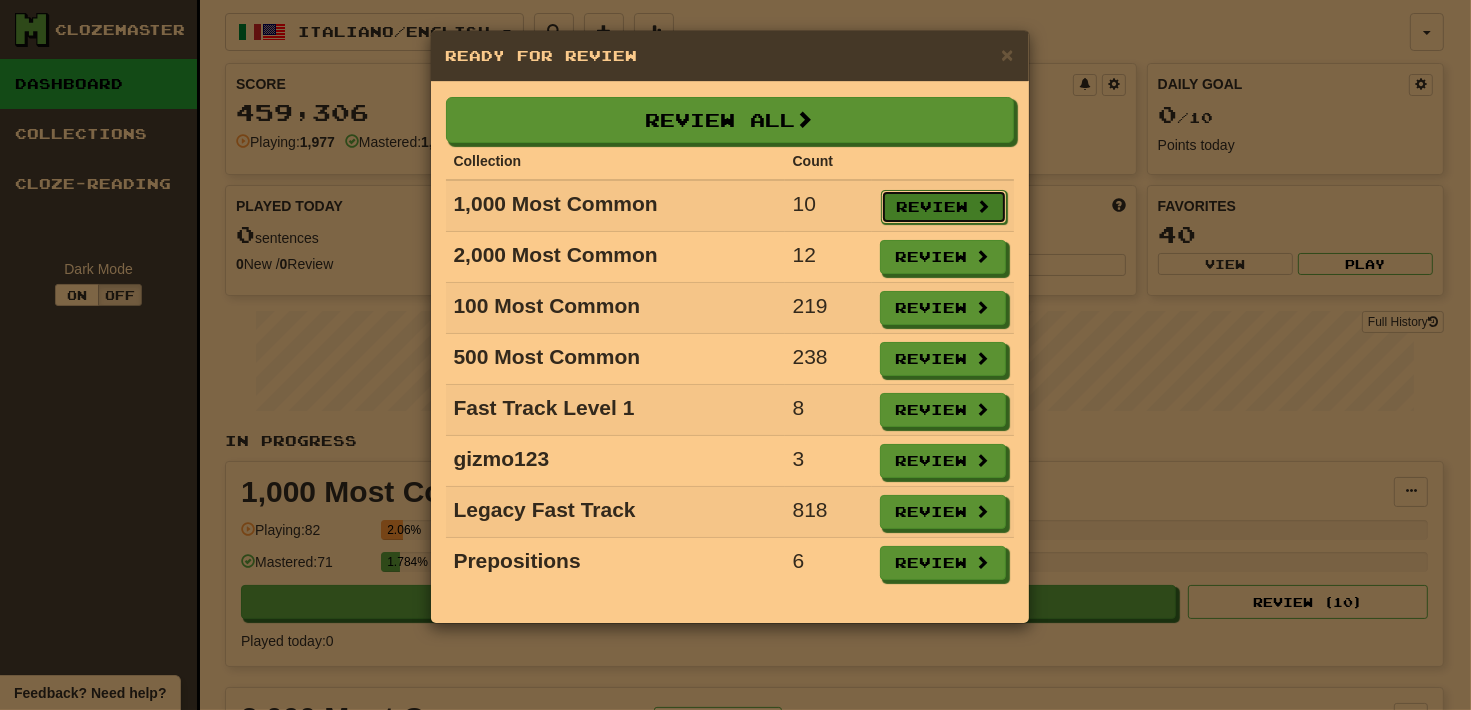 click on "Review" at bounding box center [944, 207] 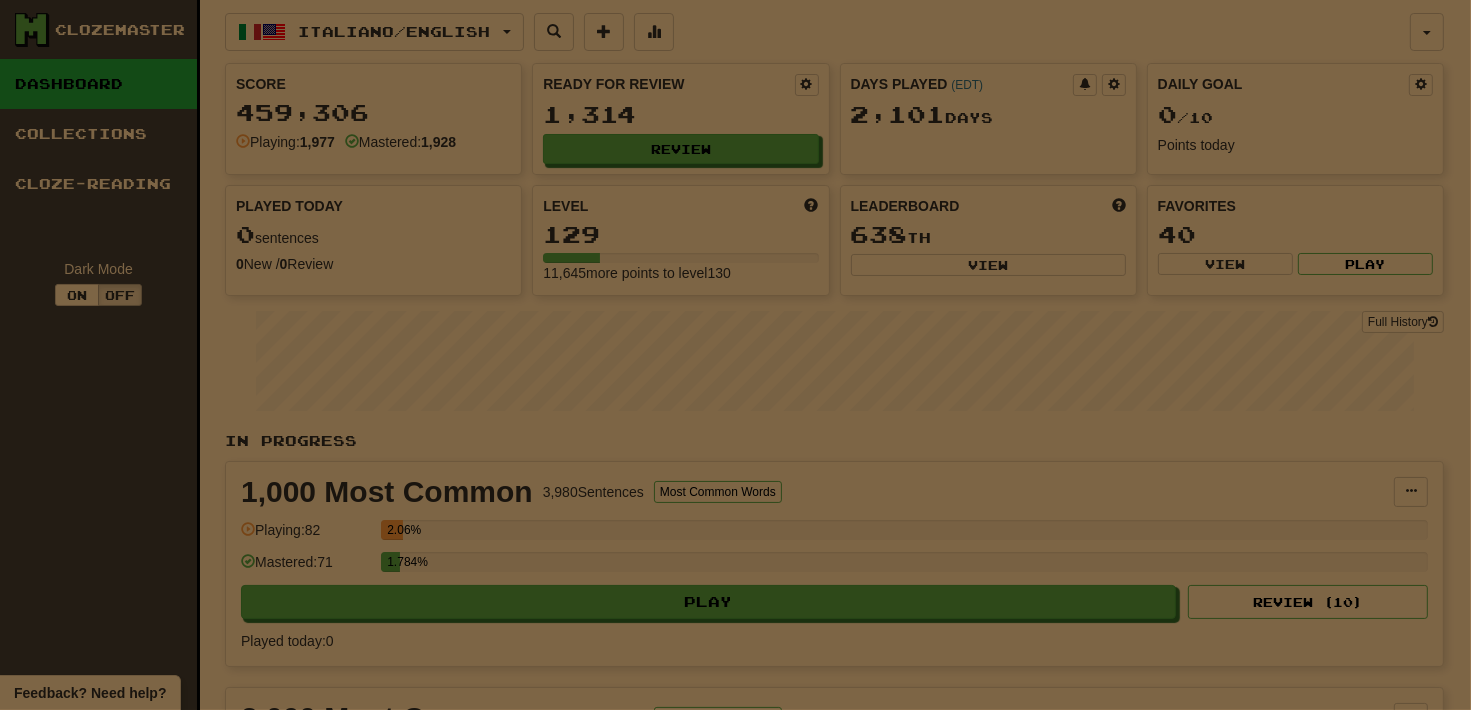 select on "**" 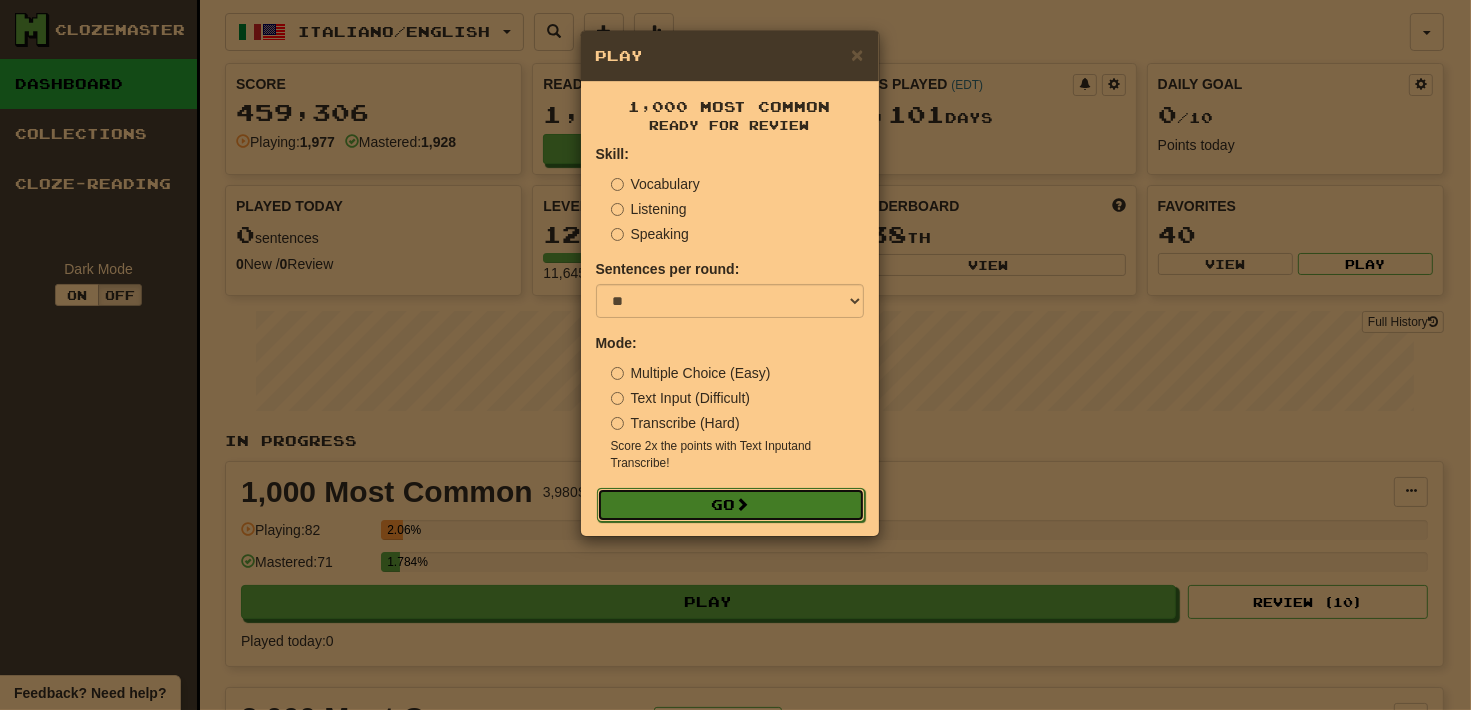 click on "Go" at bounding box center [731, 505] 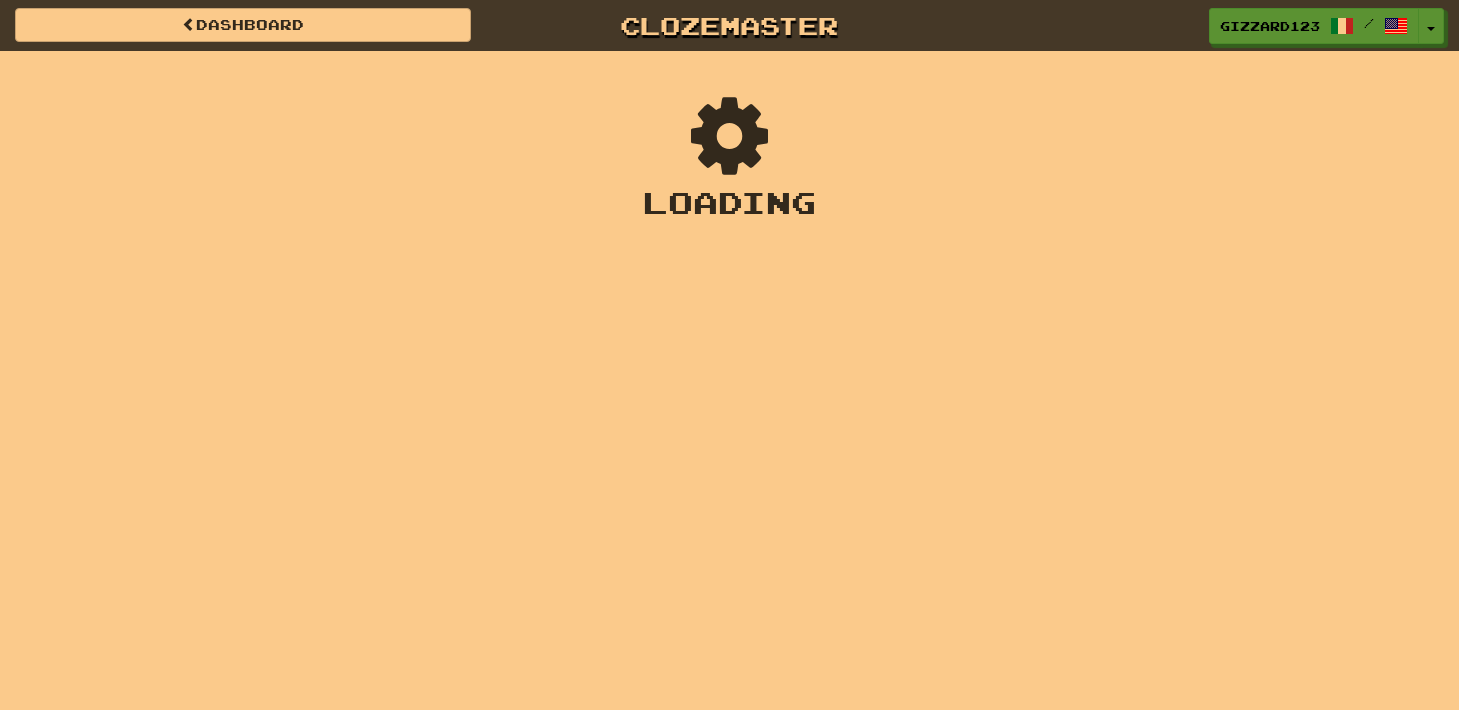 scroll, scrollTop: 0, scrollLeft: 0, axis: both 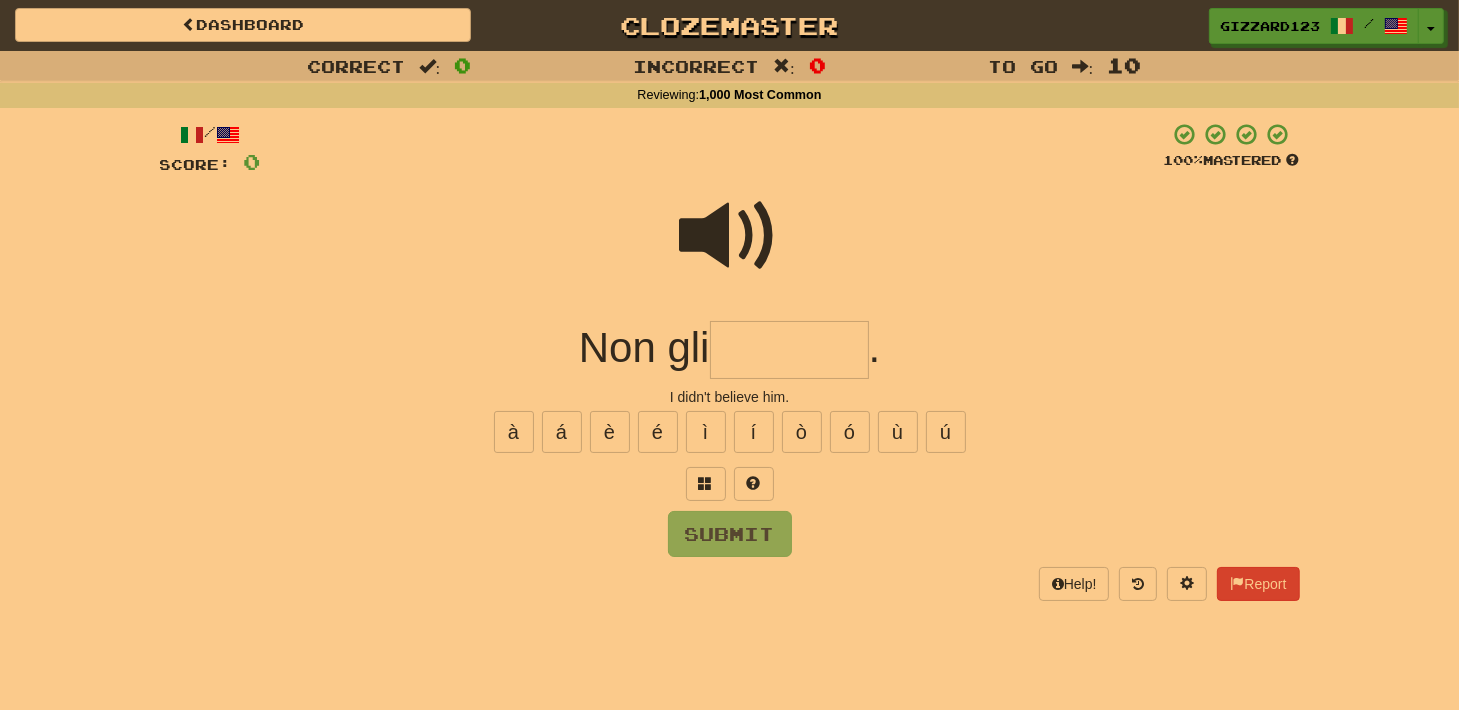 click at bounding box center [789, 350] 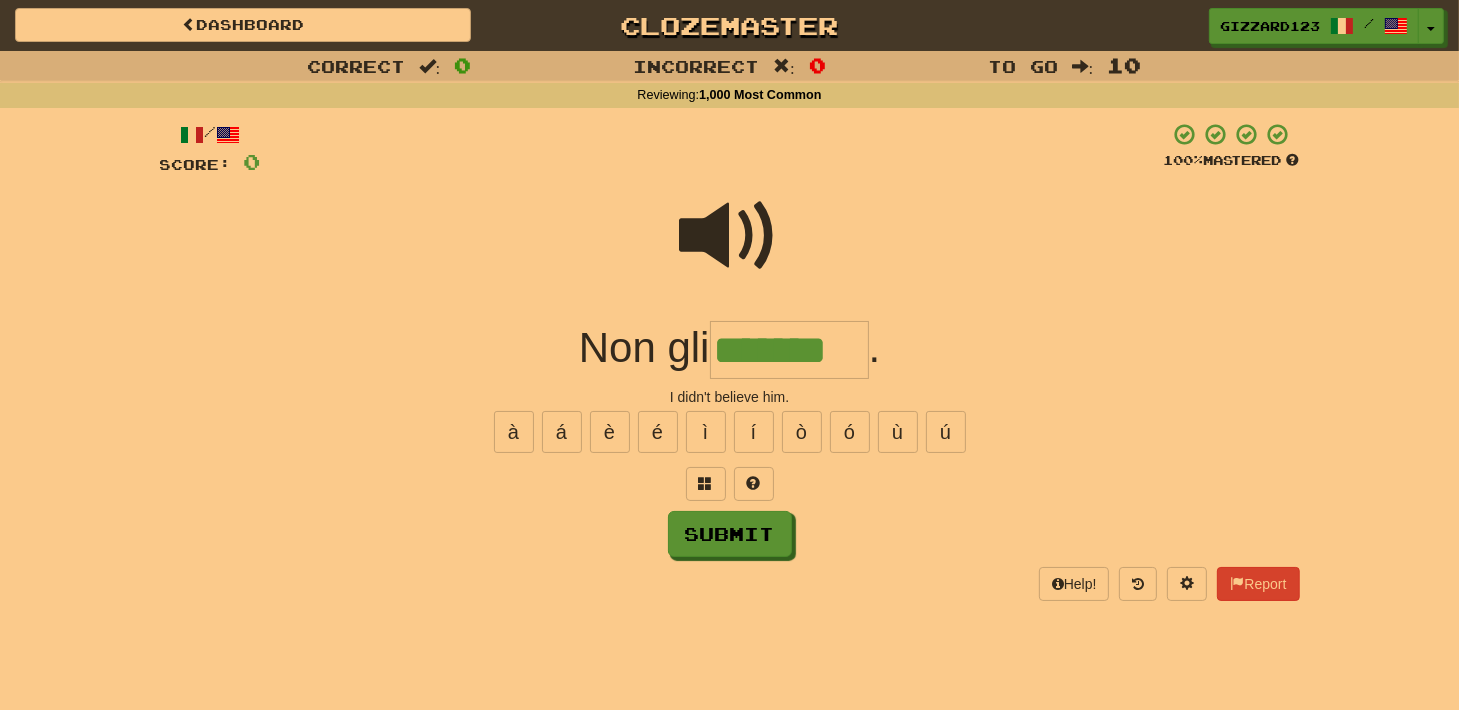 type on "*******" 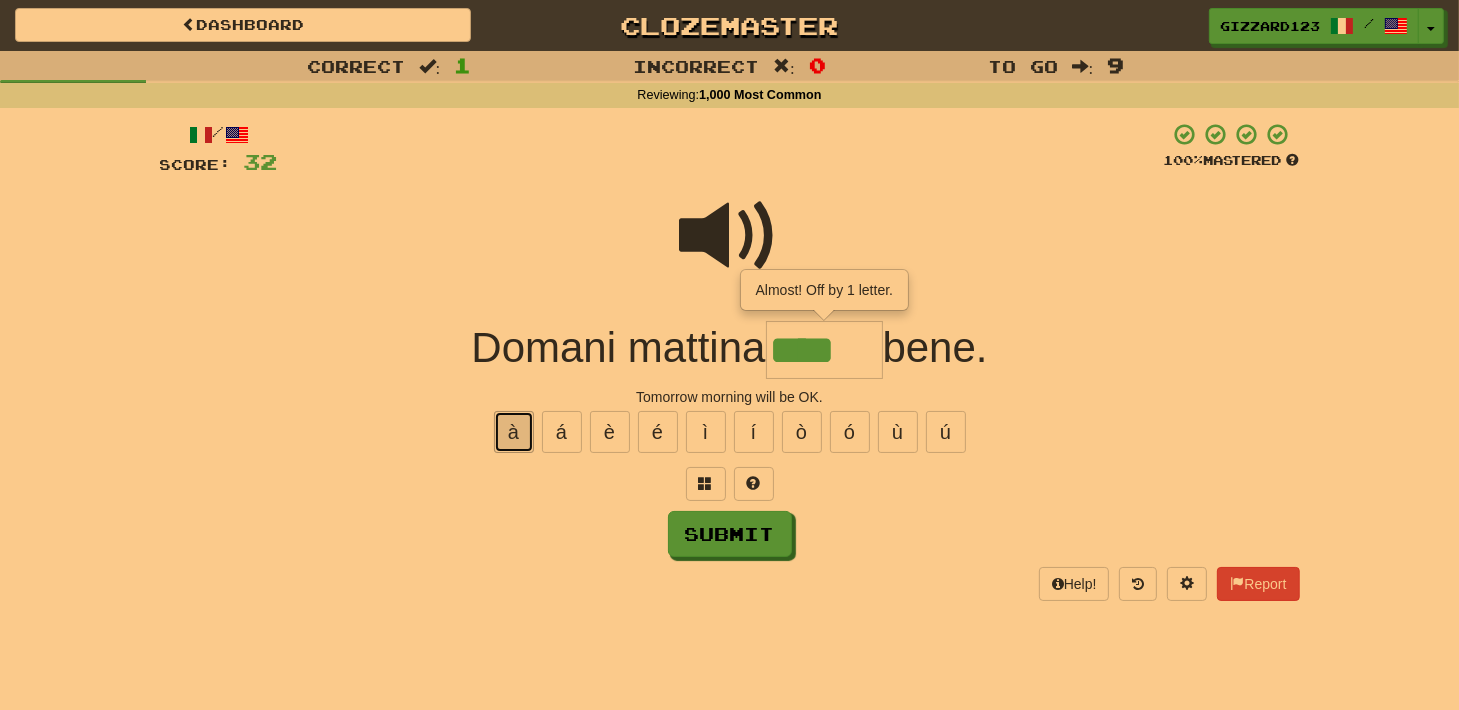 click on "à" at bounding box center (514, 432) 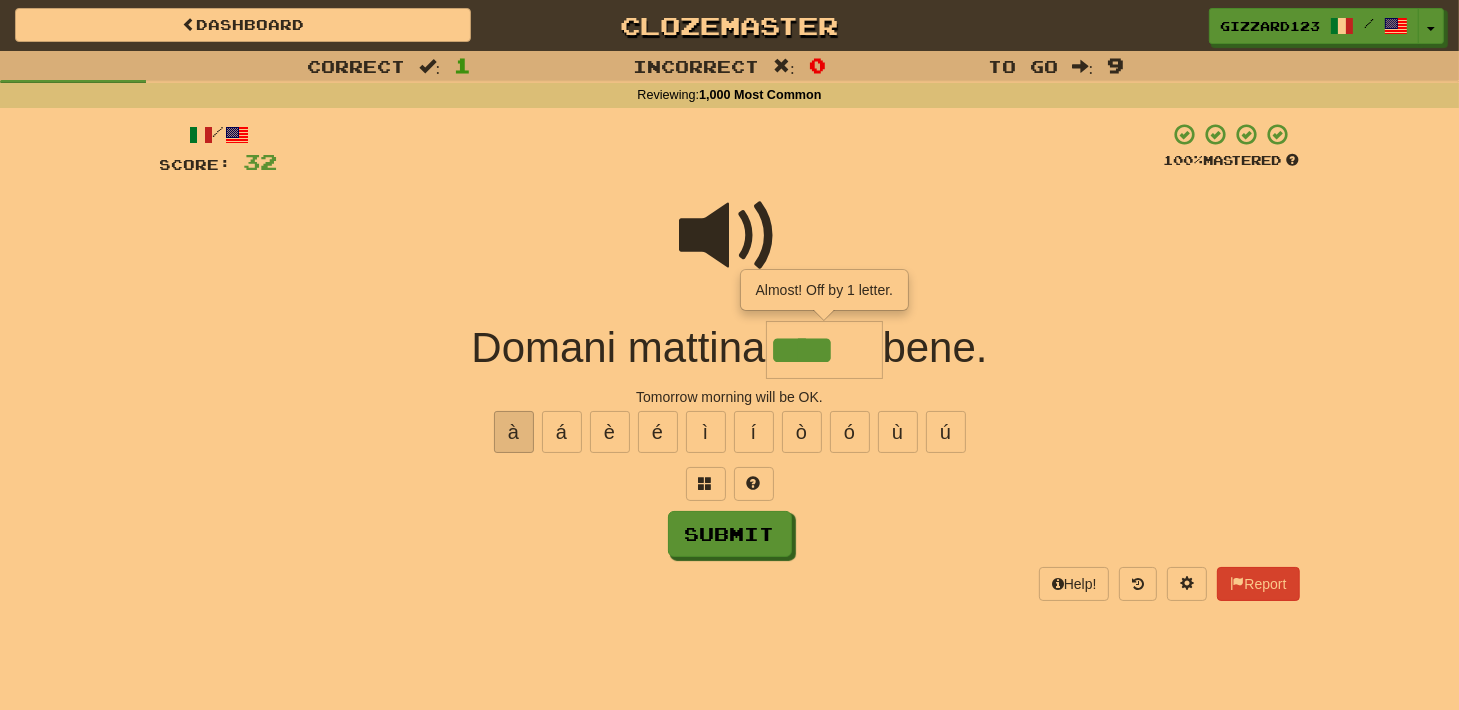 type on "*****" 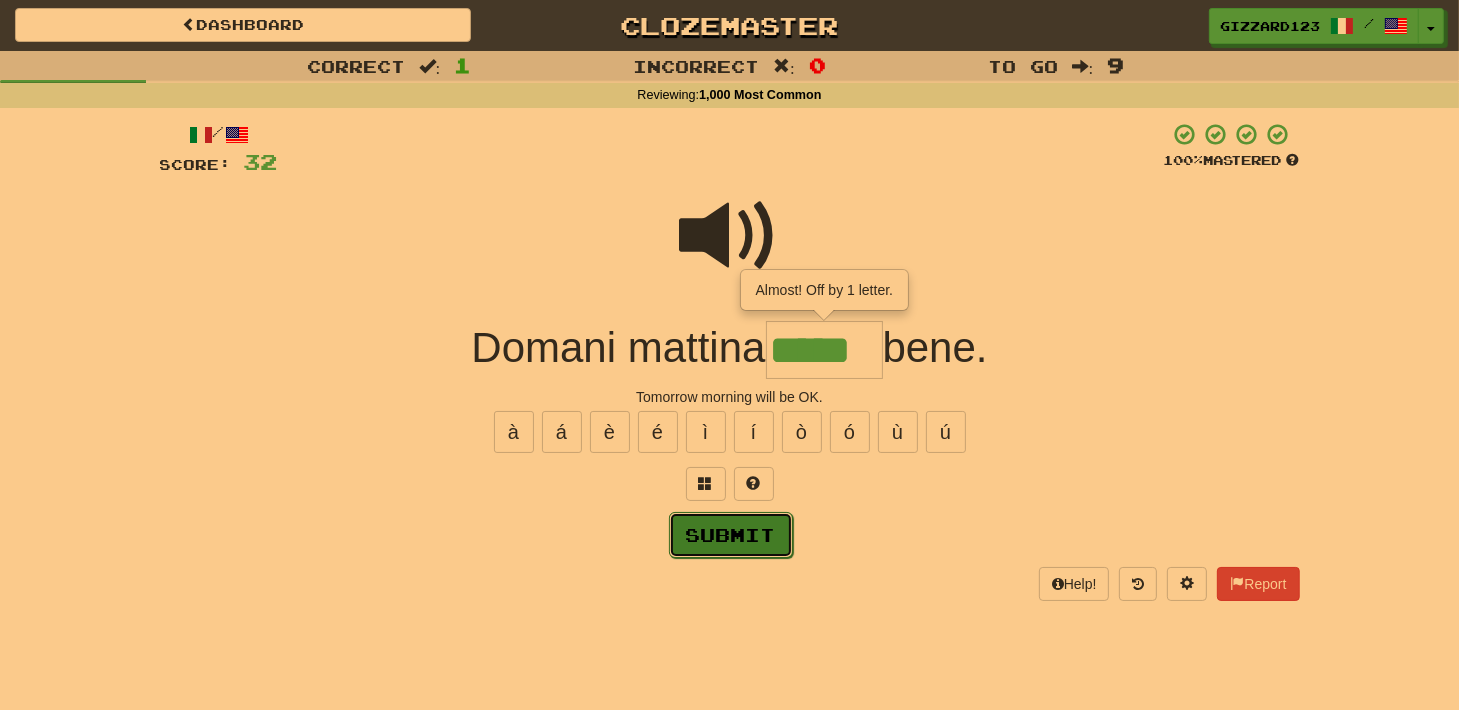 click on "Submit" at bounding box center [731, 535] 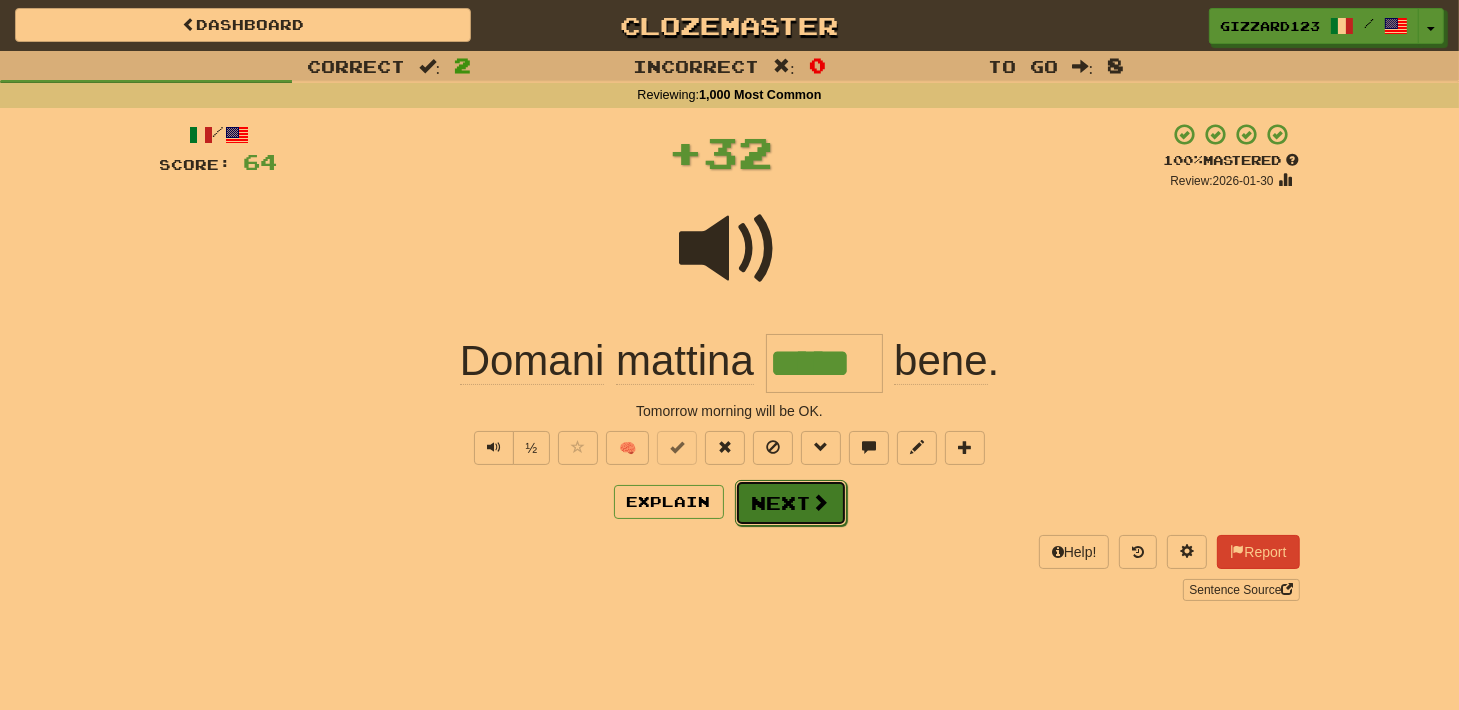 click on "Next" at bounding box center (791, 503) 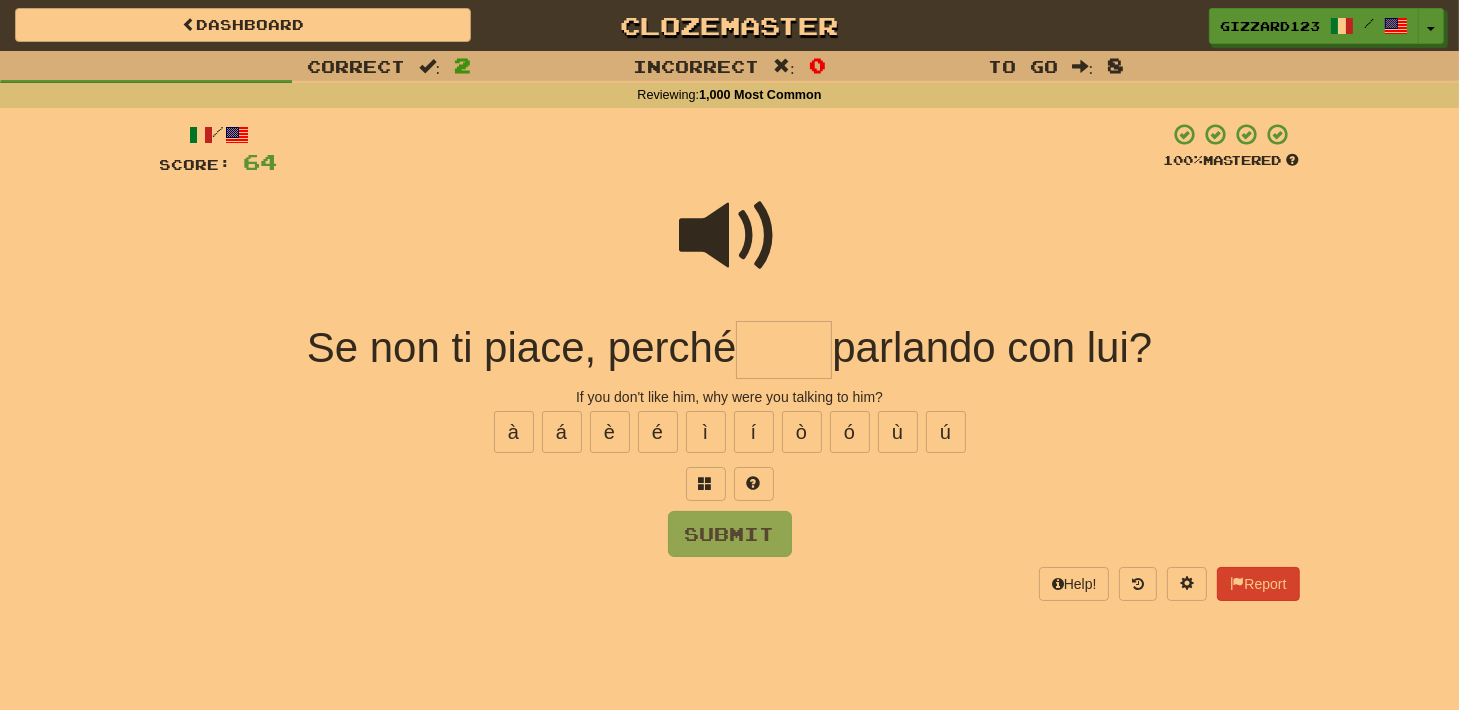 click at bounding box center [730, 236] 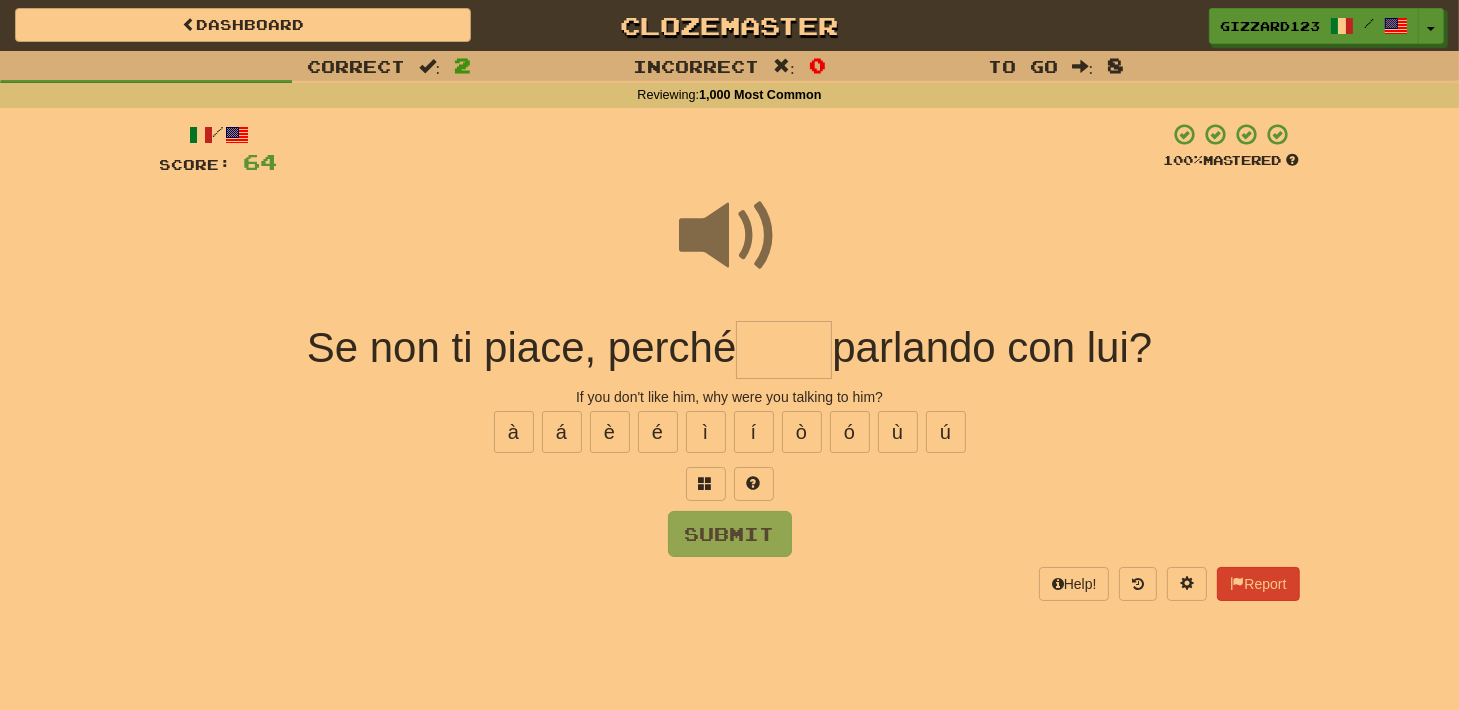click at bounding box center [784, 350] 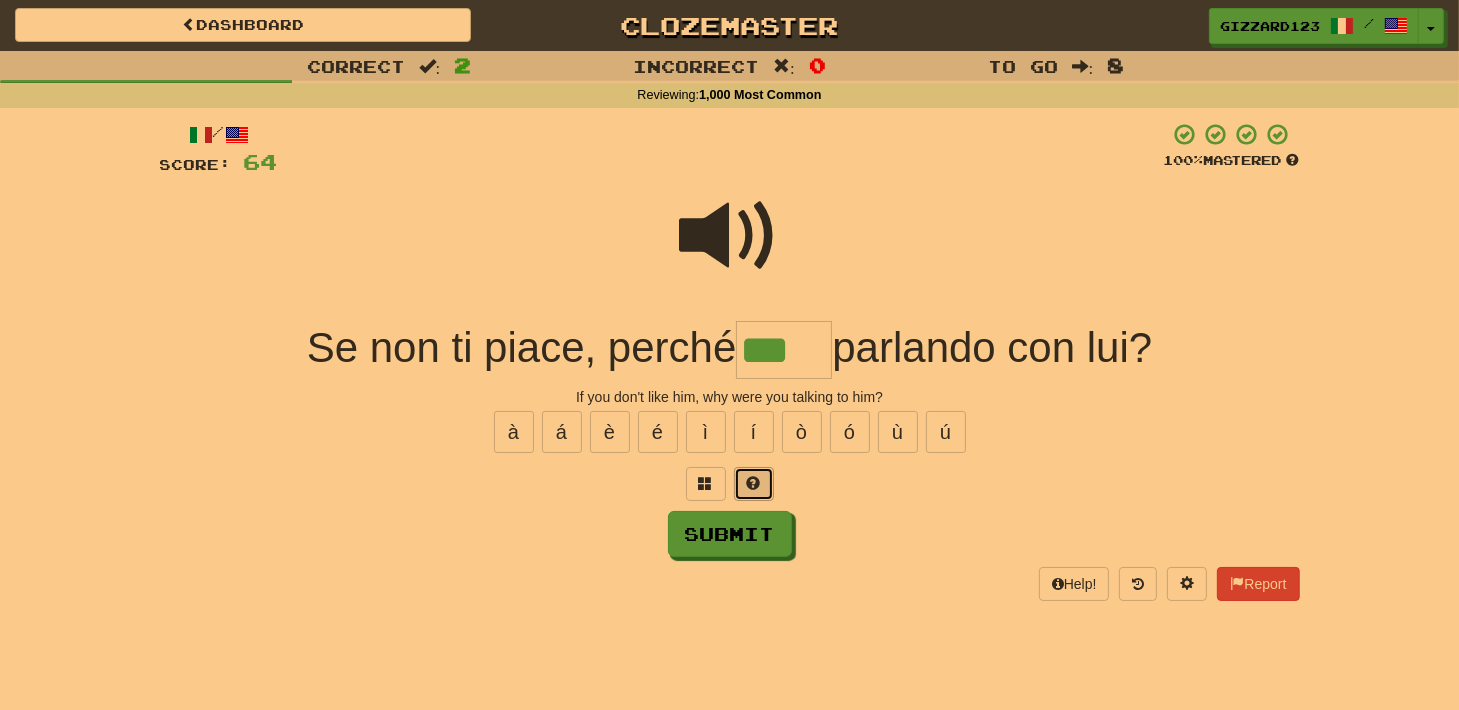 click at bounding box center (754, 484) 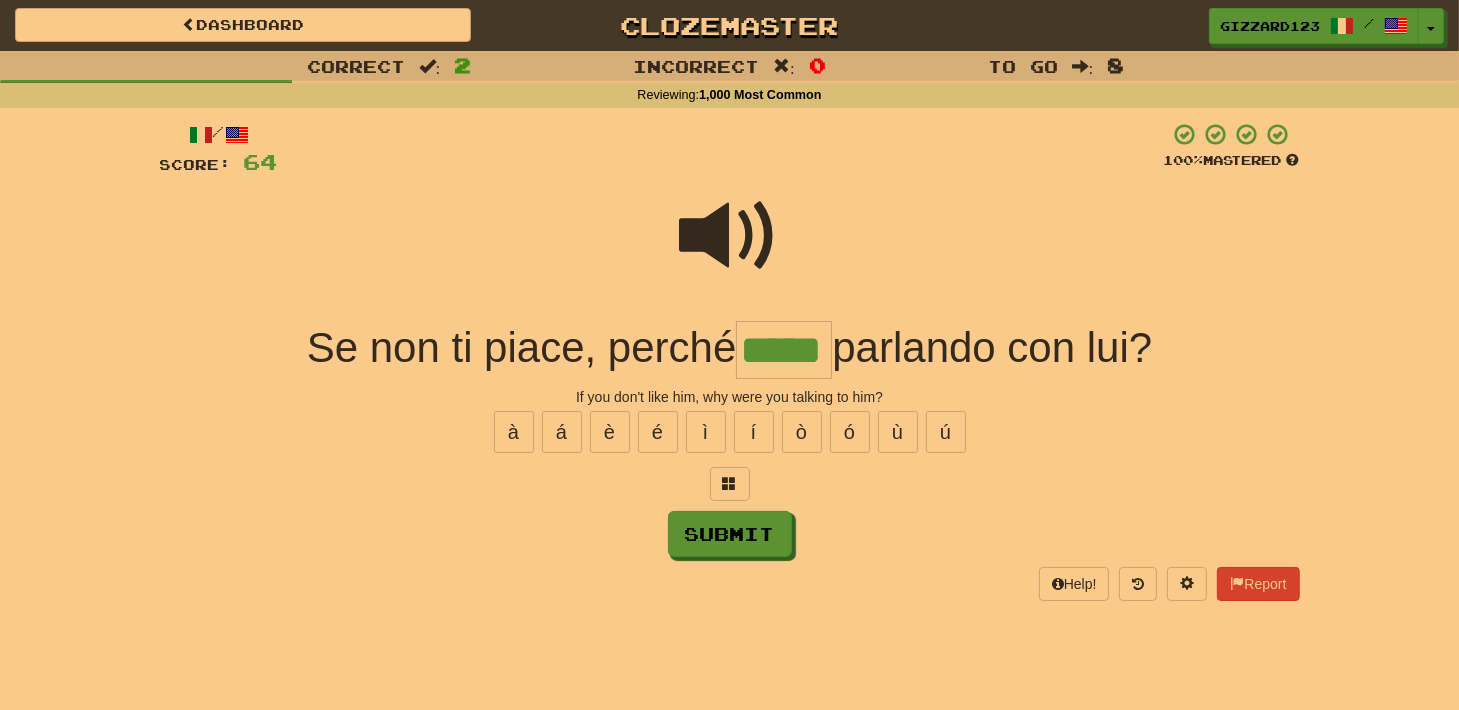 type on "*****" 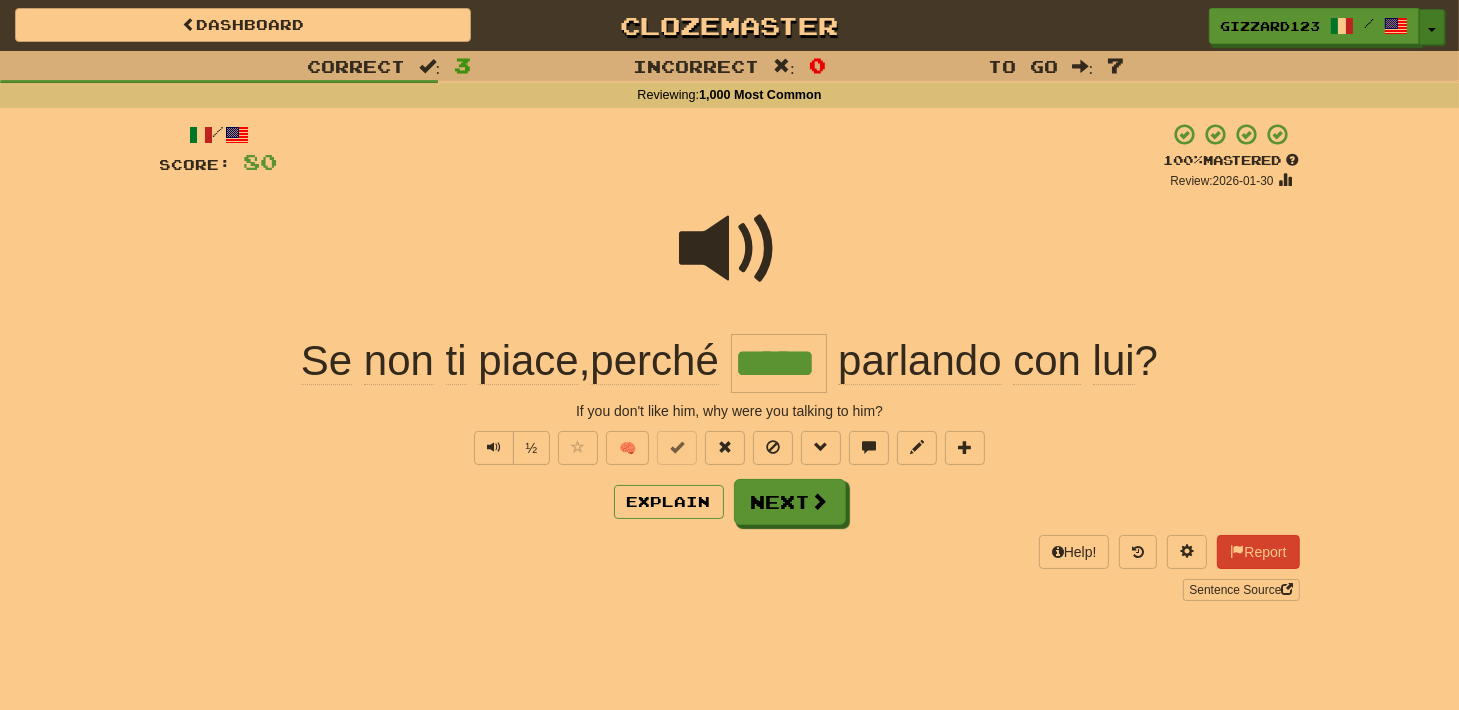 click on "Toggle Dropdown" at bounding box center [1432, 27] 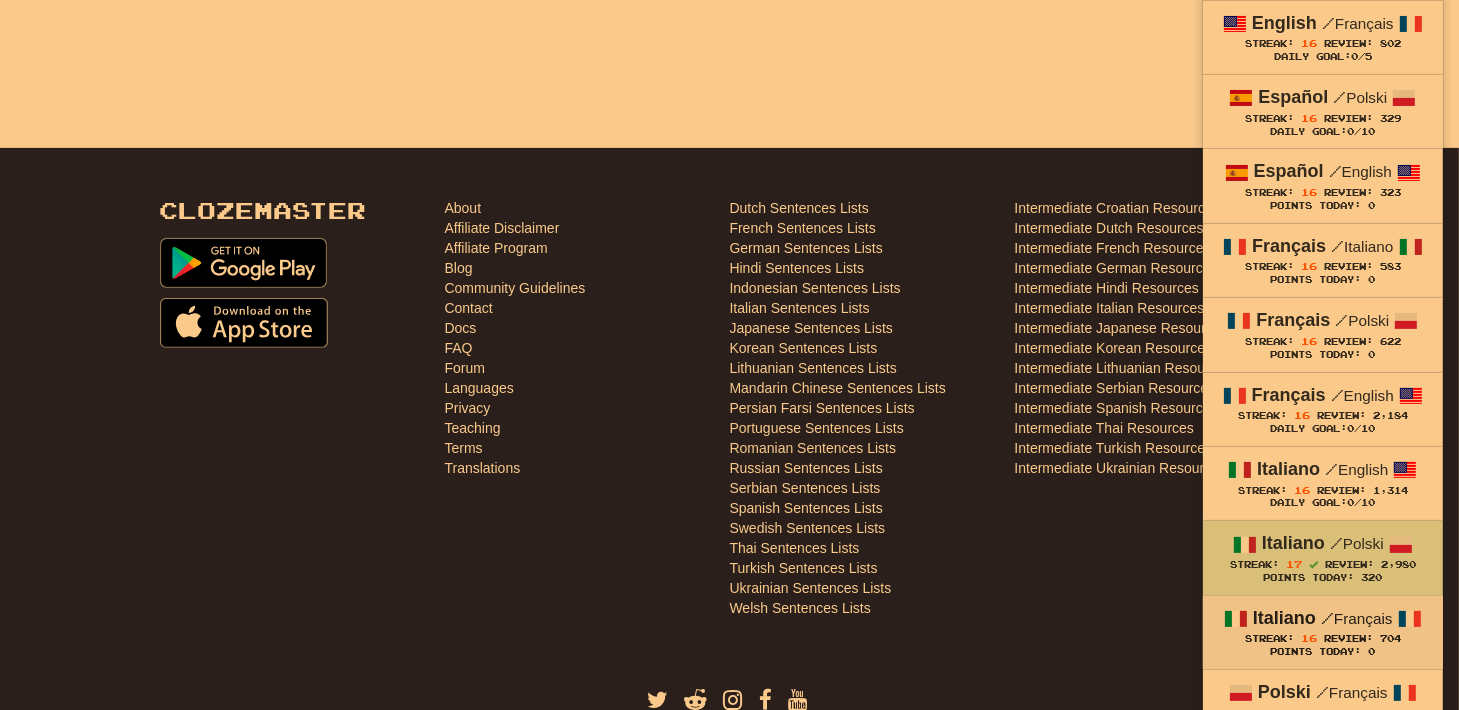scroll, scrollTop: 640, scrollLeft: 0, axis: vertical 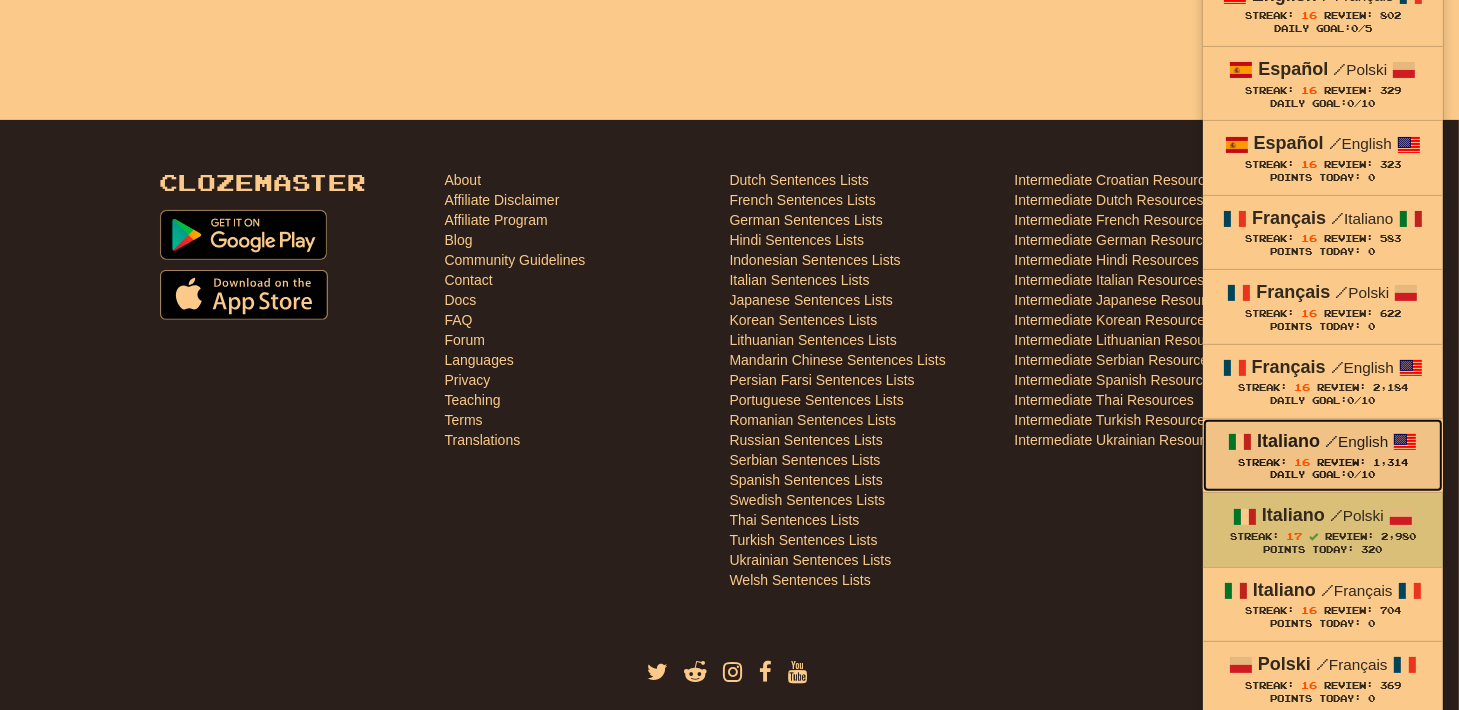click on "/" at bounding box center (1331, 441) 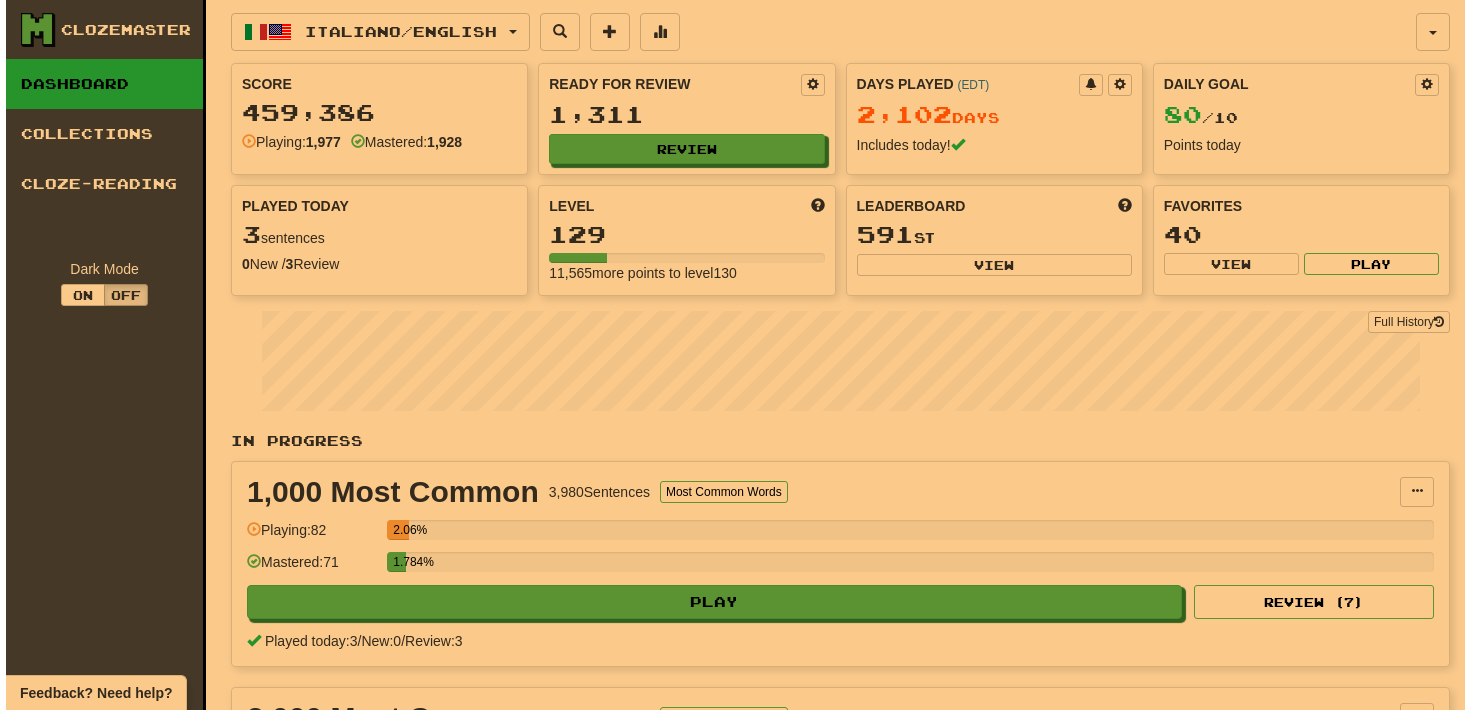 scroll, scrollTop: 0, scrollLeft: 0, axis: both 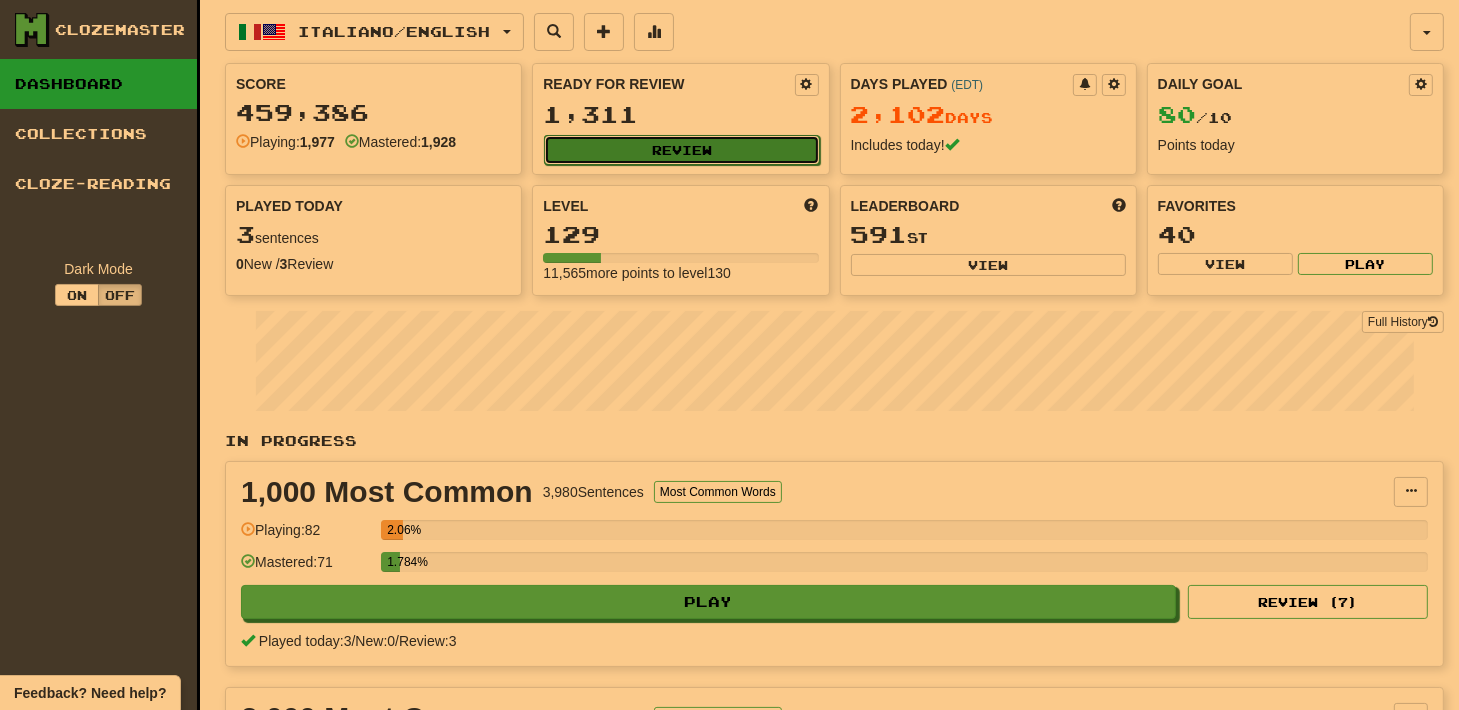 click on "Review" at bounding box center (681, 150) 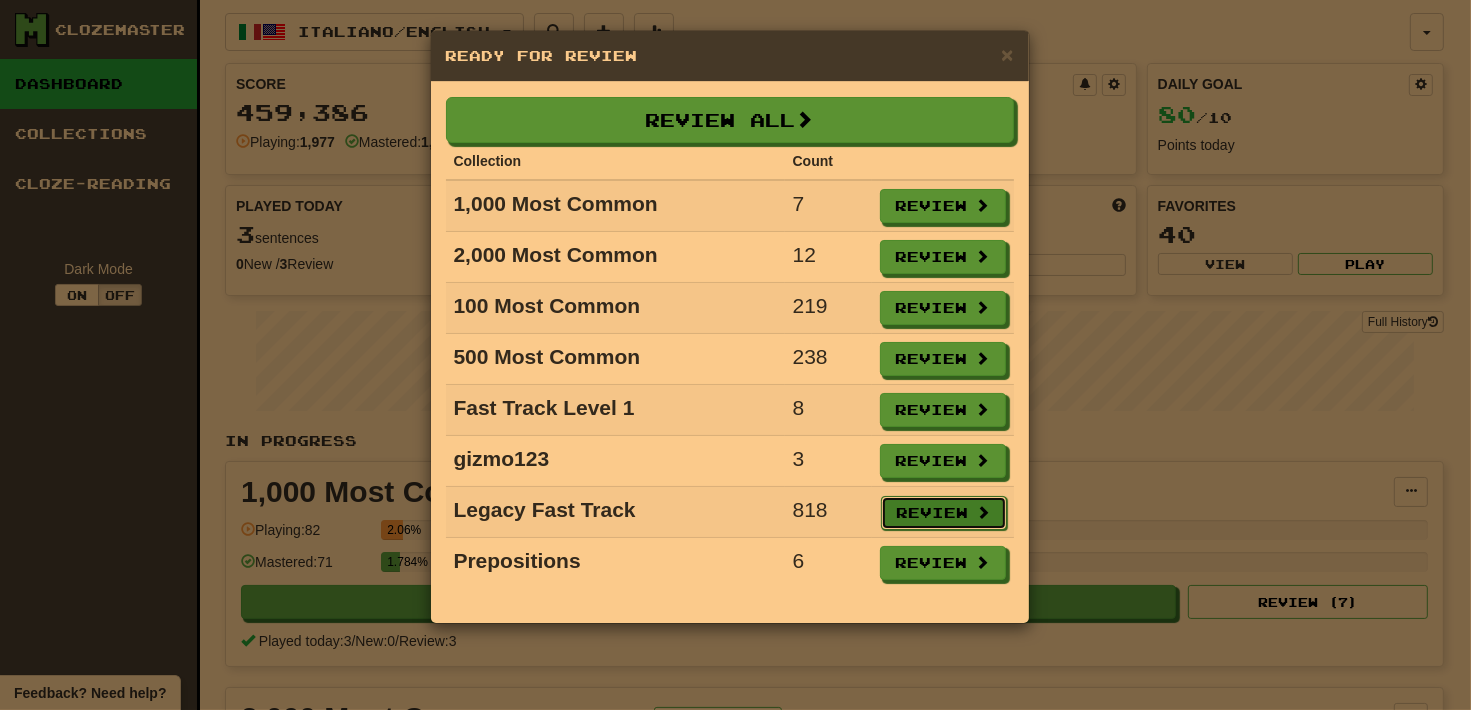 click on "Review" at bounding box center [944, 513] 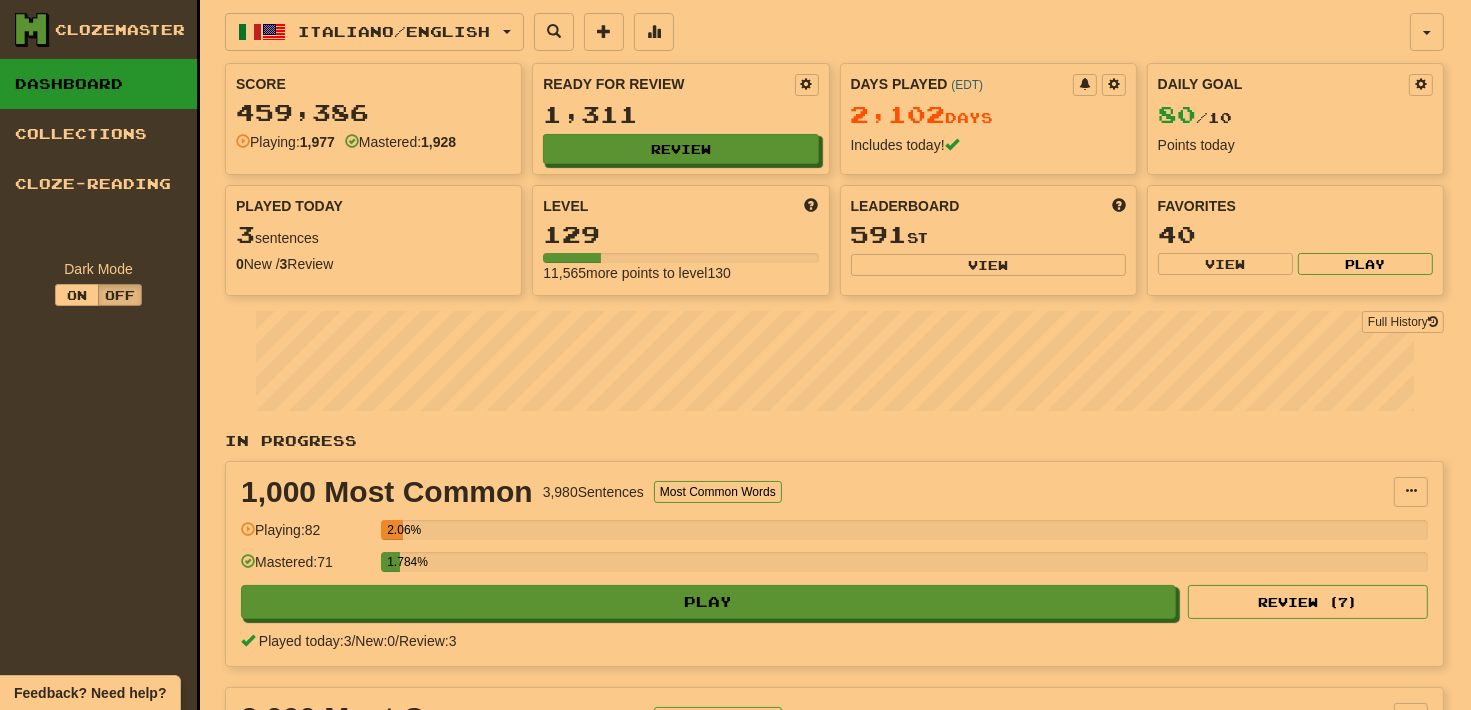 select on "**" 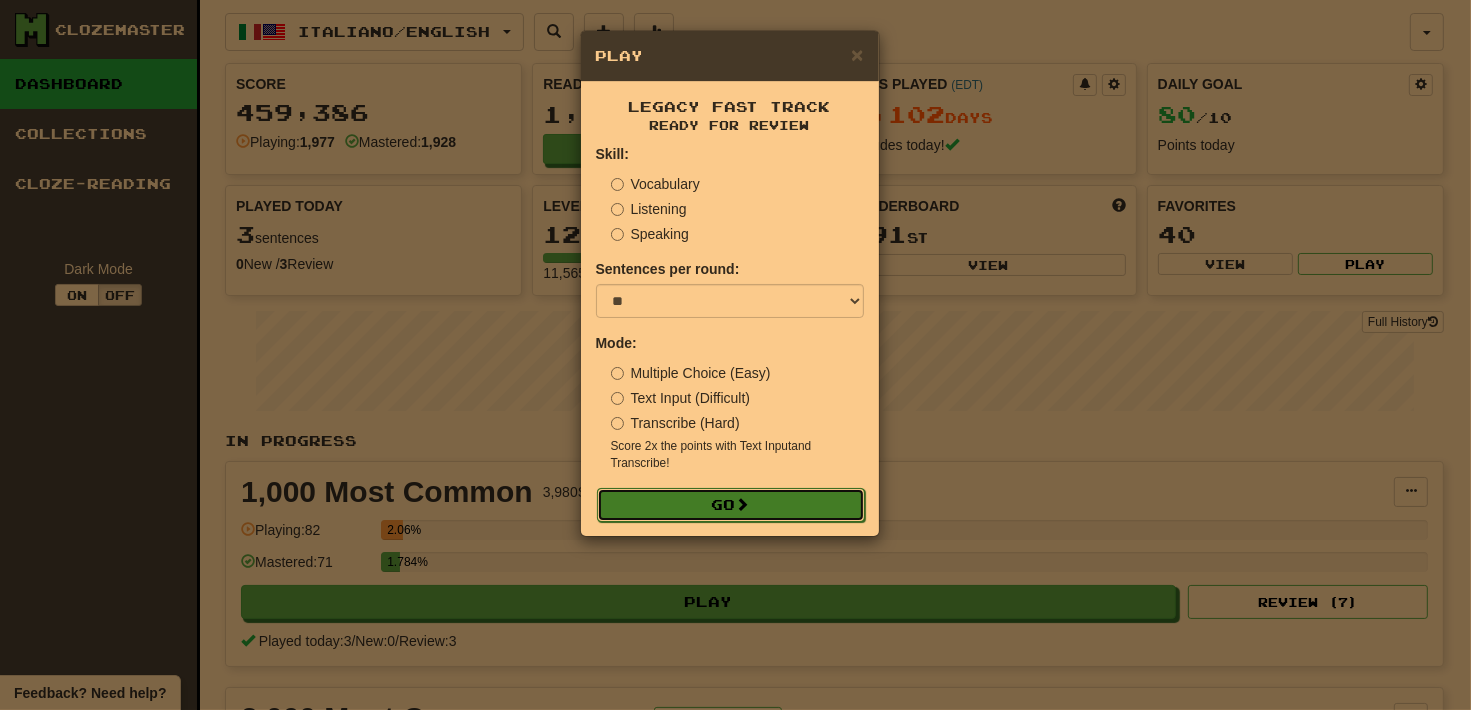 click on "Go" at bounding box center (731, 505) 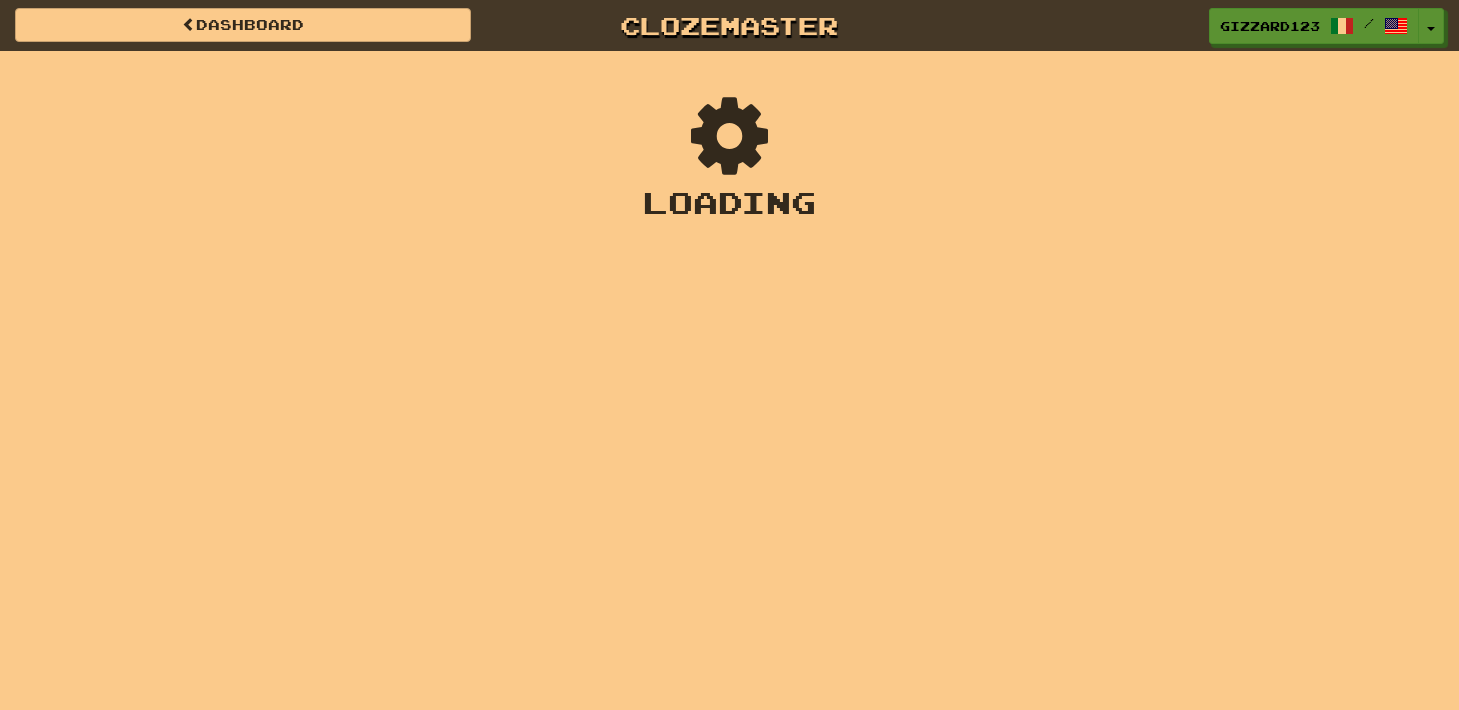 scroll, scrollTop: 0, scrollLeft: 0, axis: both 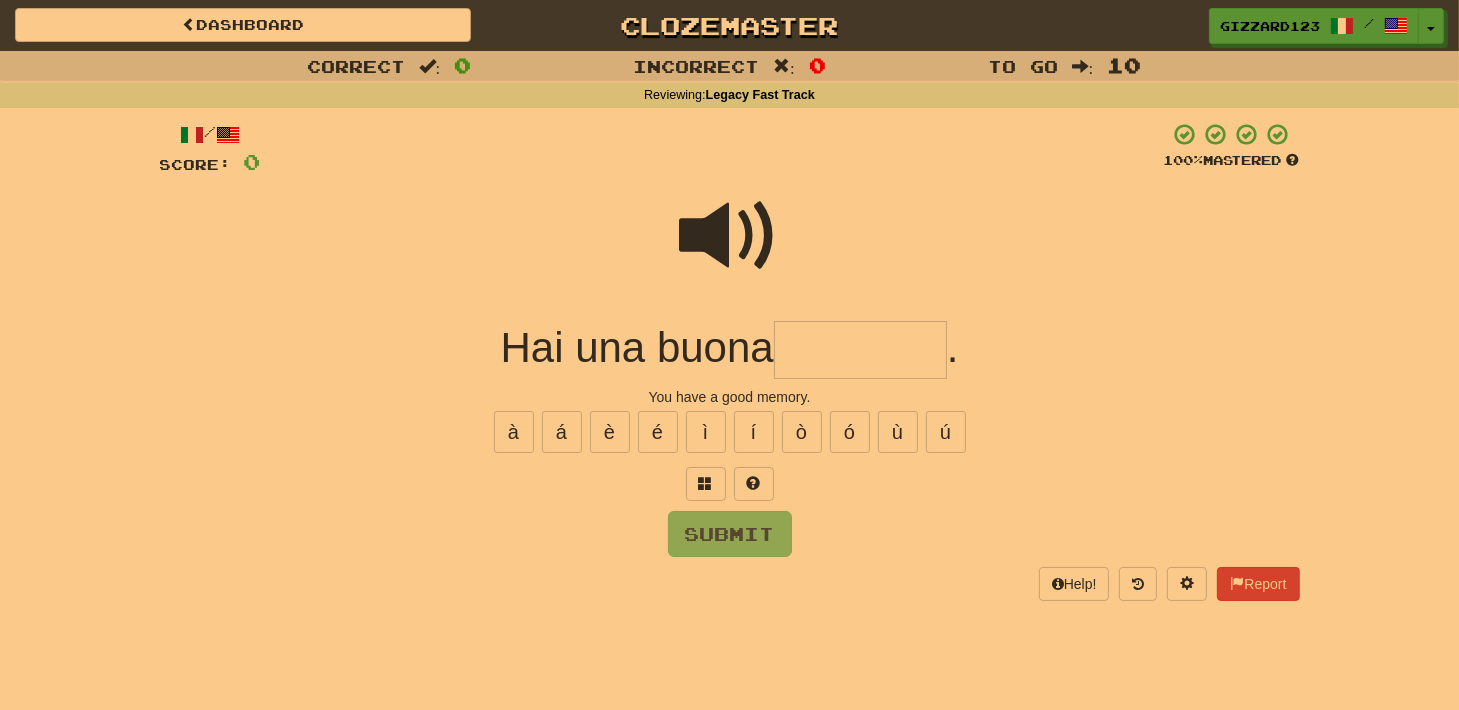 drag, startPoint x: 808, startPoint y: 364, endPoint x: 1171, endPoint y: 312, distance: 366.7056 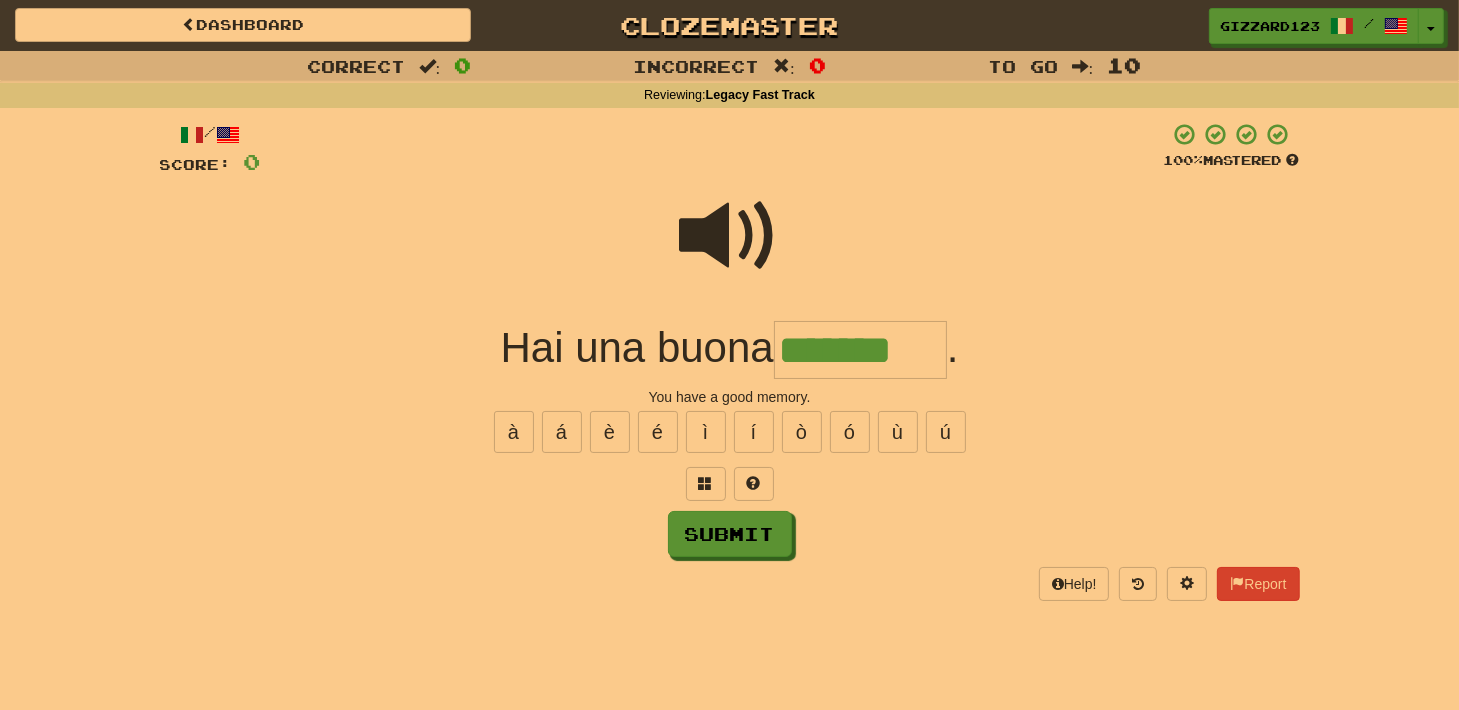 type on "*******" 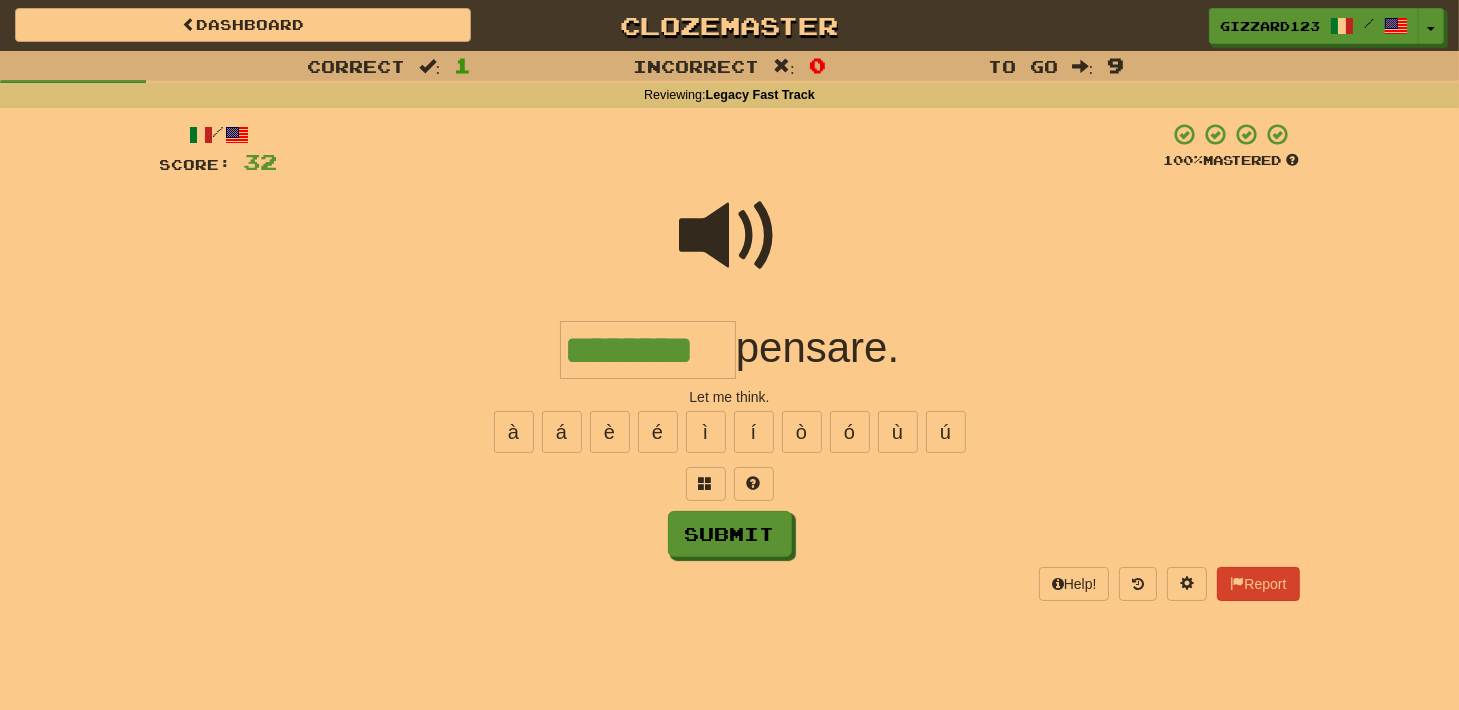 type on "********" 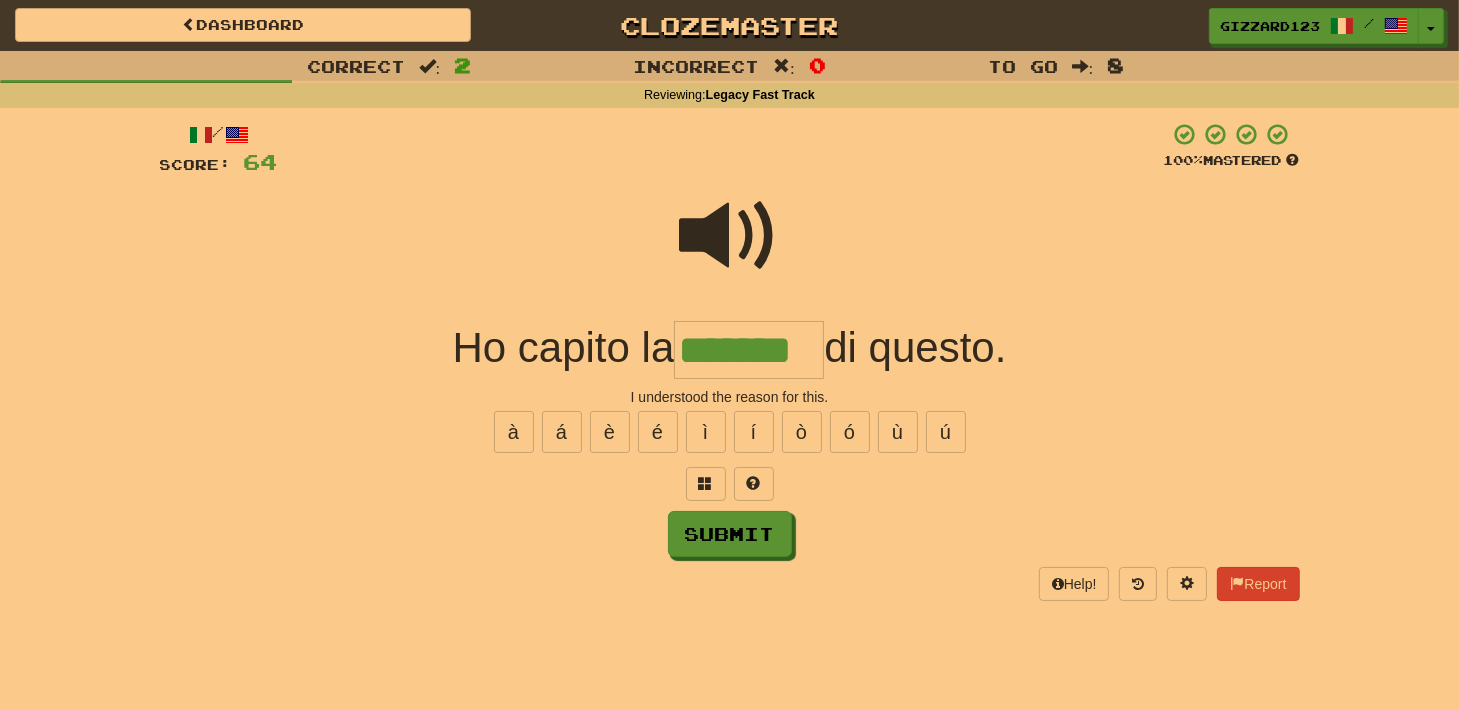 type on "*******" 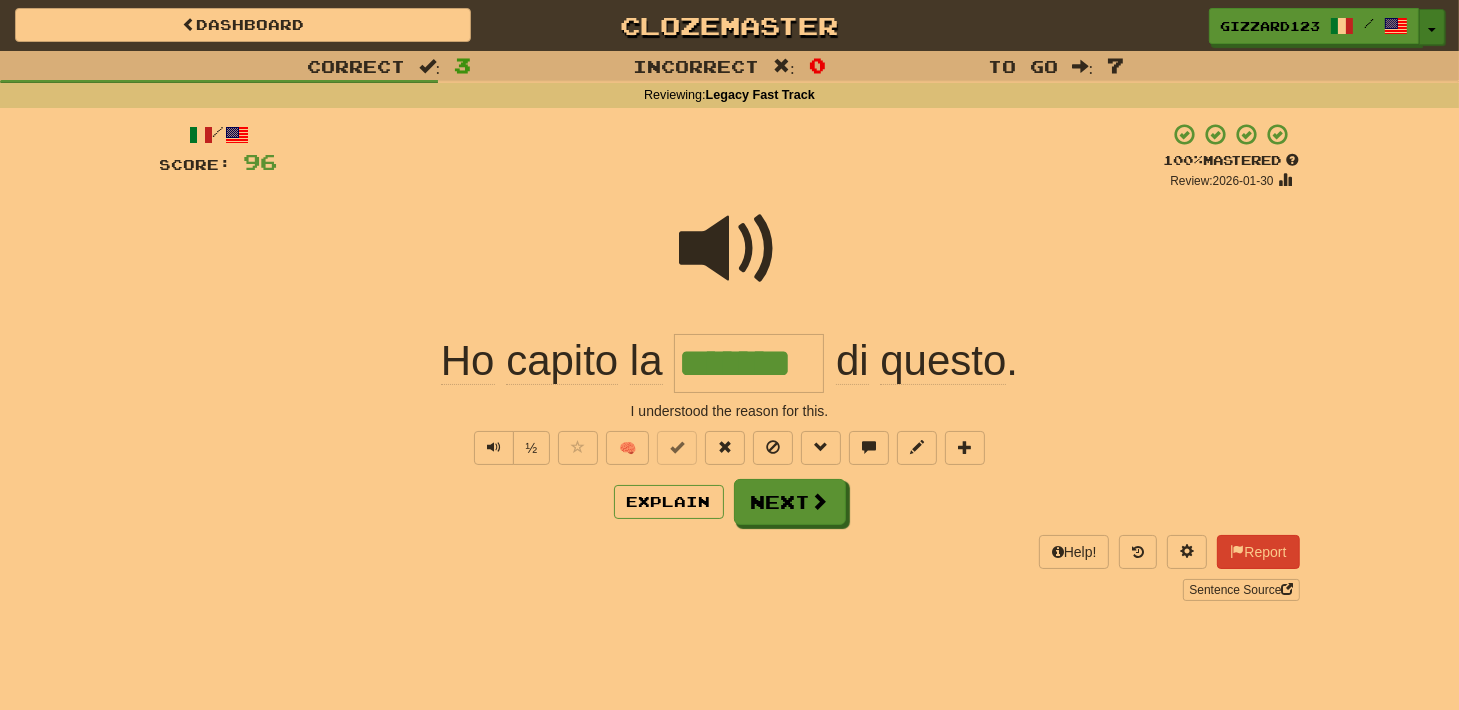 drag, startPoint x: 1434, startPoint y: 31, endPoint x: 1445, endPoint y: 321, distance: 290.20856 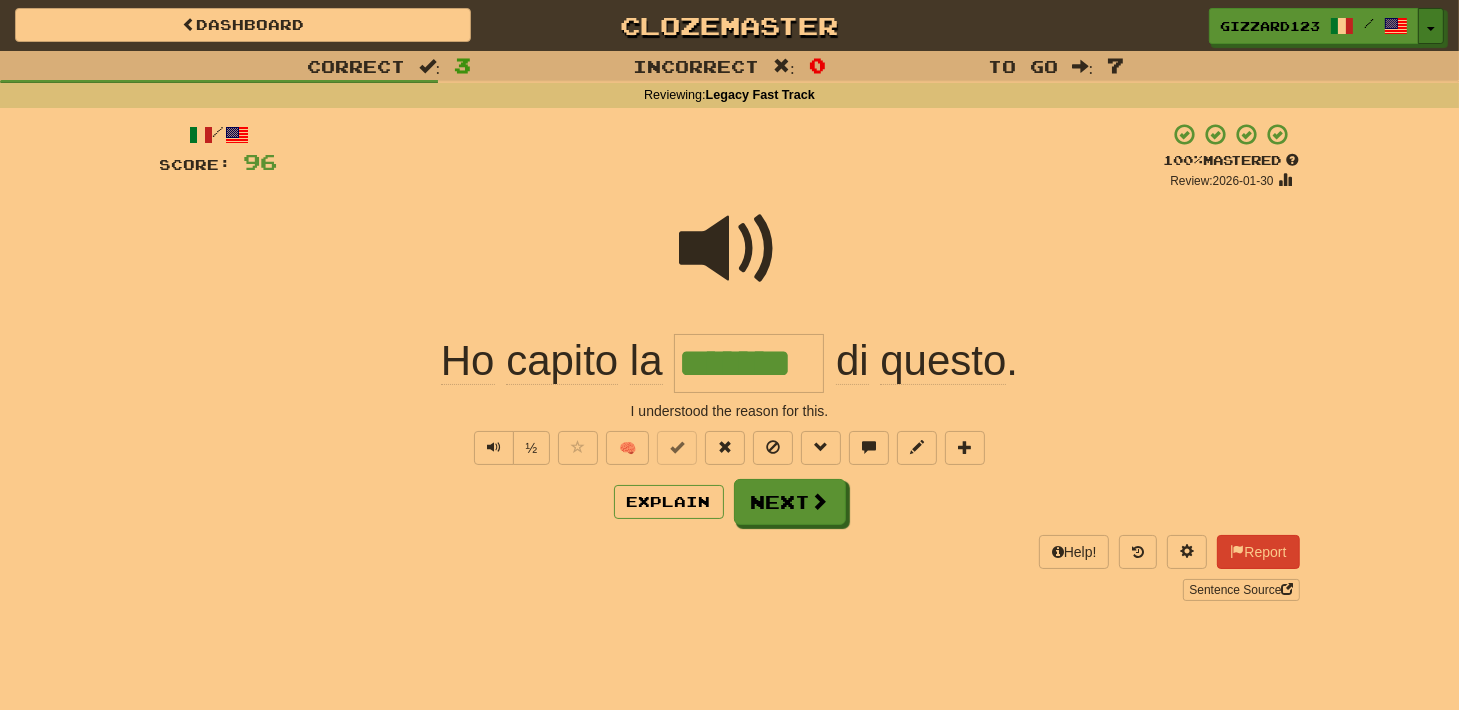 click at bounding box center [1431, 29] 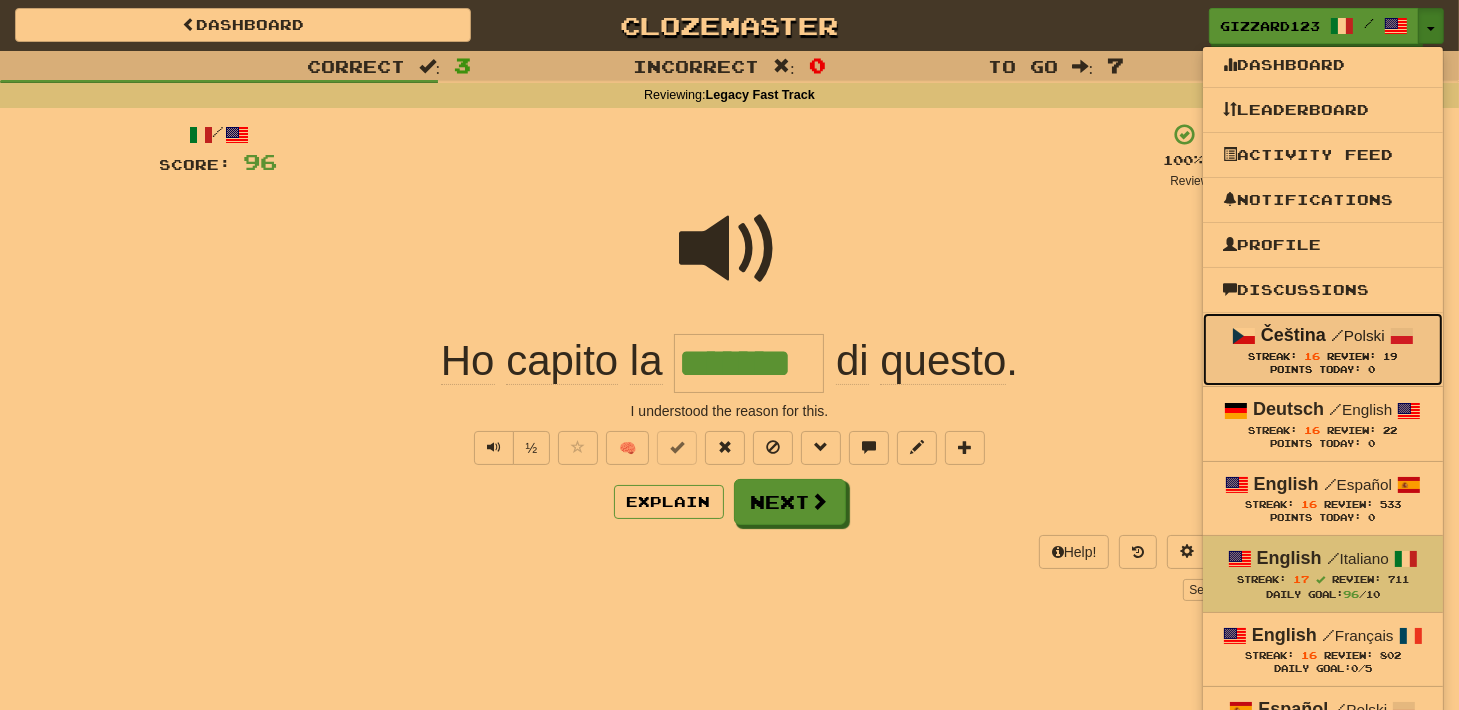 click on "Streak:
16
Review:
19" at bounding box center (1323, 356) 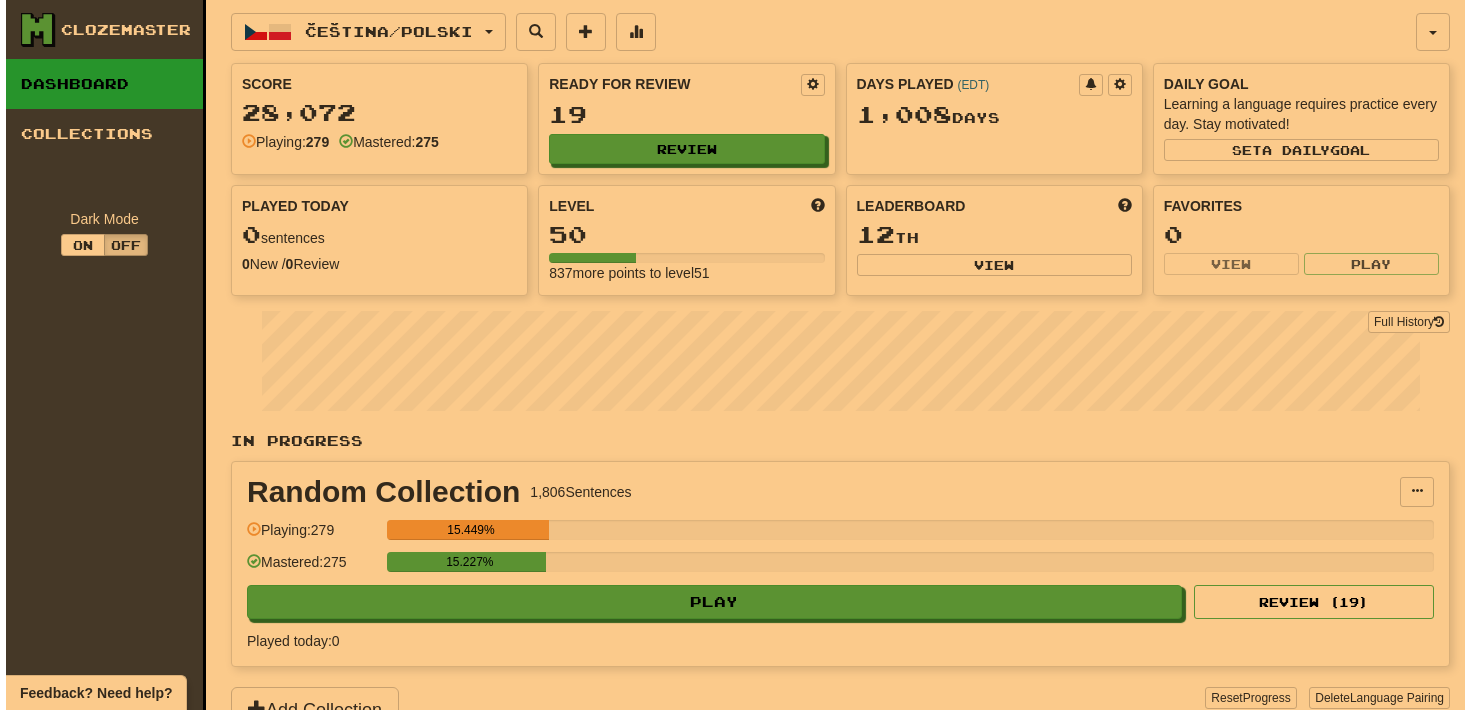 scroll, scrollTop: 0, scrollLeft: 0, axis: both 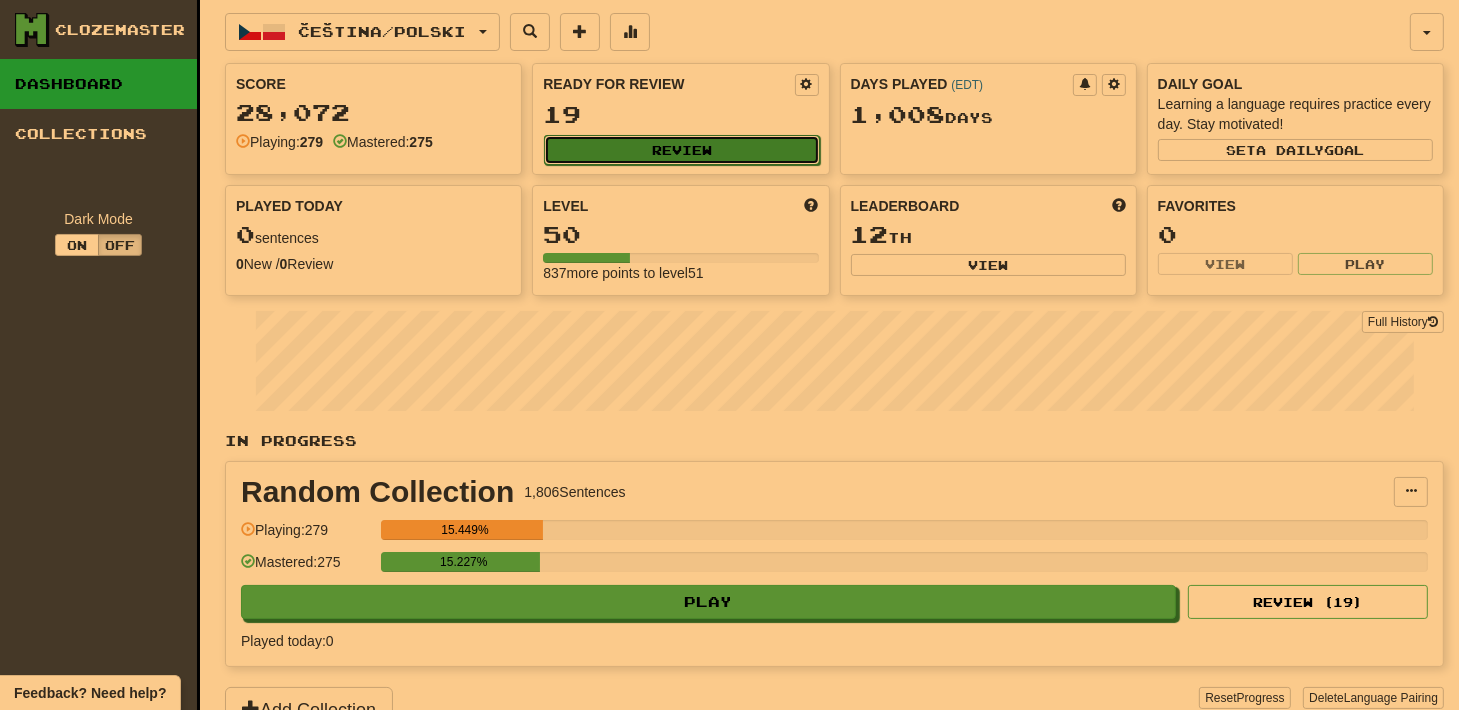 click on "Review" at bounding box center [681, 150] 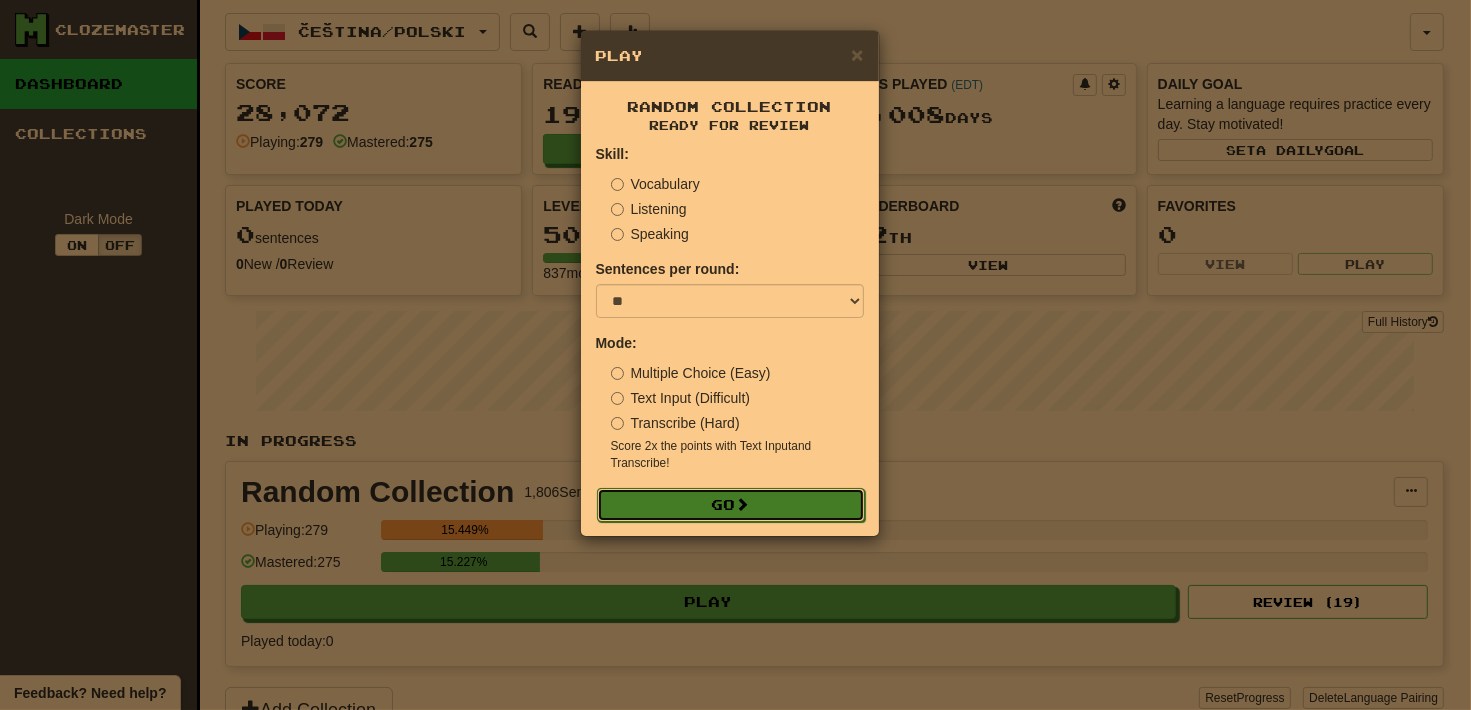click on "Go" at bounding box center (731, 505) 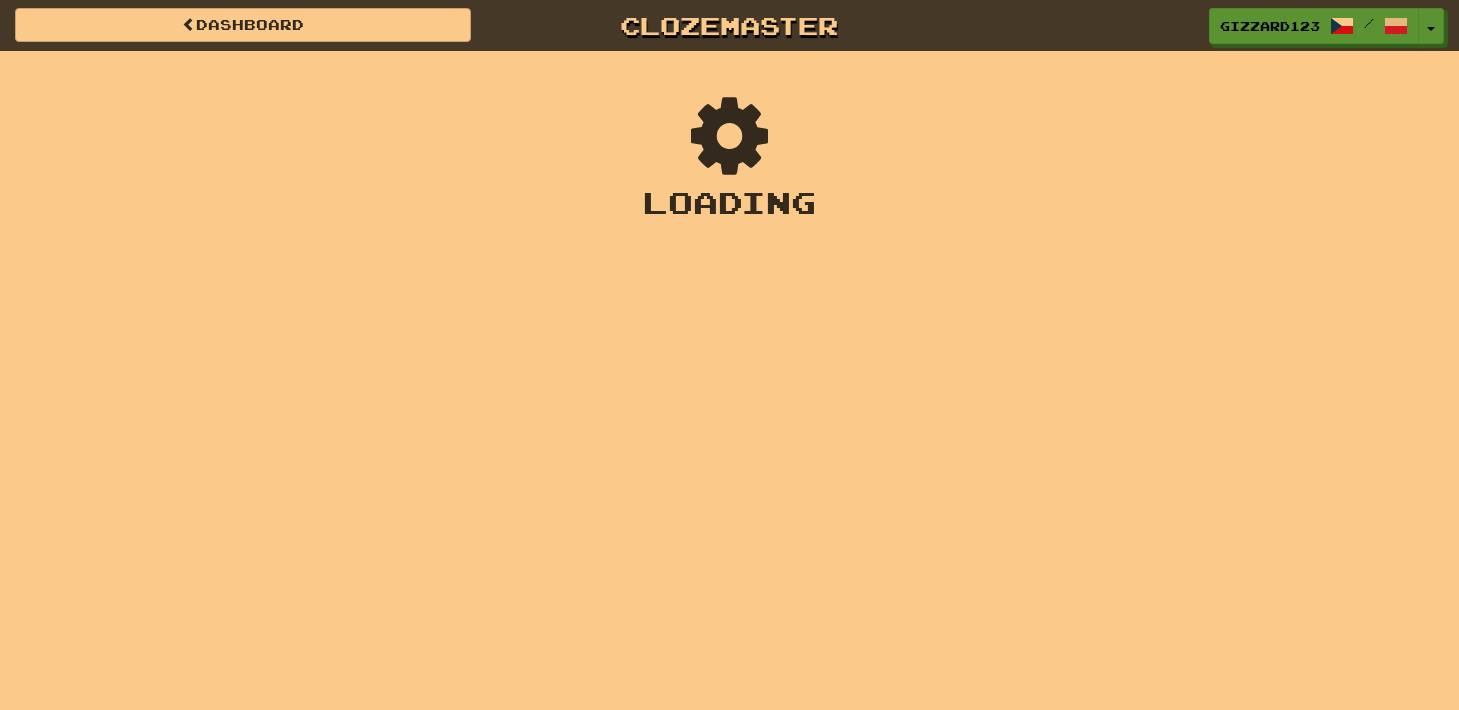 scroll, scrollTop: 0, scrollLeft: 0, axis: both 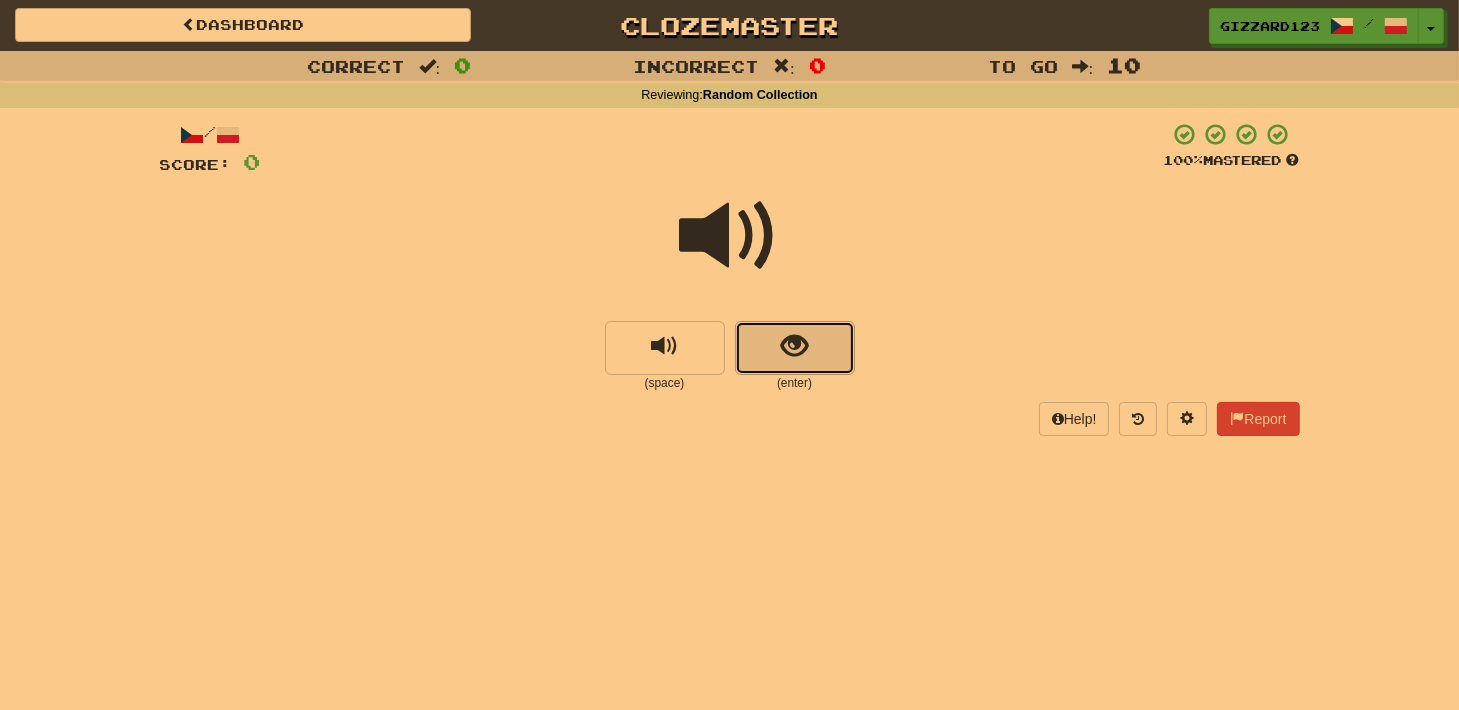 click at bounding box center [795, 348] 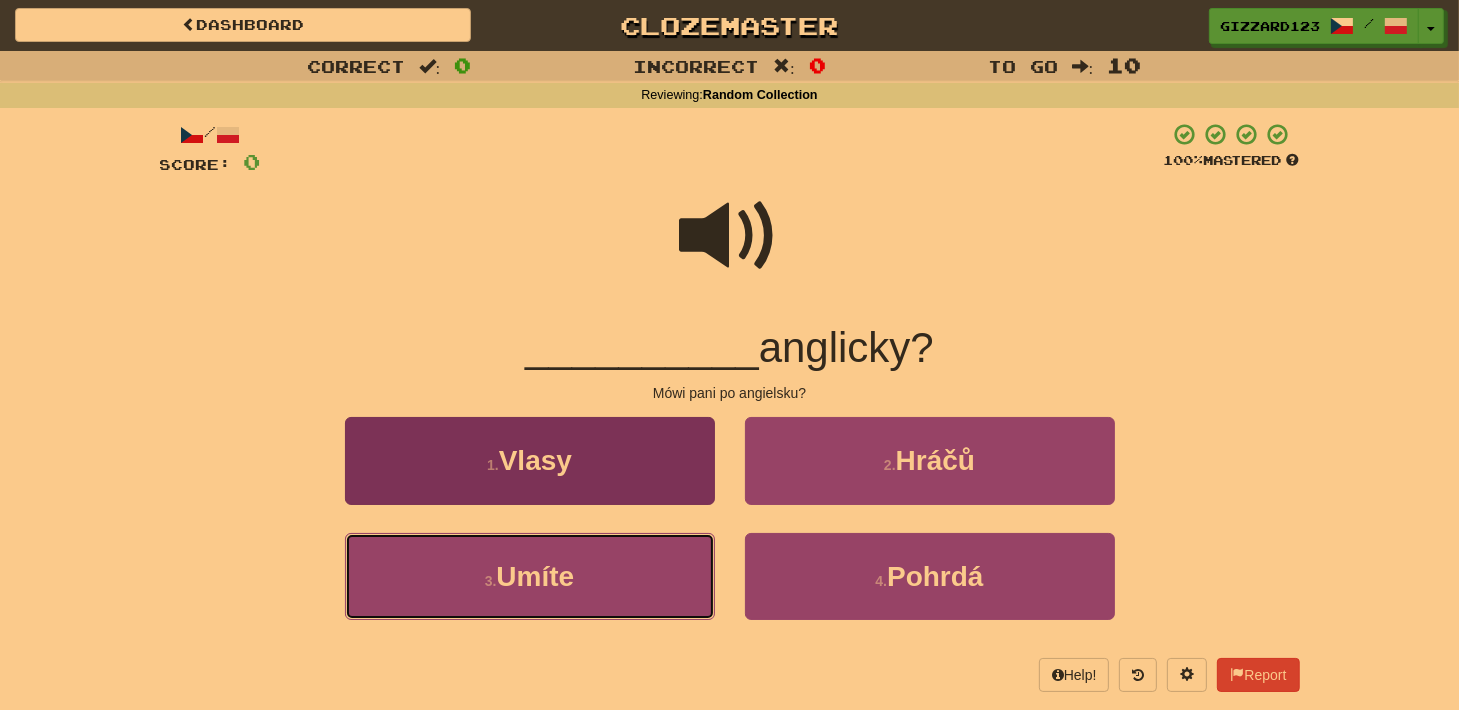 click on "3 .  Umíte" at bounding box center [530, 576] 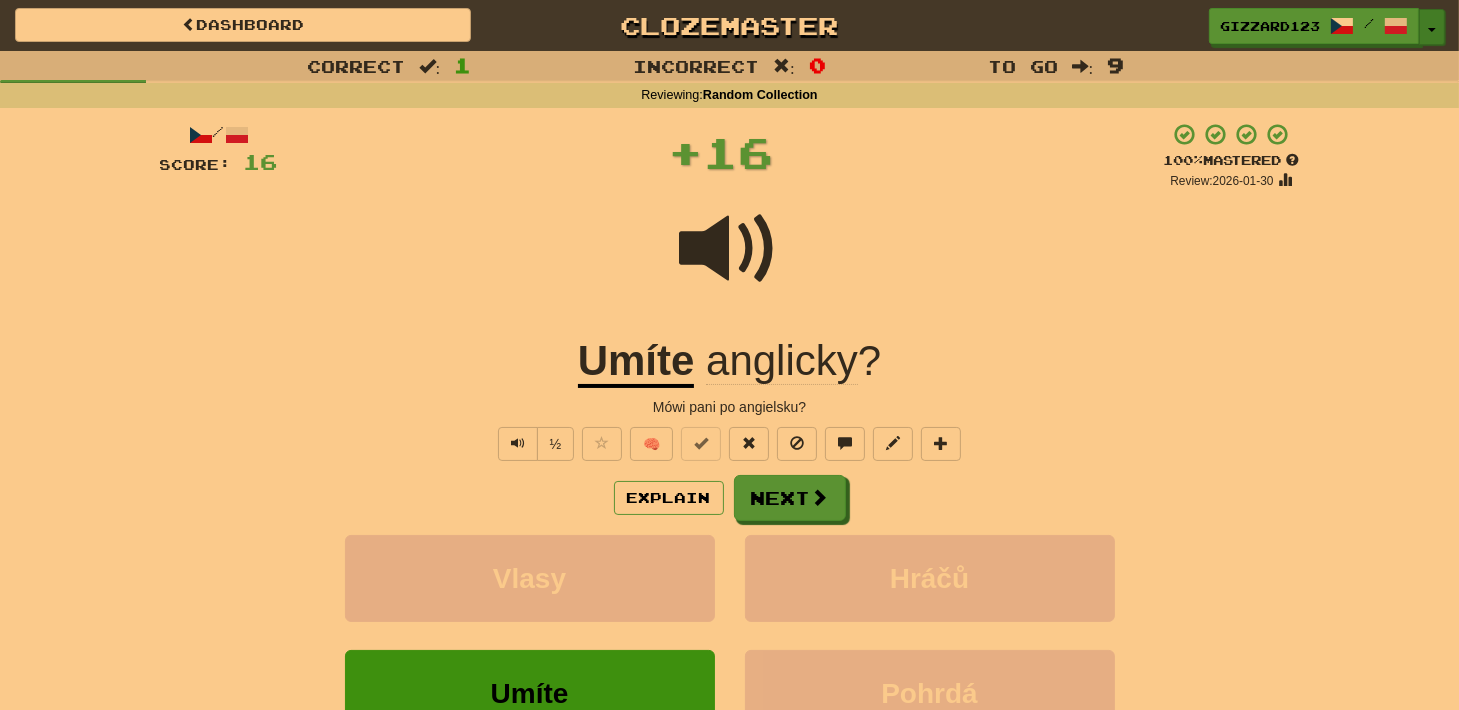 click on "Toggle Dropdown" at bounding box center (1432, 27) 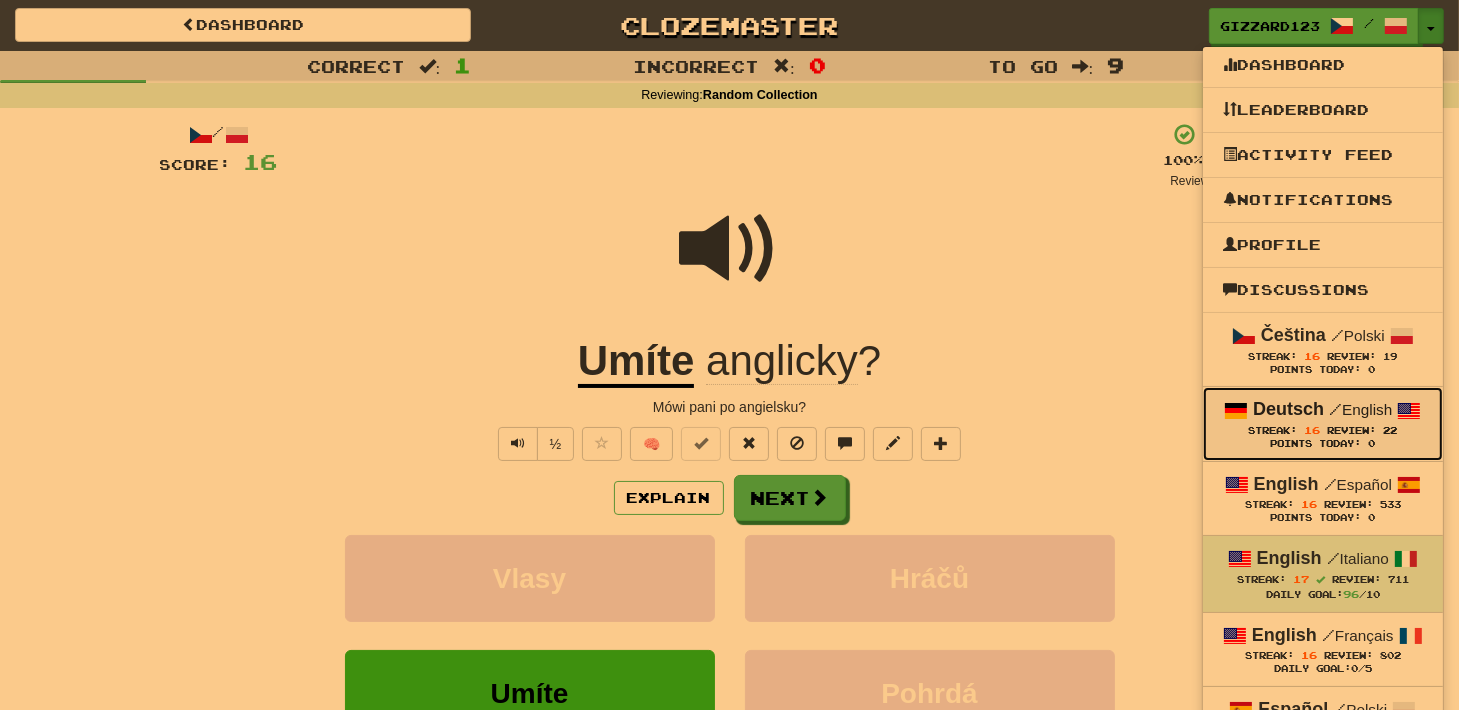 click on "Streak:" at bounding box center (1272, 430) 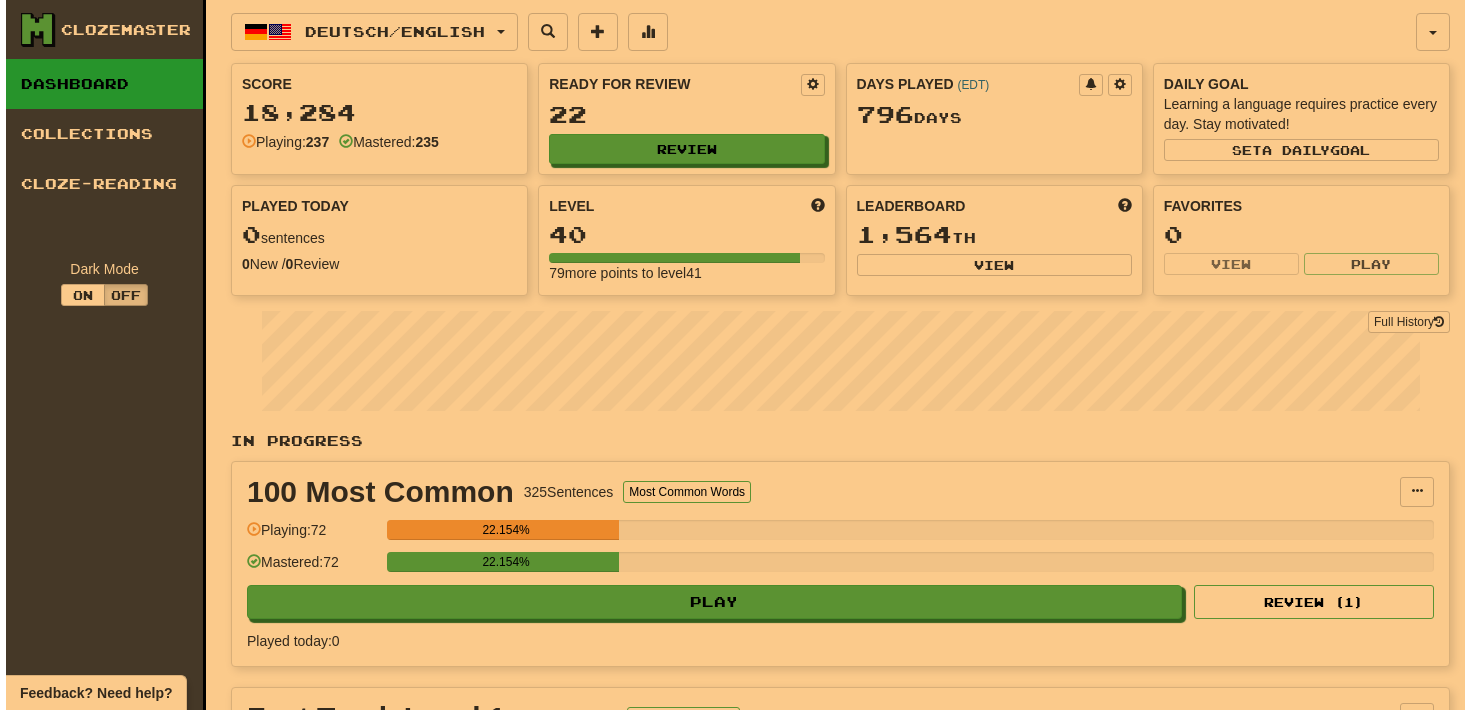 scroll, scrollTop: 0, scrollLeft: 0, axis: both 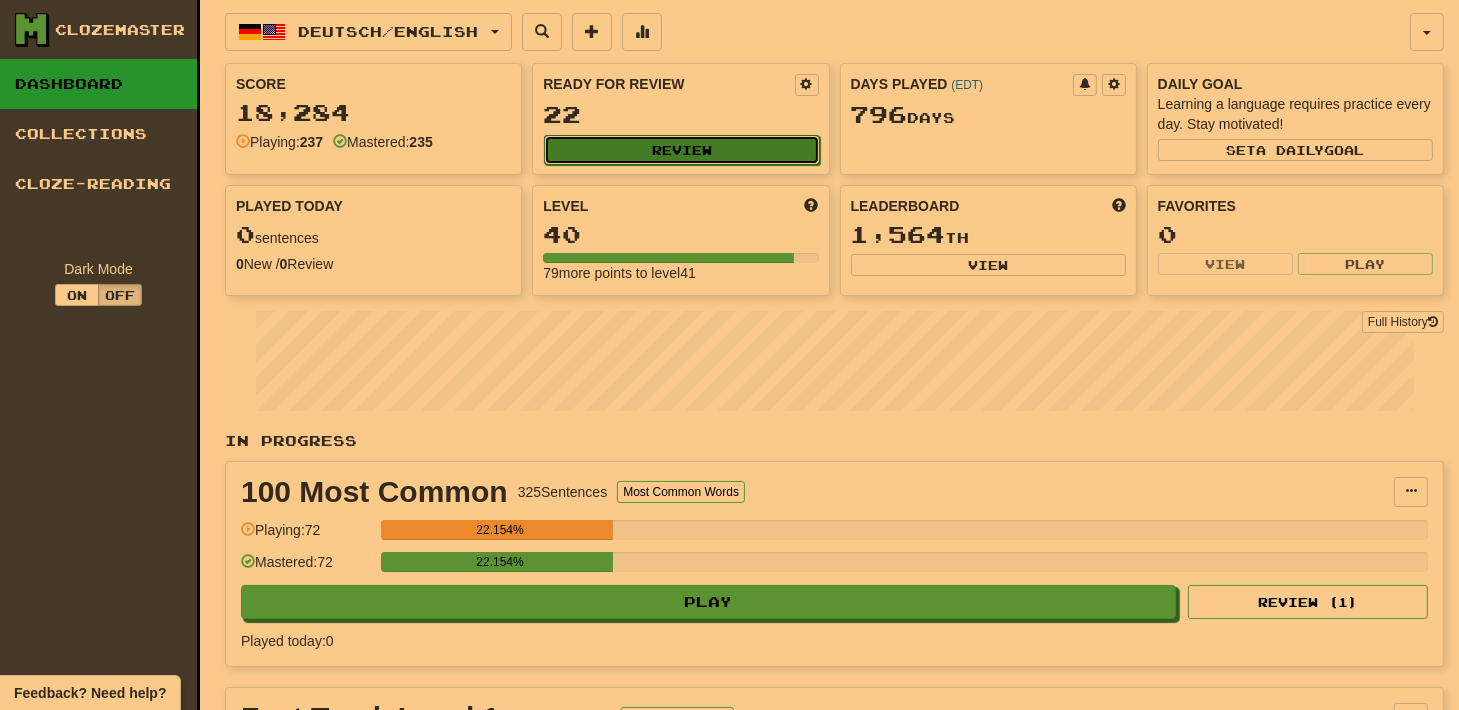 click on "Review" at bounding box center [681, 150] 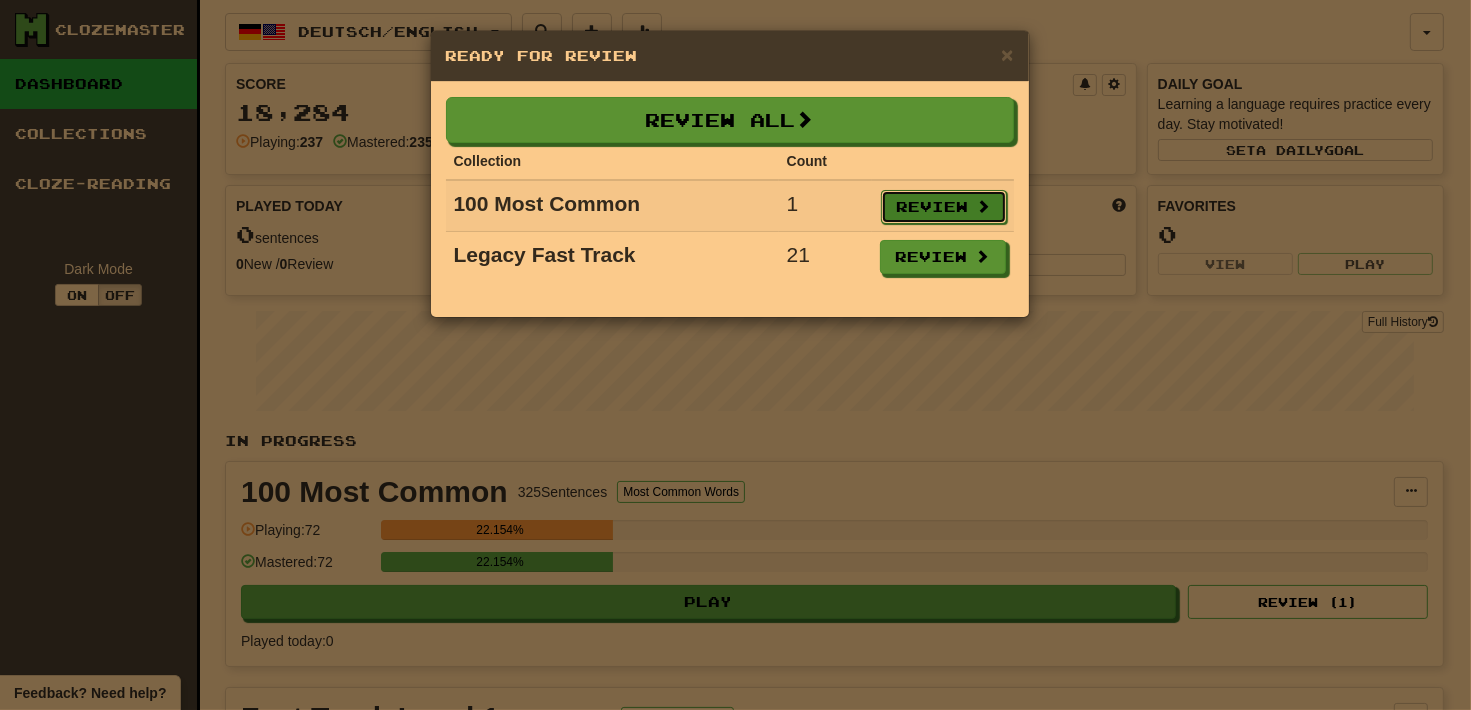 click on "Review" at bounding box center [944, 207] 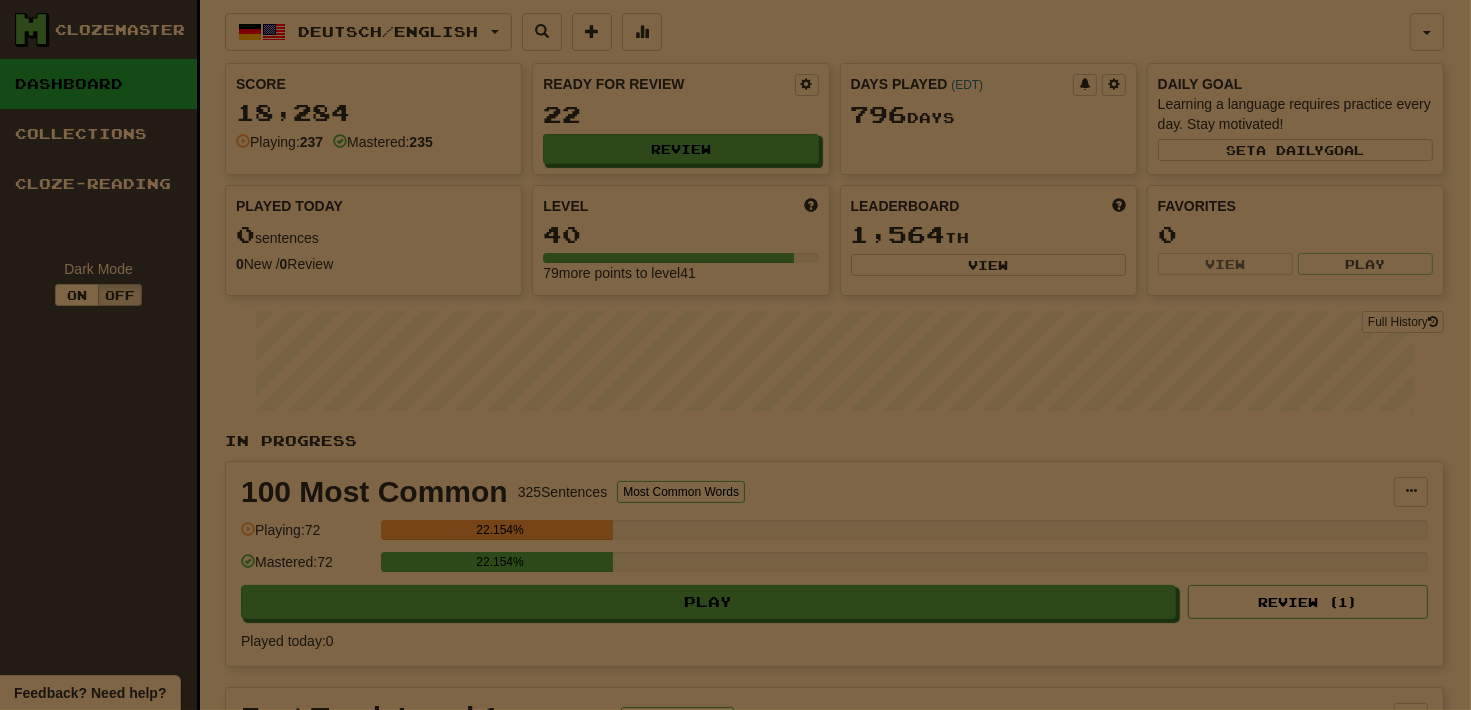 select on "**" 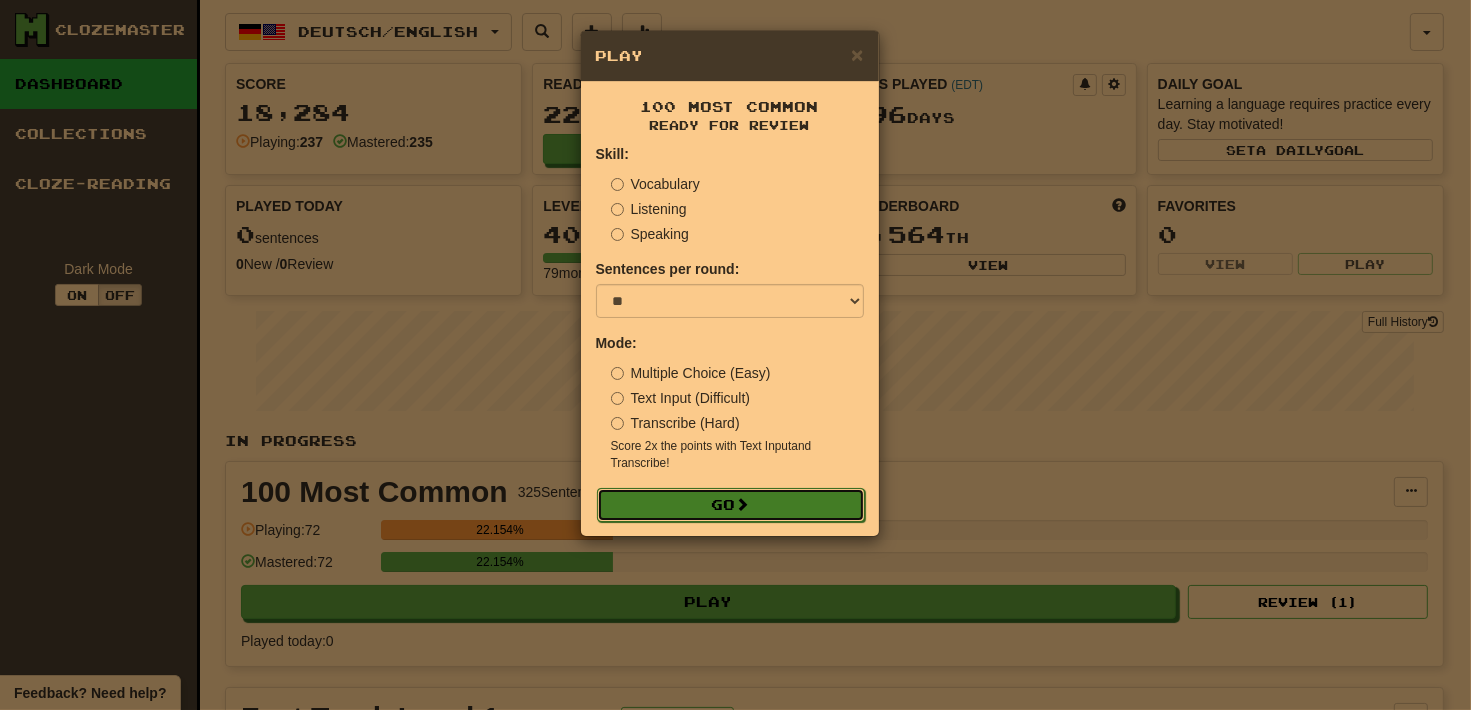 click on "Go" at bounding box center [731, 505] 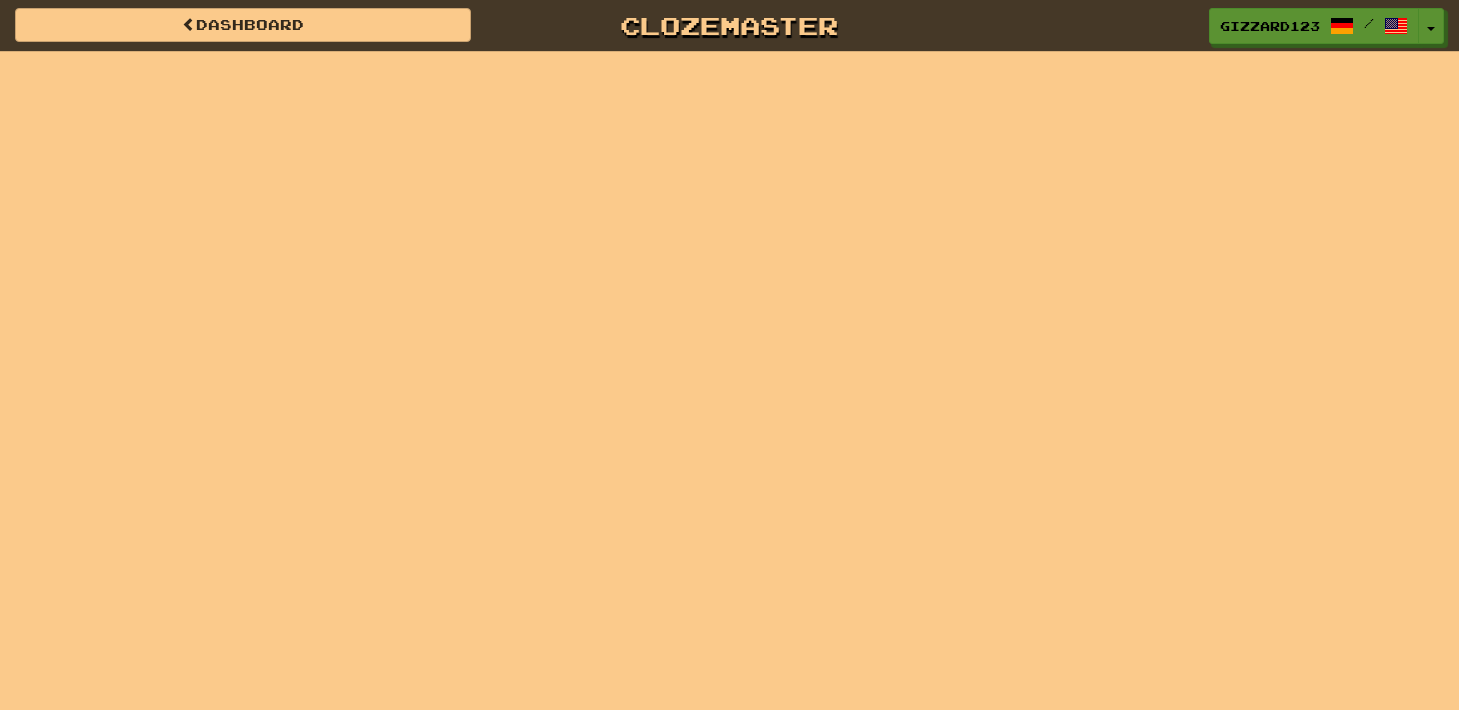 scroll, scrollTop: 0, scrollLeft: 0, axis: both 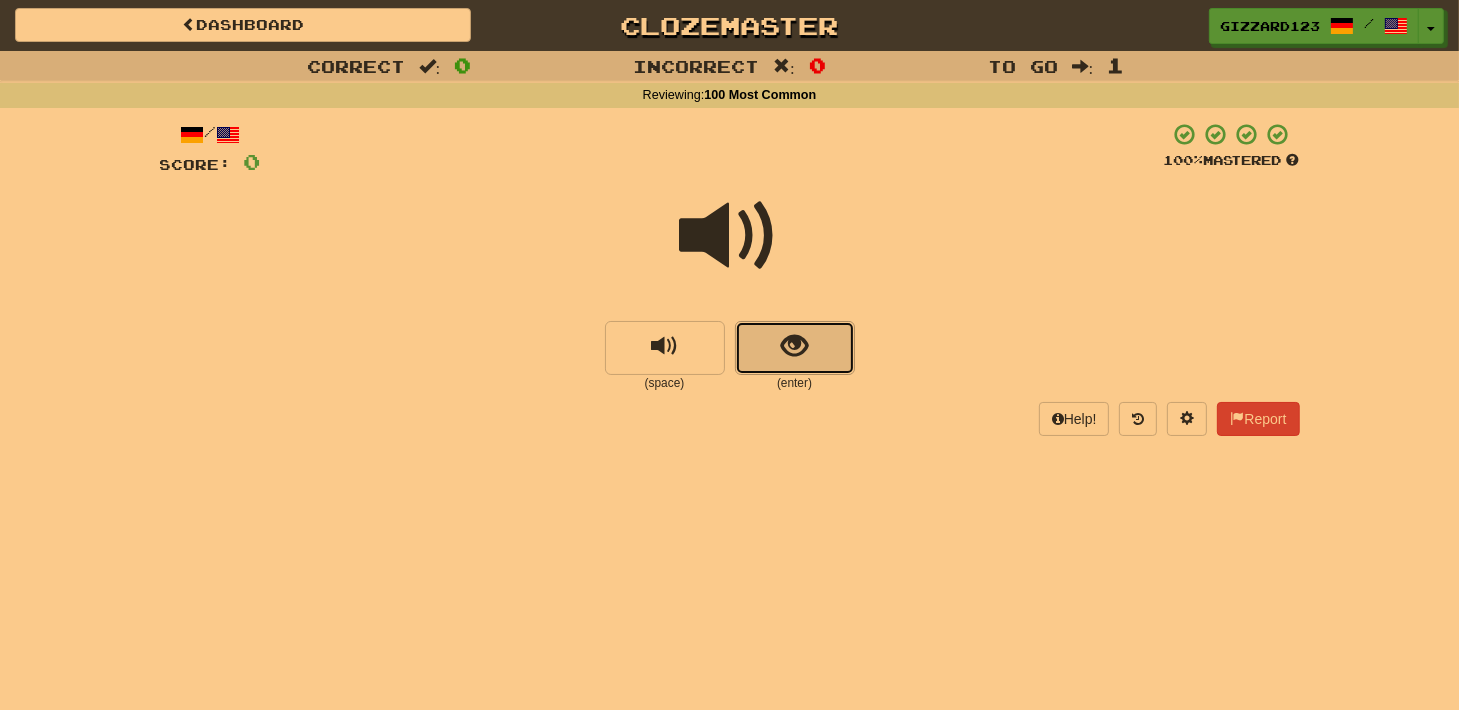 click at bounding box center (794, 346) 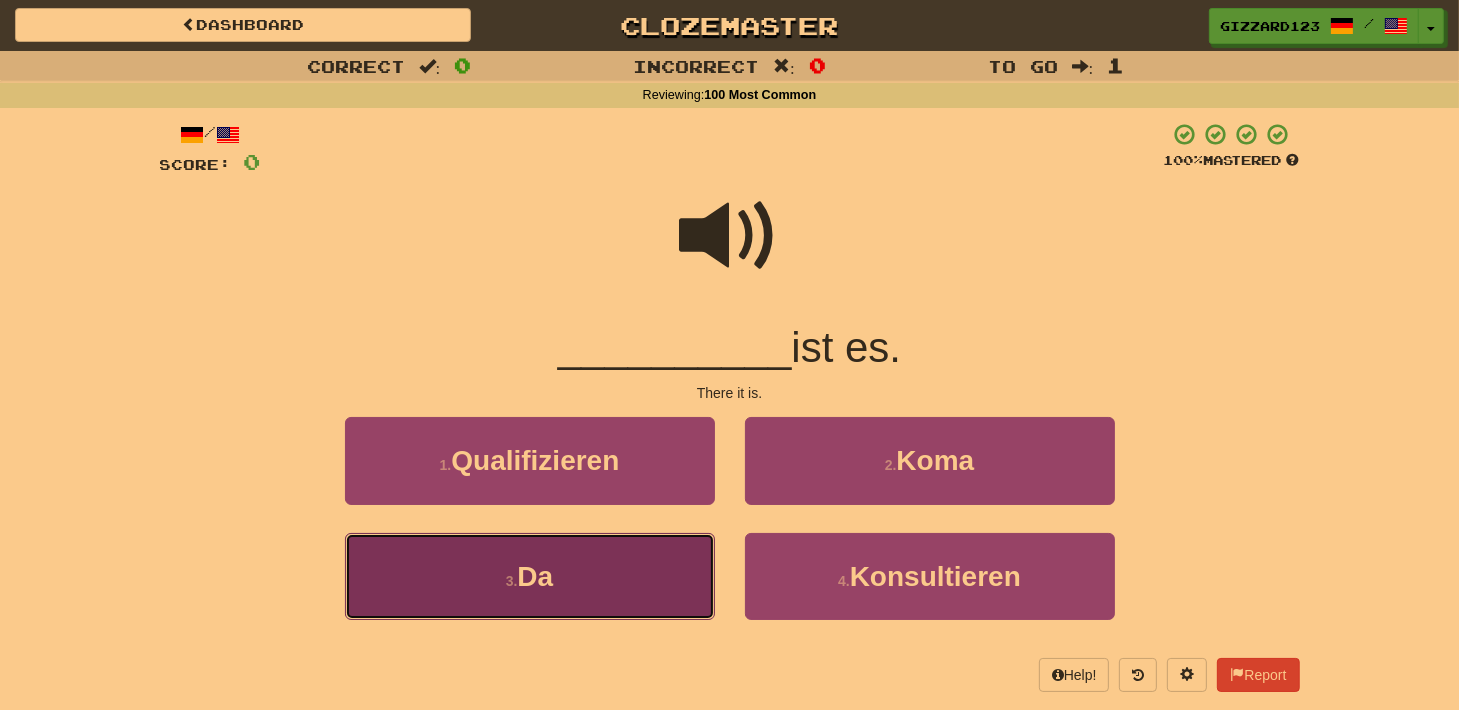 click on "3 . [NAME]" at bounding box center [530, 576] 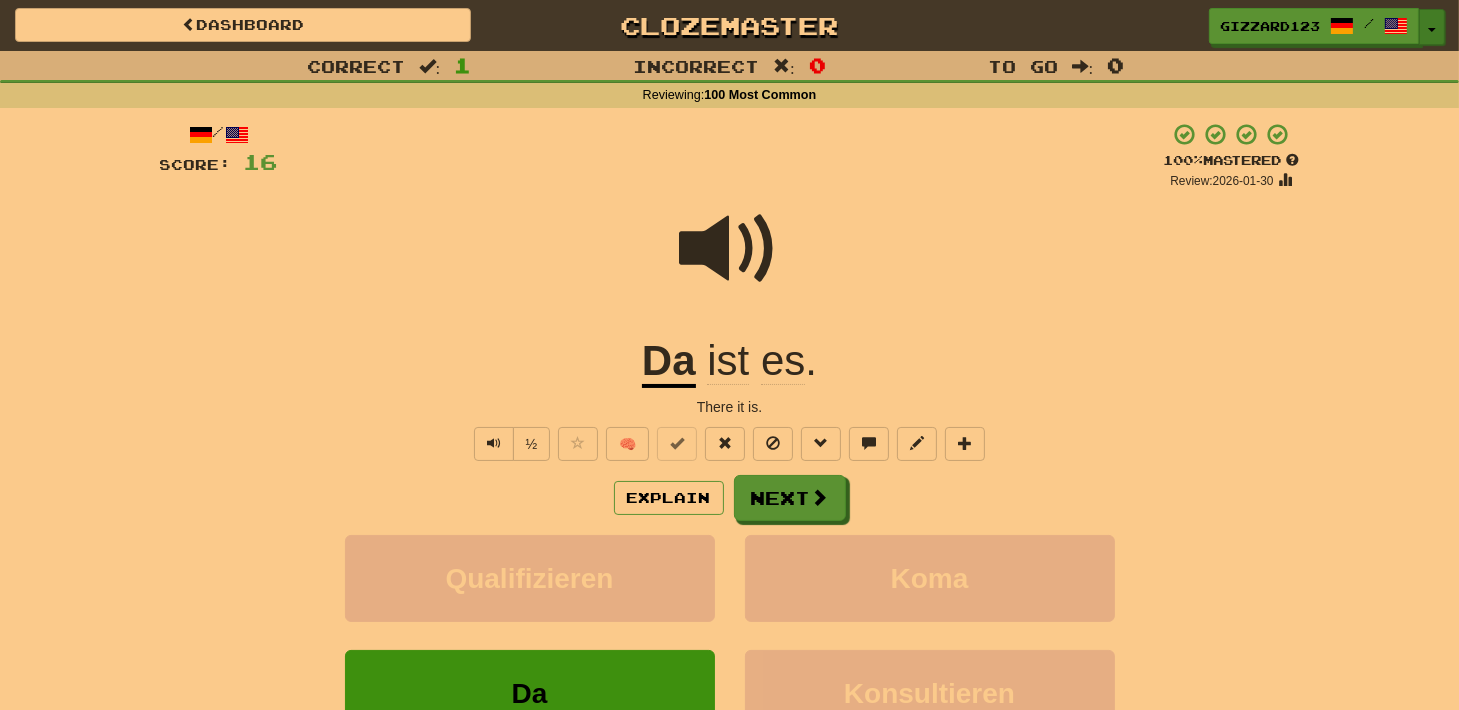 click on "Toggle Dropdown" at bounding box center (1432, 27) 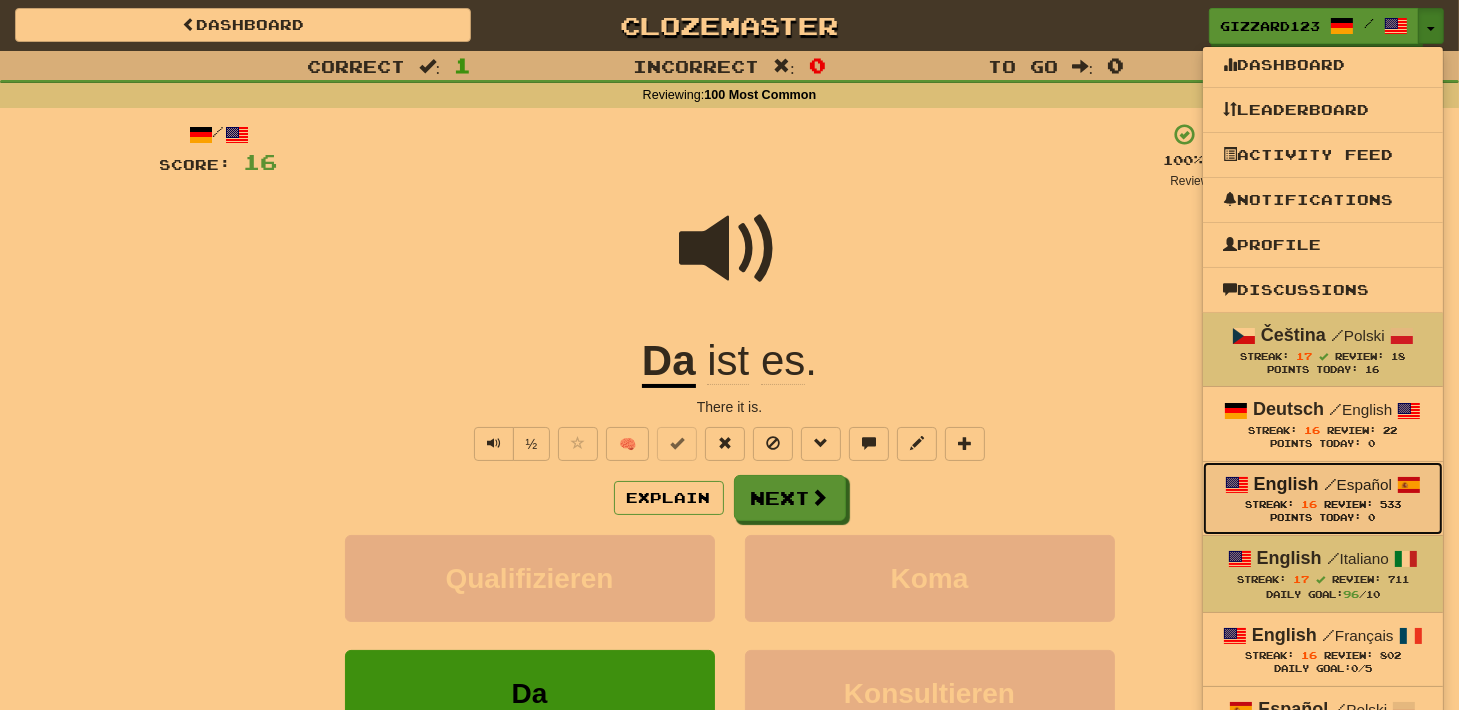 click on "English
/
Español" at bounding box center (1323, 485) 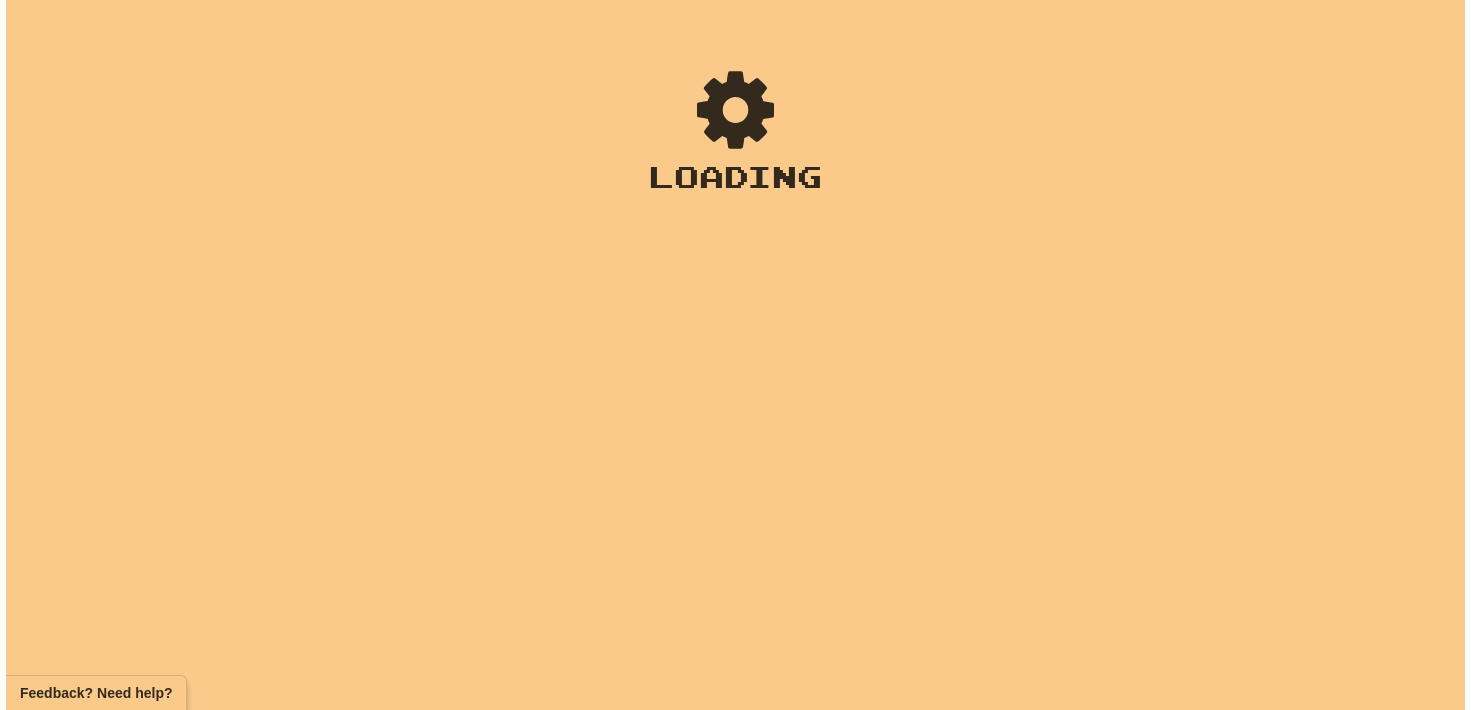 scroll, scrollTop: 0, scrollLeft: 0, axis: both 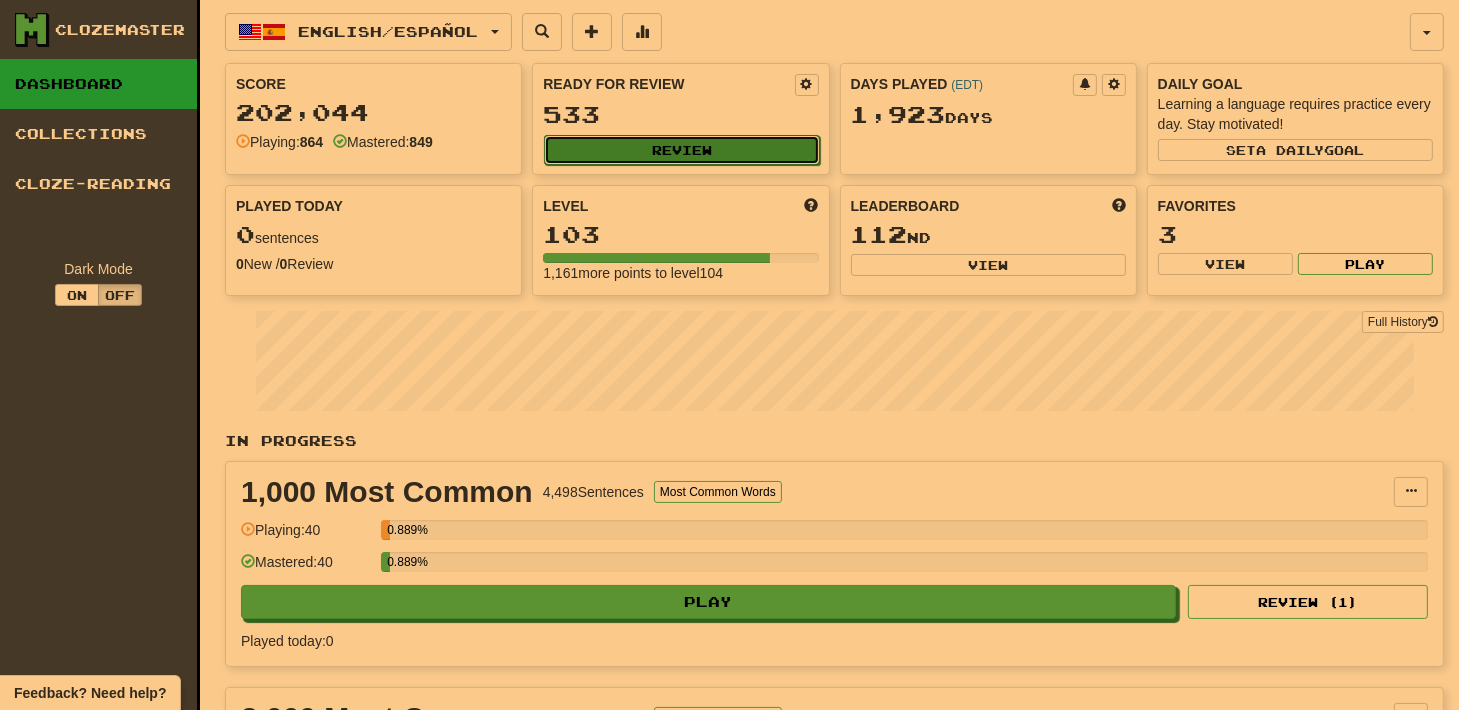 click on "Review" at bounding box center [681, 150] 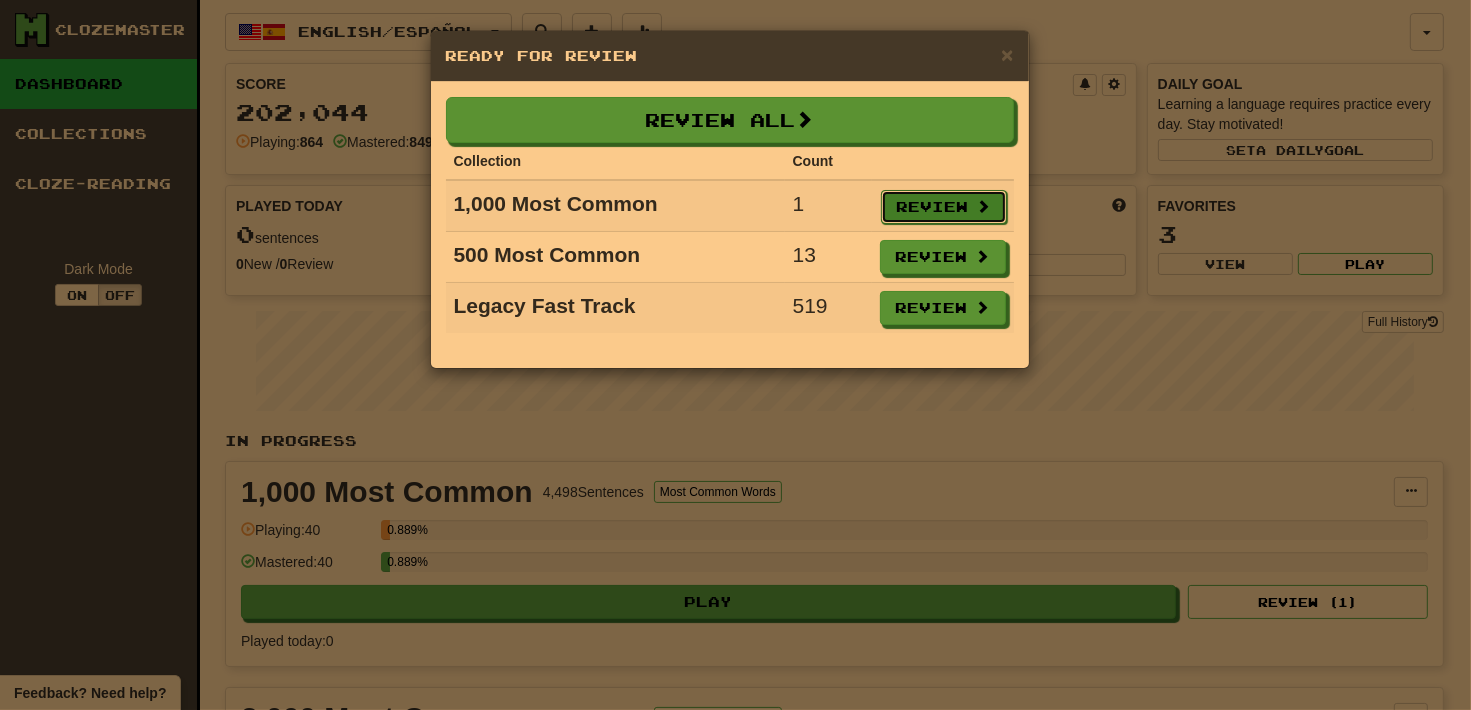 click on "Review" at bounding box center (944, 207) 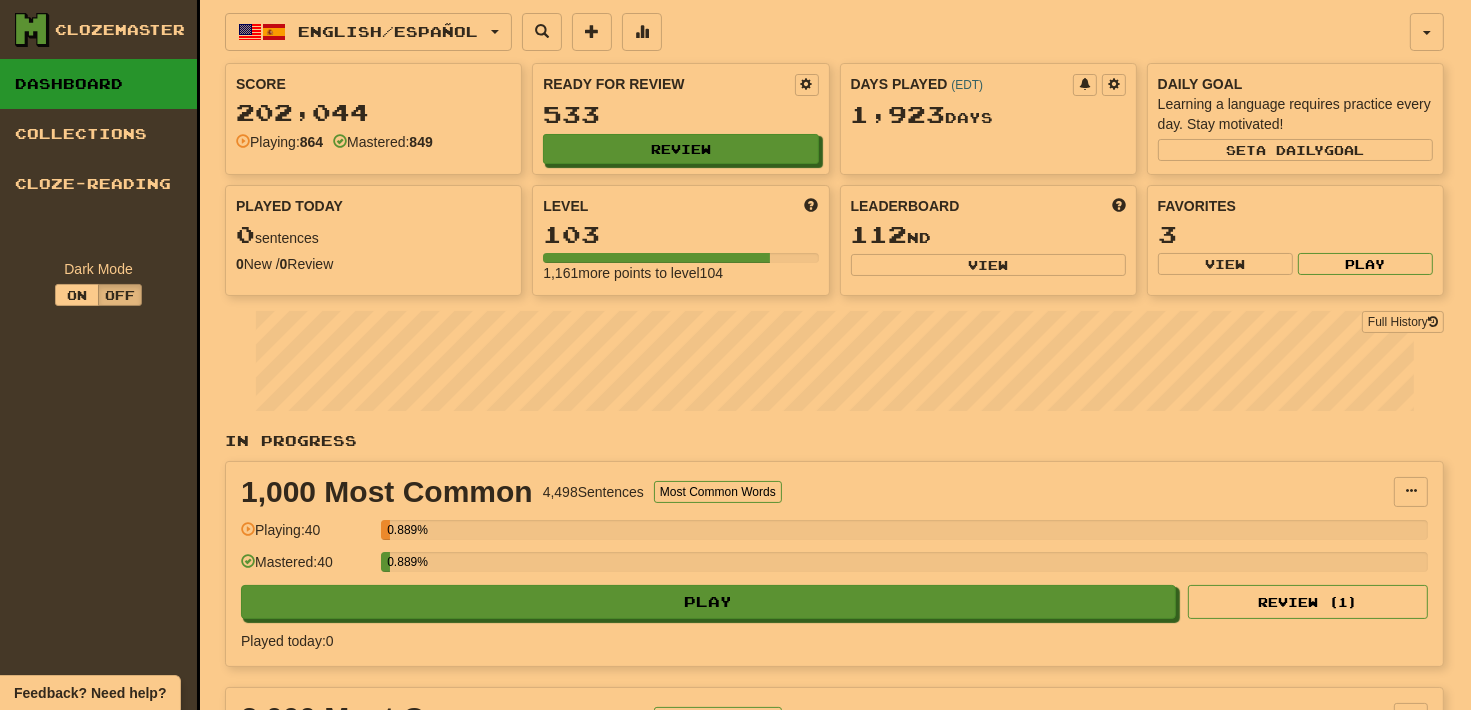 select on "**" 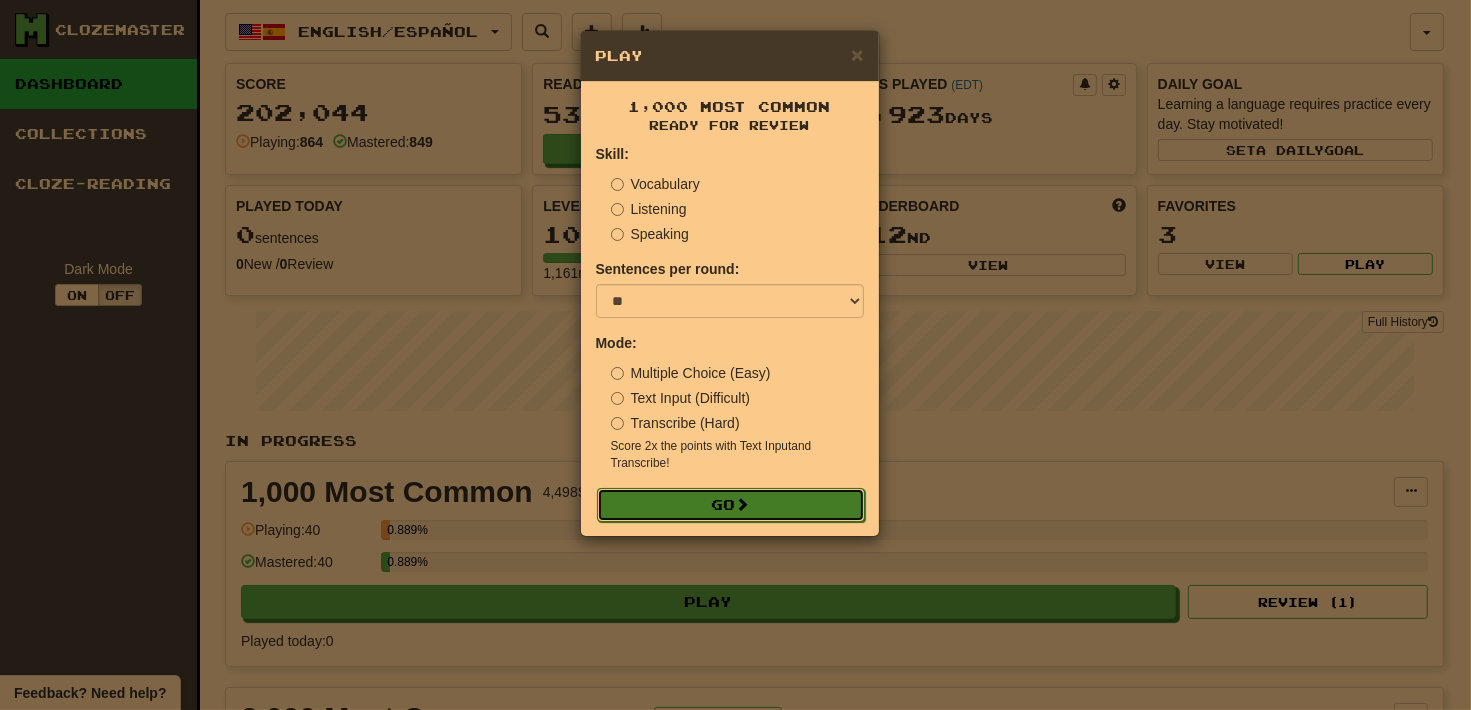 click at bounding box center [743, 504] 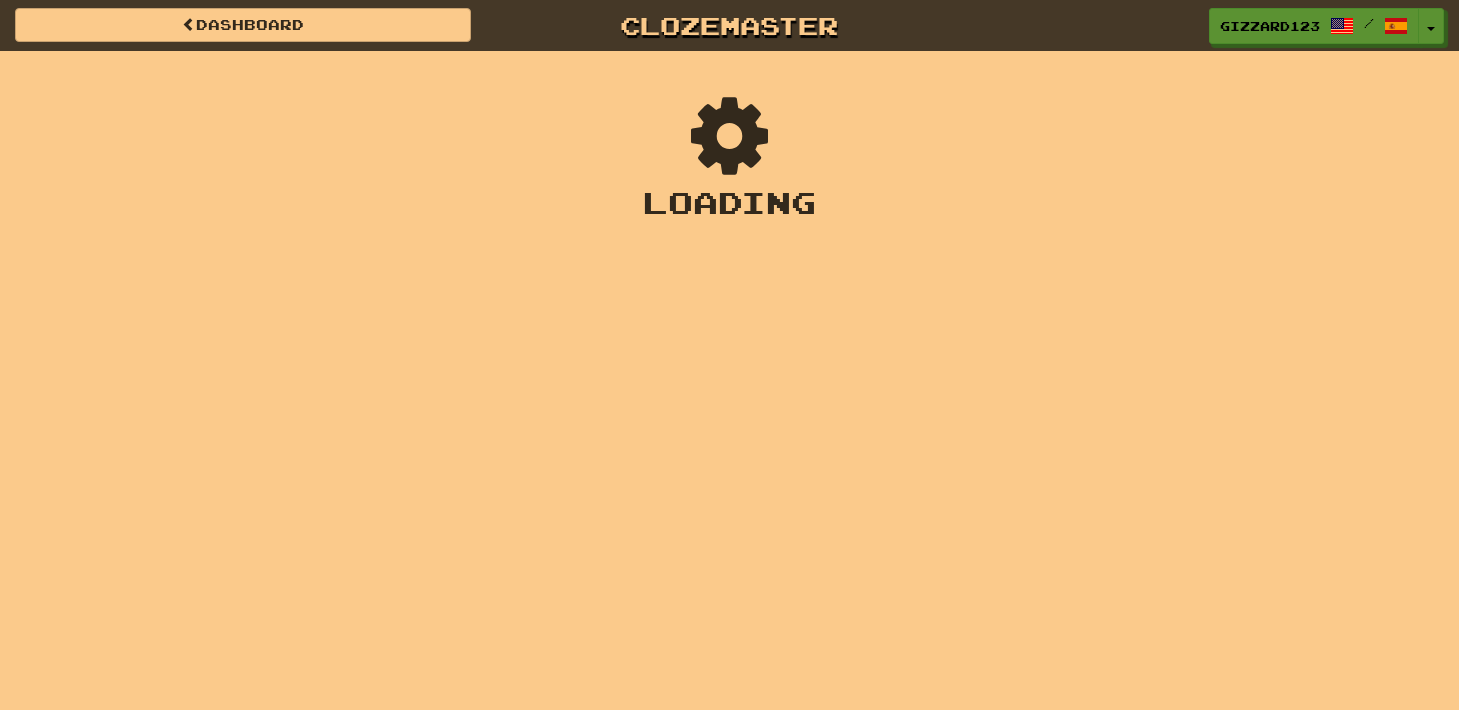 scroll, scrollTop: 0, scrollLeft: 0, axis: both 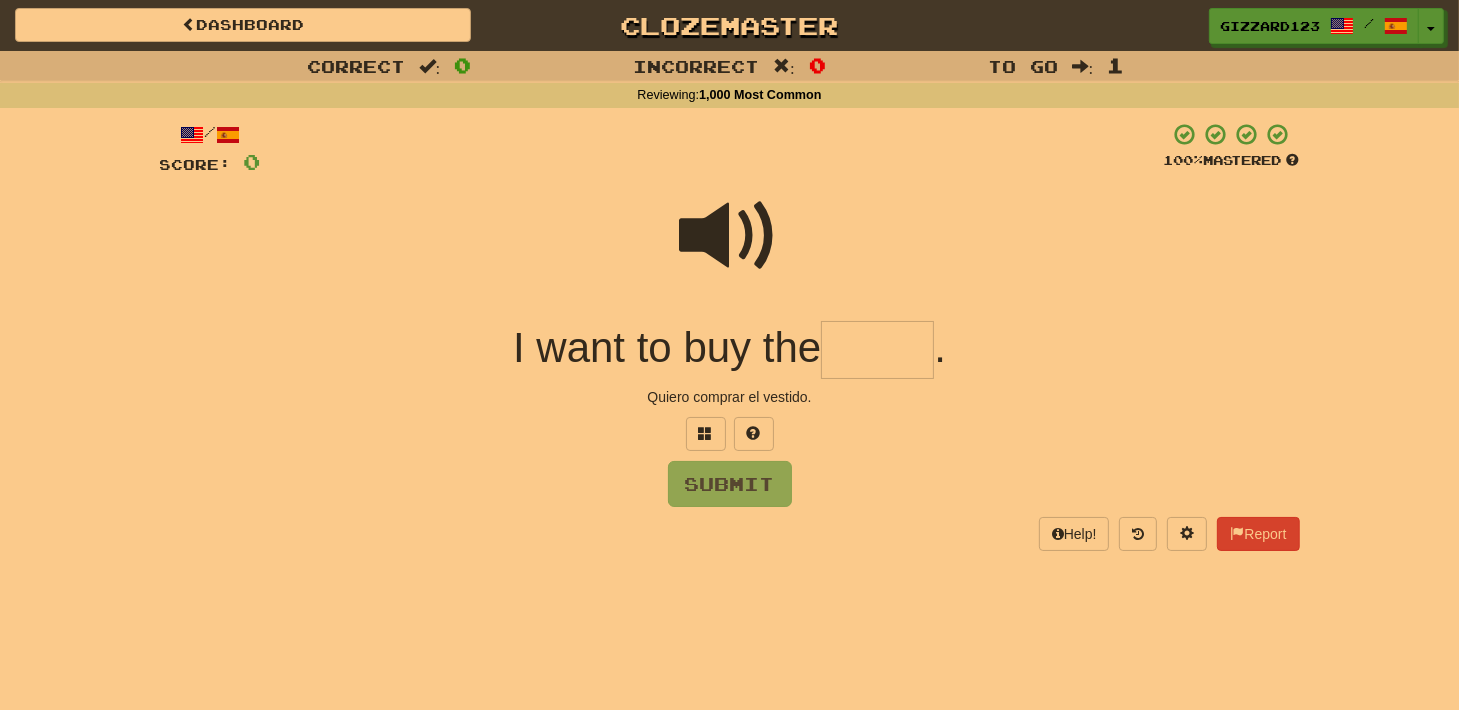 drag, startPoint x: 882, startPoint y: 357, endPoint x: 1022, endPoint y: 362, distance: 140.08926 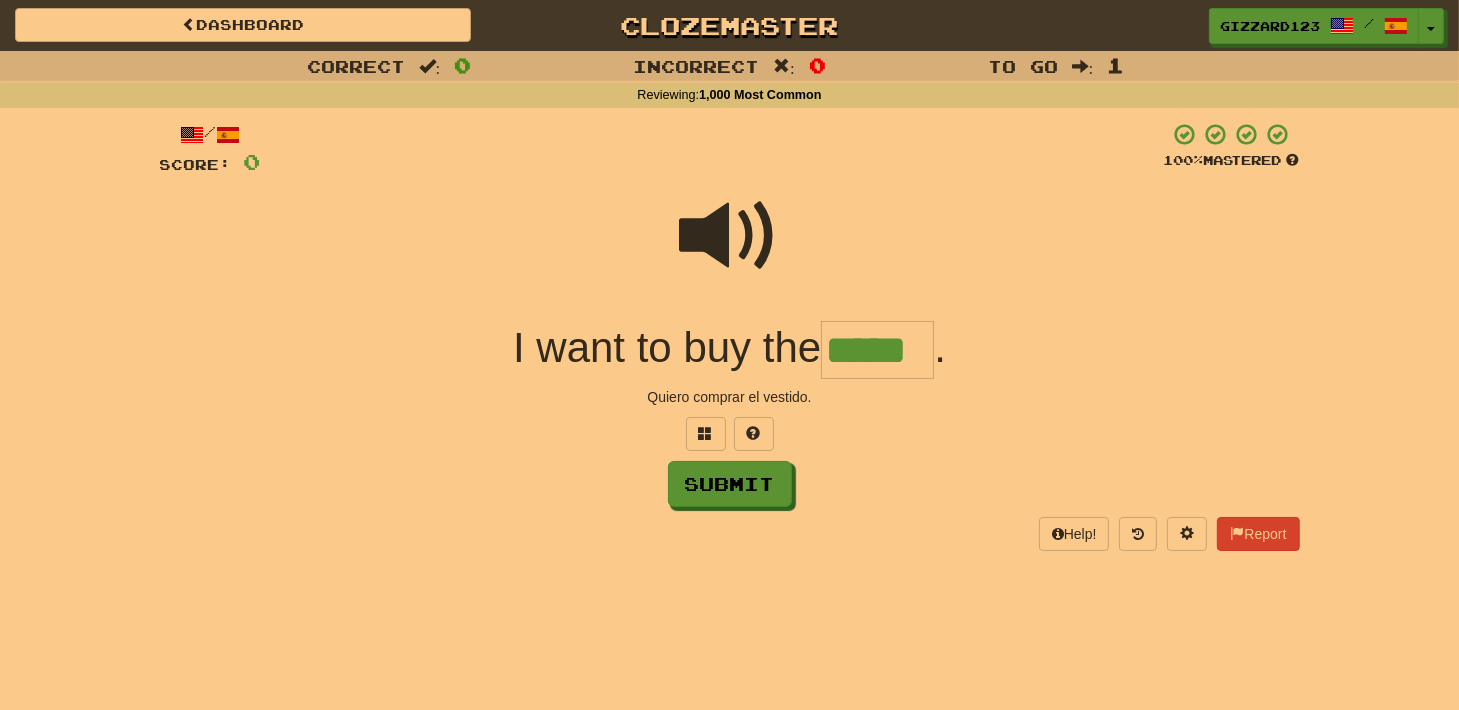 type on "*****" 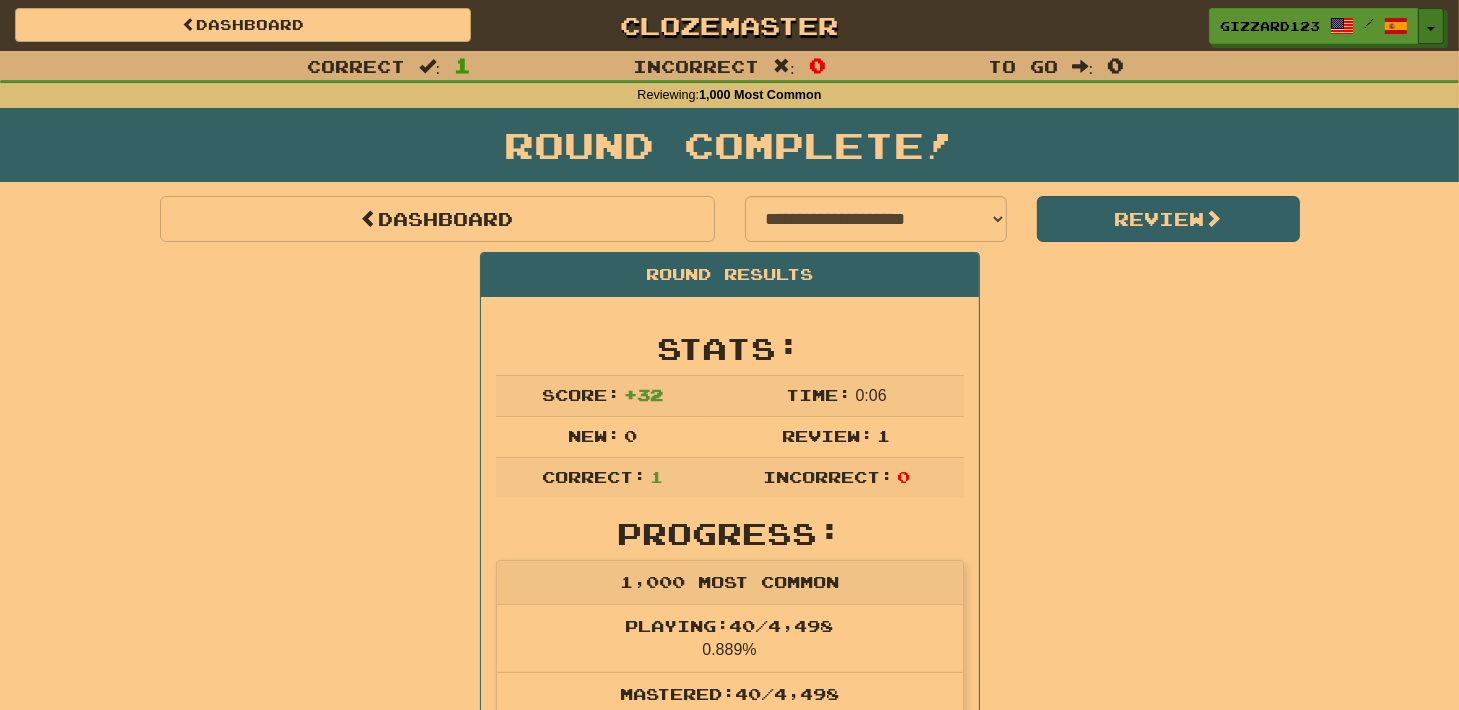 drag, startPoint x: 1434, startPoint y: 39, endPoint x: 1439, endPoint y: 54, distance: 15.811388 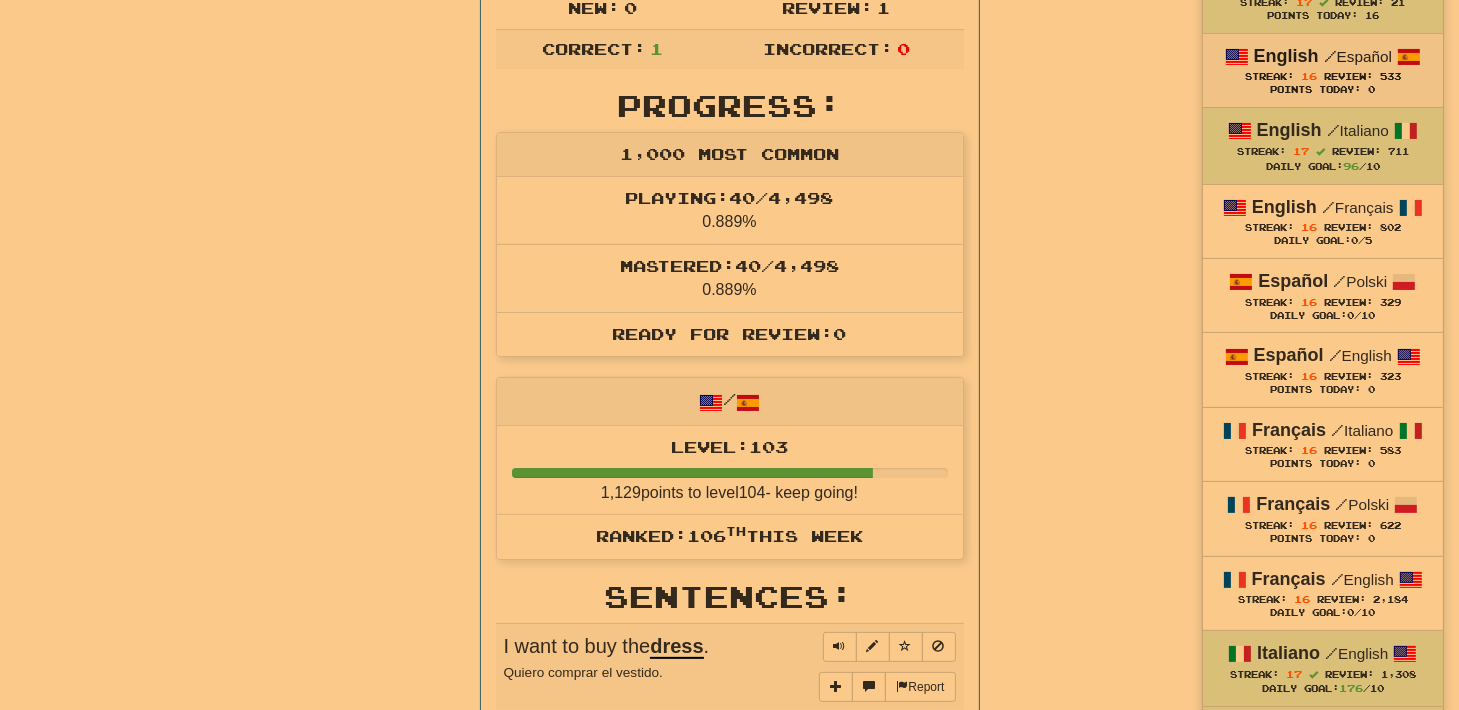 scroll, scrollTop: 533, scrollLeft: 0, axis: vertical 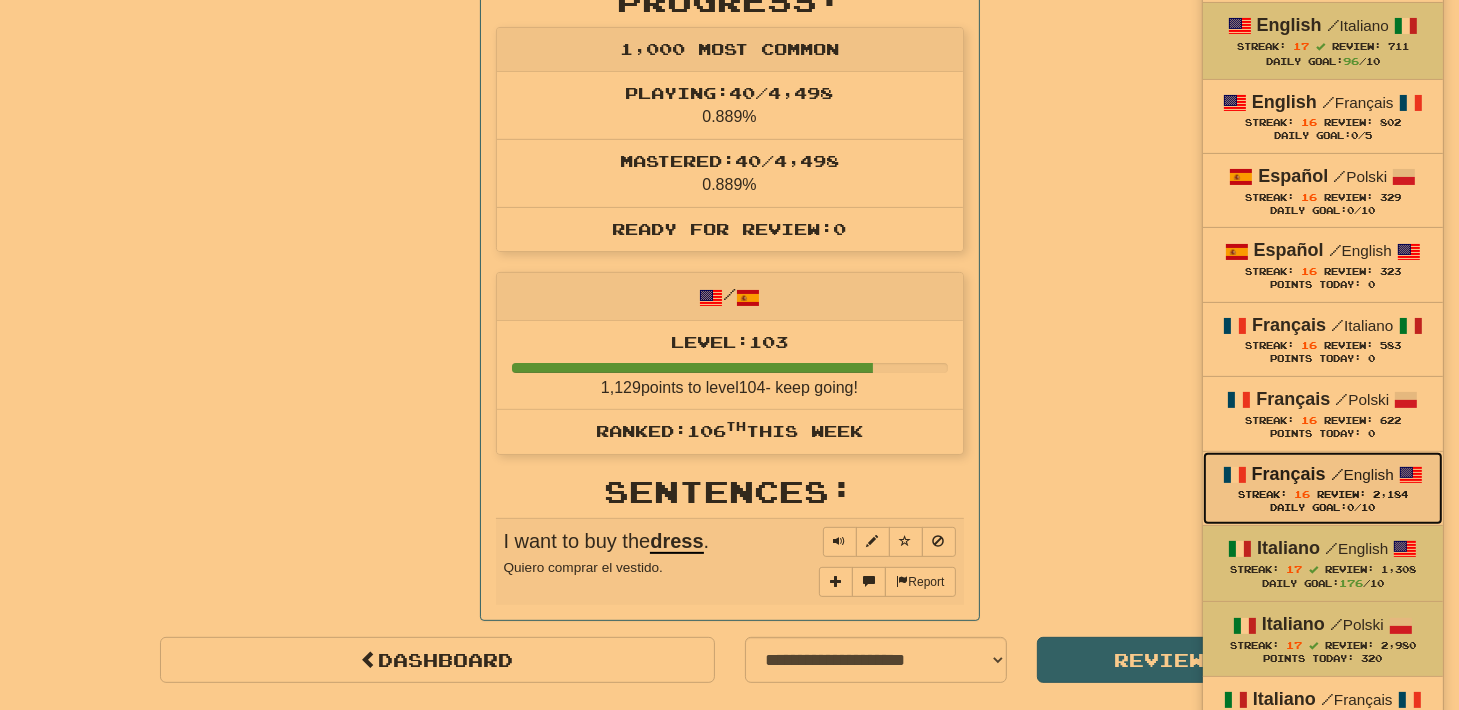 click on "Français" at bounding box center (1289, 474) 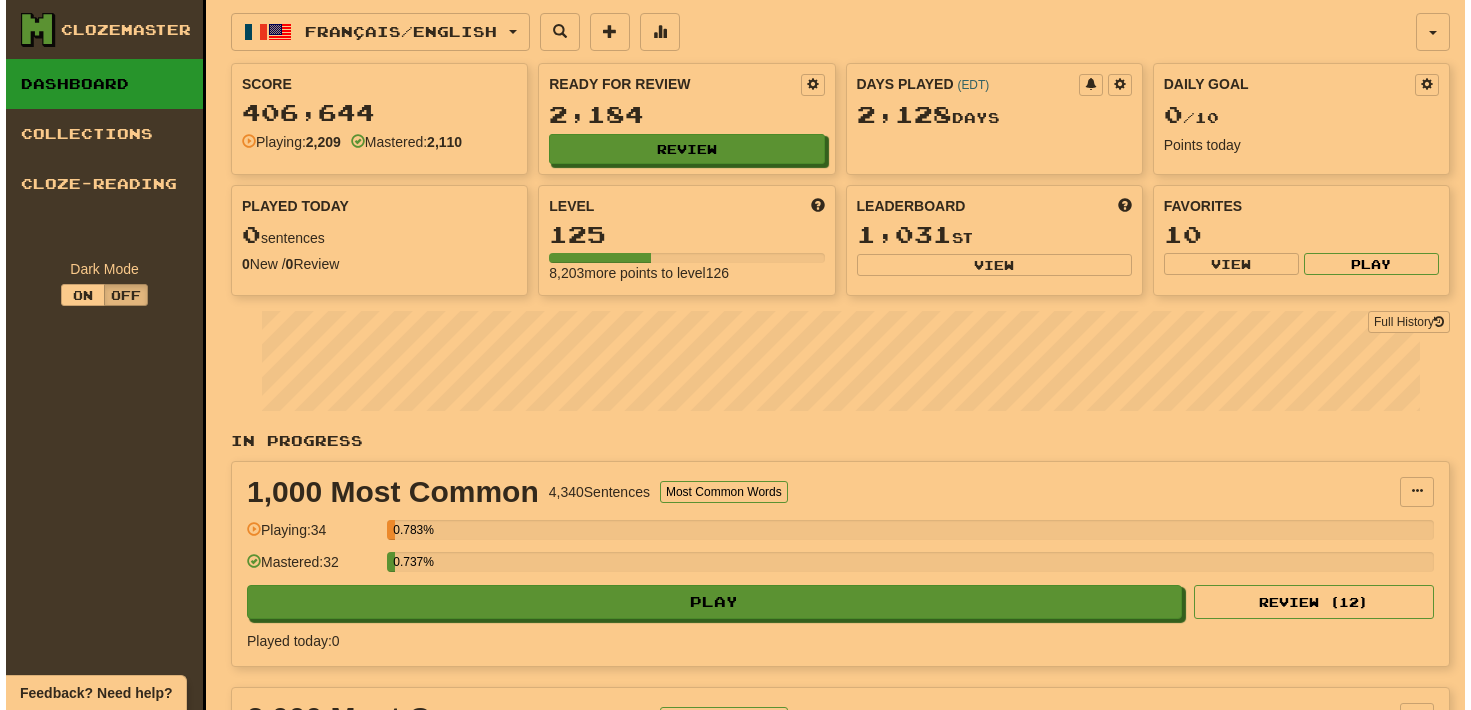 scroll, scrollTop: 0, scrollLeft: 0, axis: both 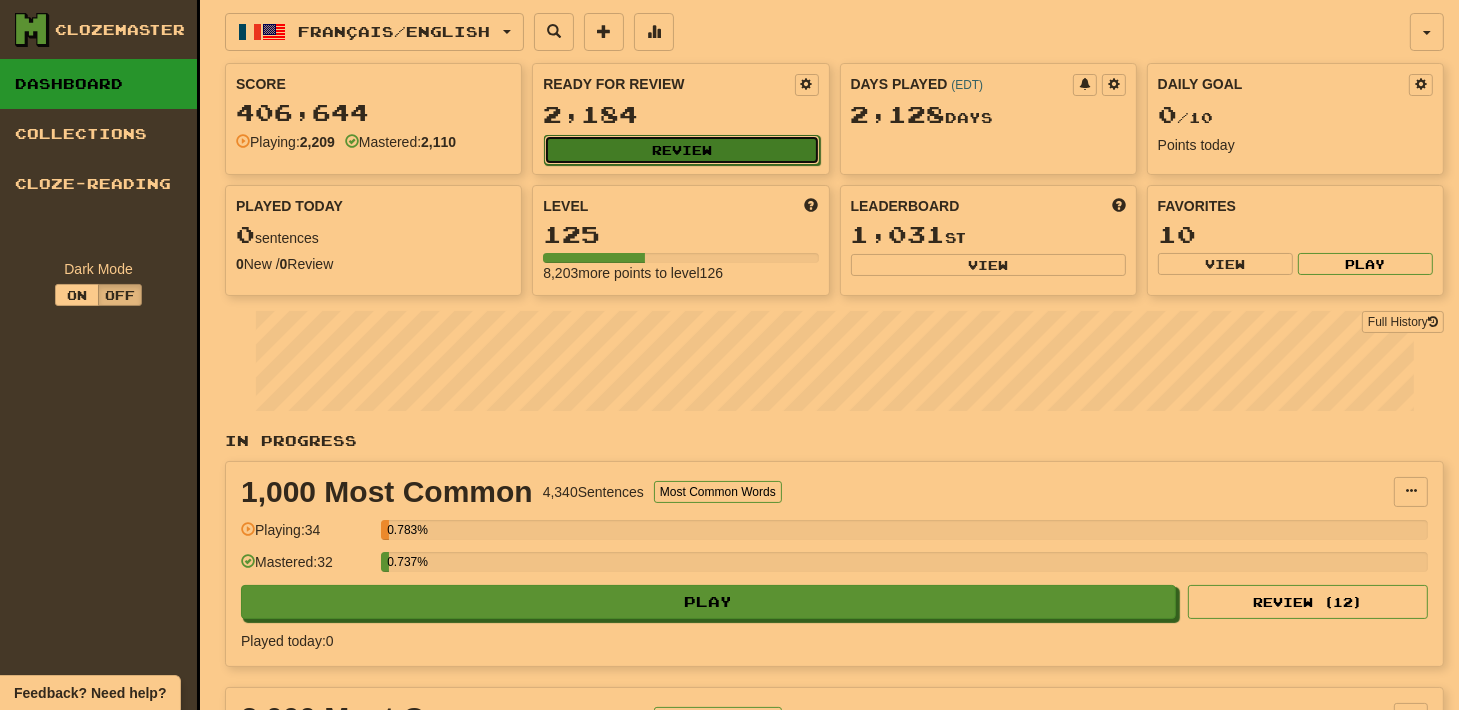 click on "Review" at bounding box center [681, 150] 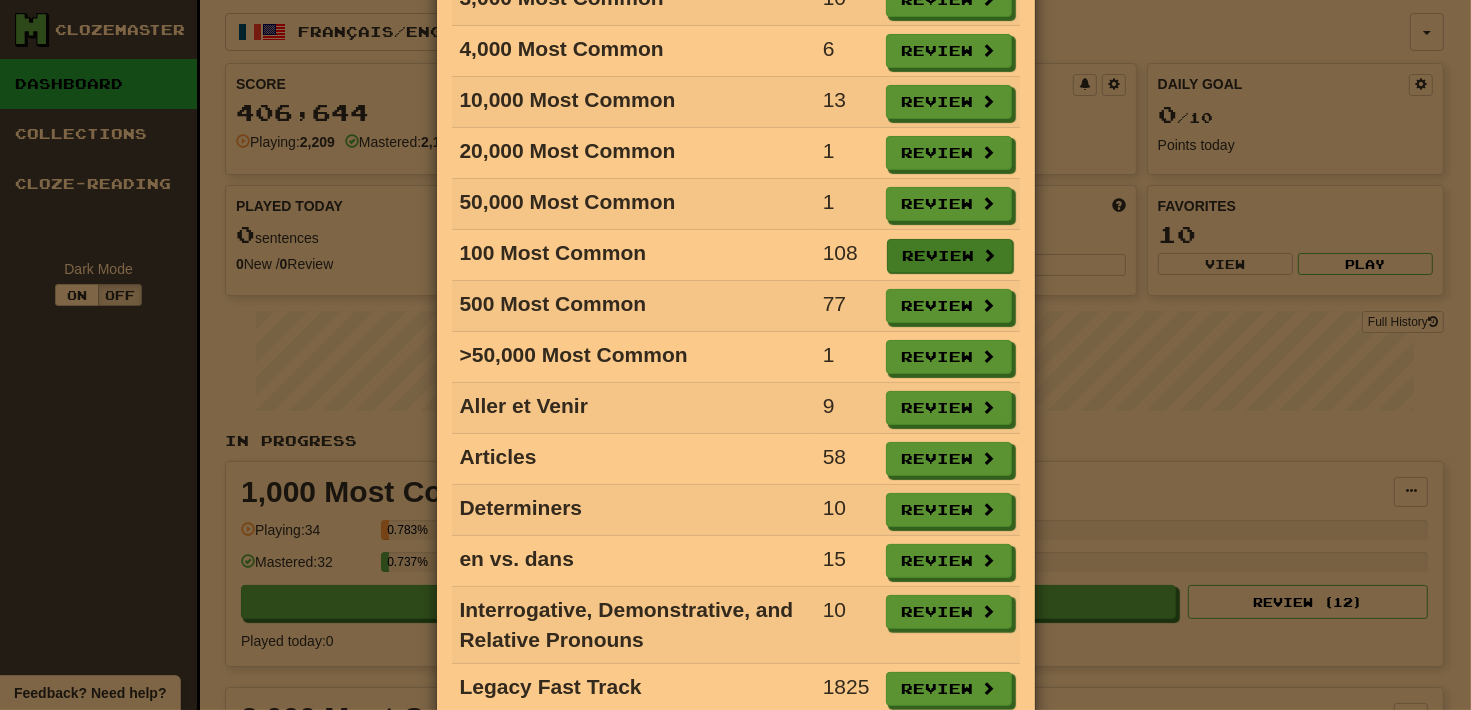 scroll, scrollTop: 320, scrollLeft: 0, axis: vertical 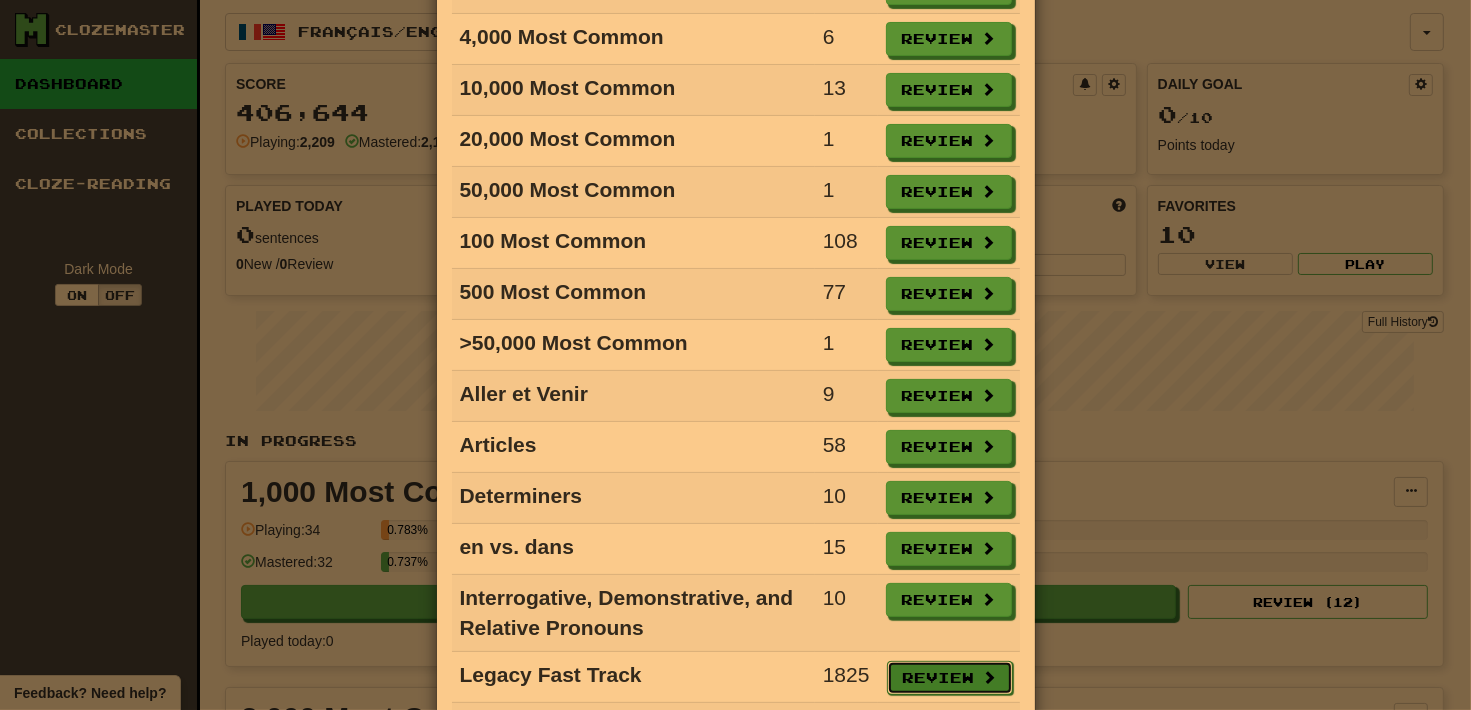 click on "Review" at bounding box center [950, 678] 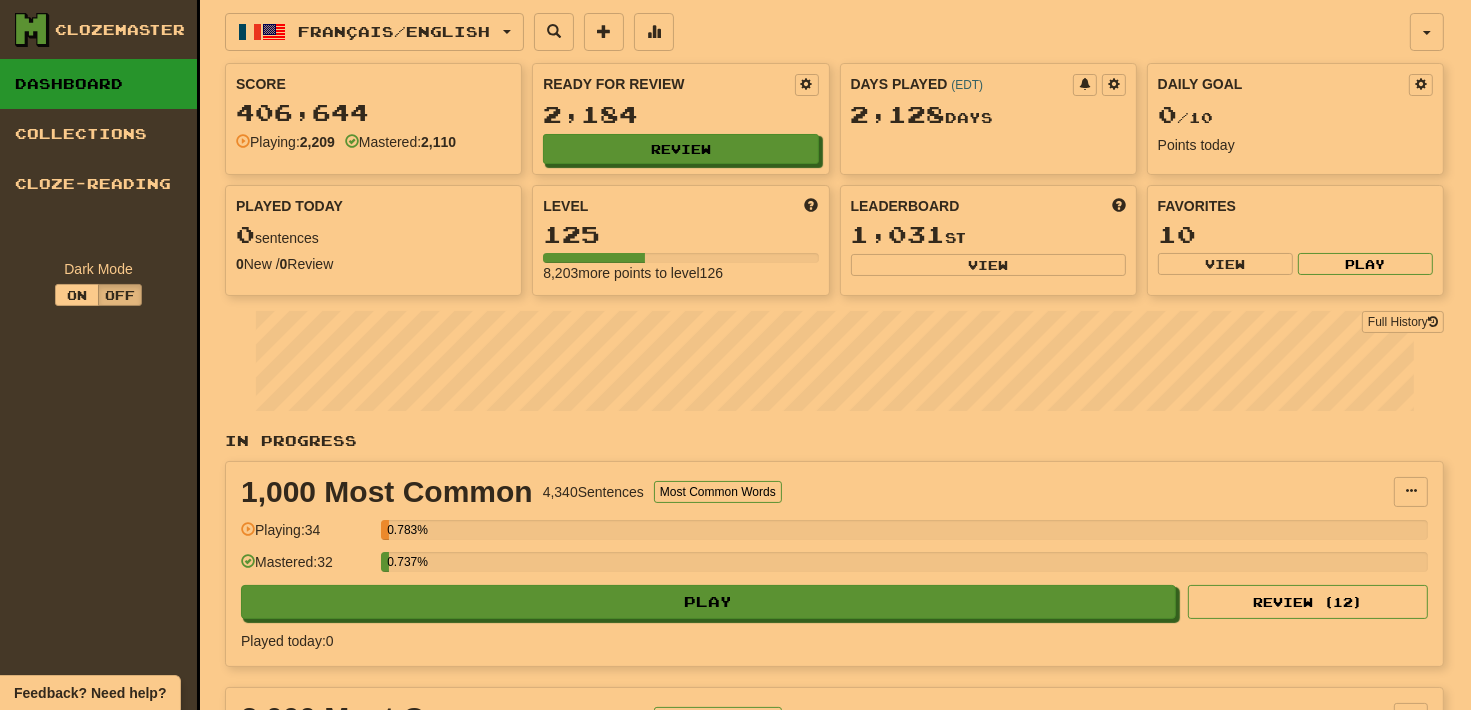 select on "**" 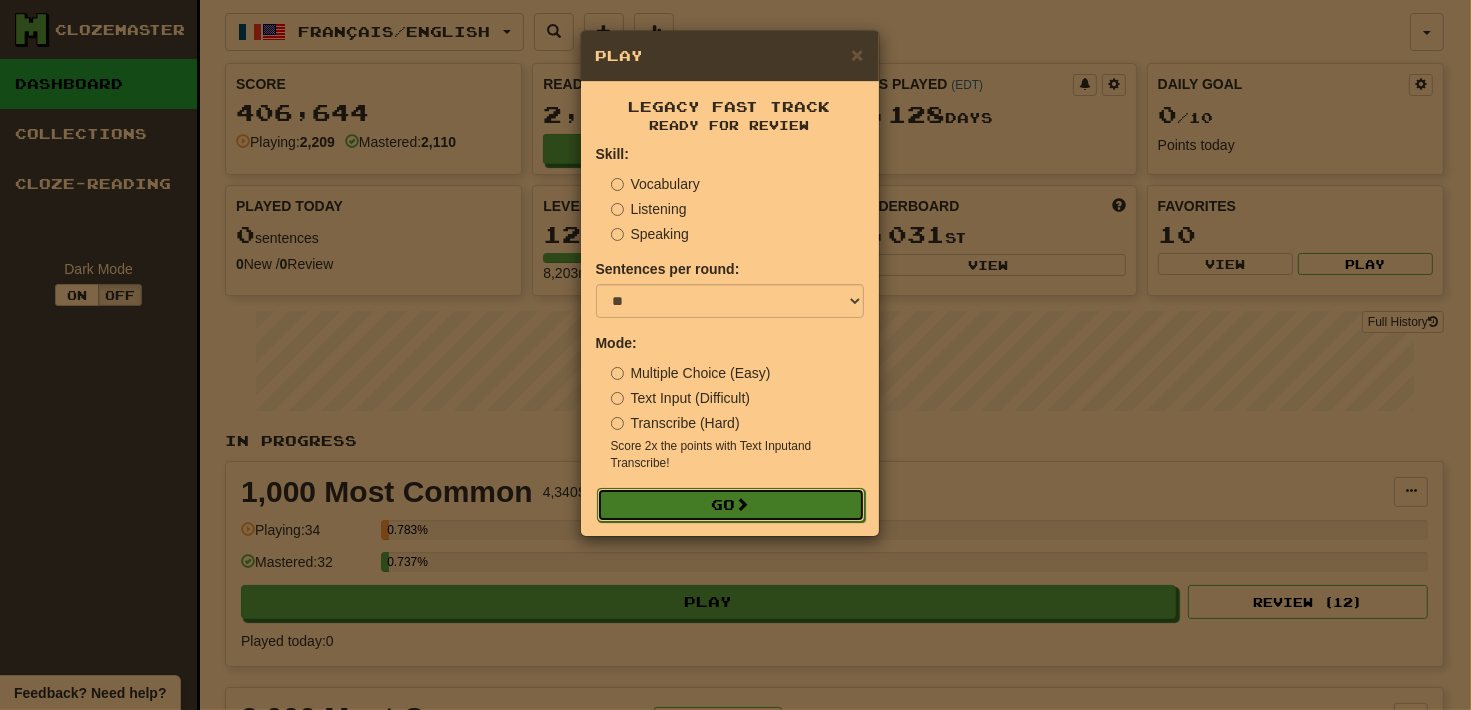 click on "Go" at bounding box center [731, 505] 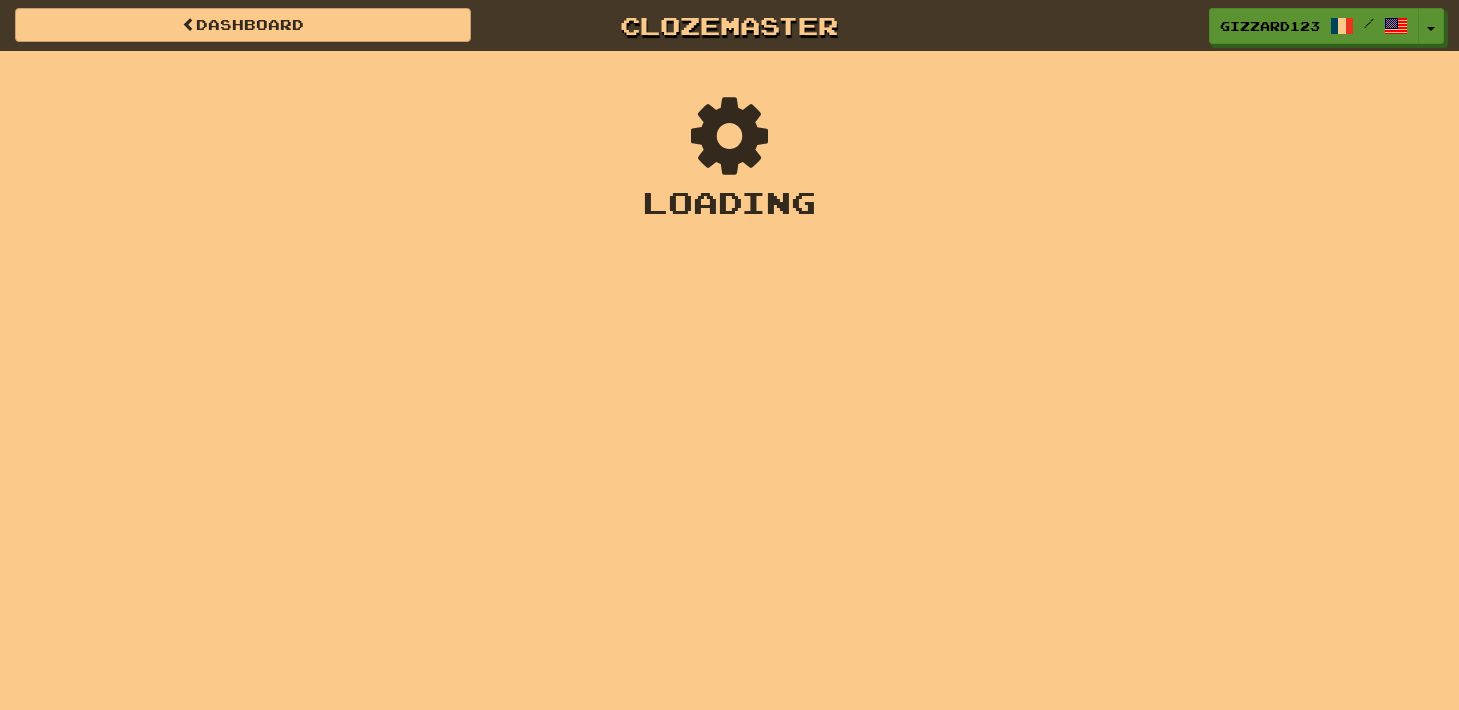 scroll, scrollTop: 0, scrollLeft: 0, axis: both 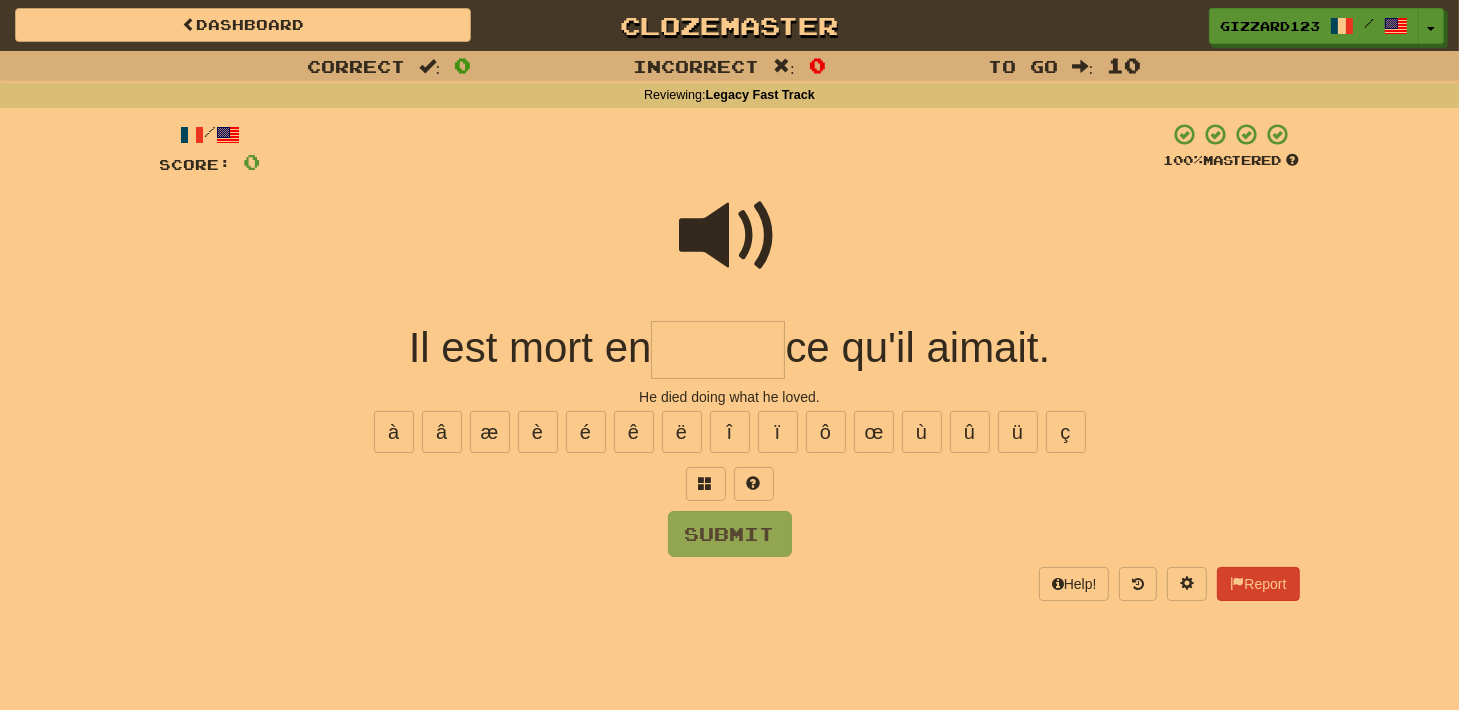 drag, startPoint x: 741, startPoint y: 365, endPoint x: 744, endPoint y: 292, distance: 73.061615 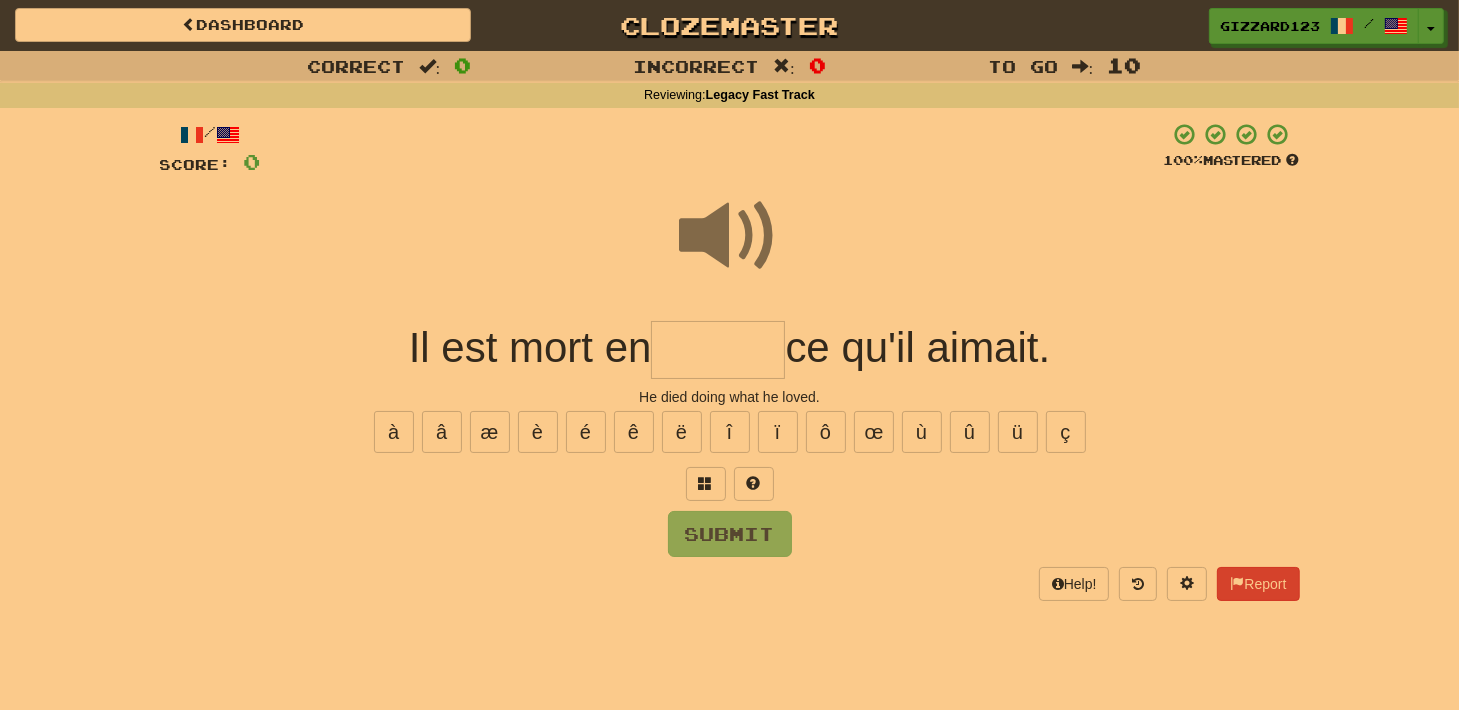 drag, startPoint x: 718, startPoint y: 360, endPoint x: 804, endPoint y: 311, distance: 98.9798 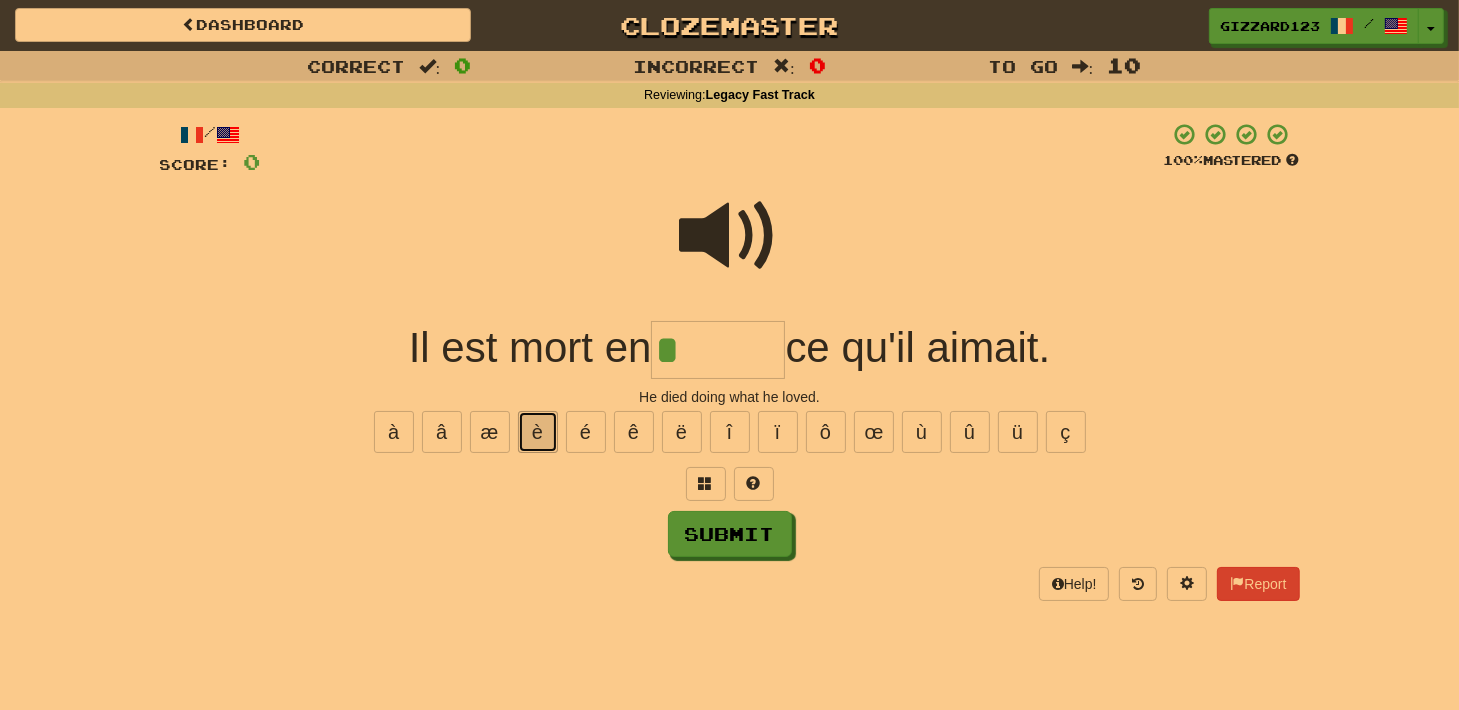 click on "è" at bounding box center (538, 432) 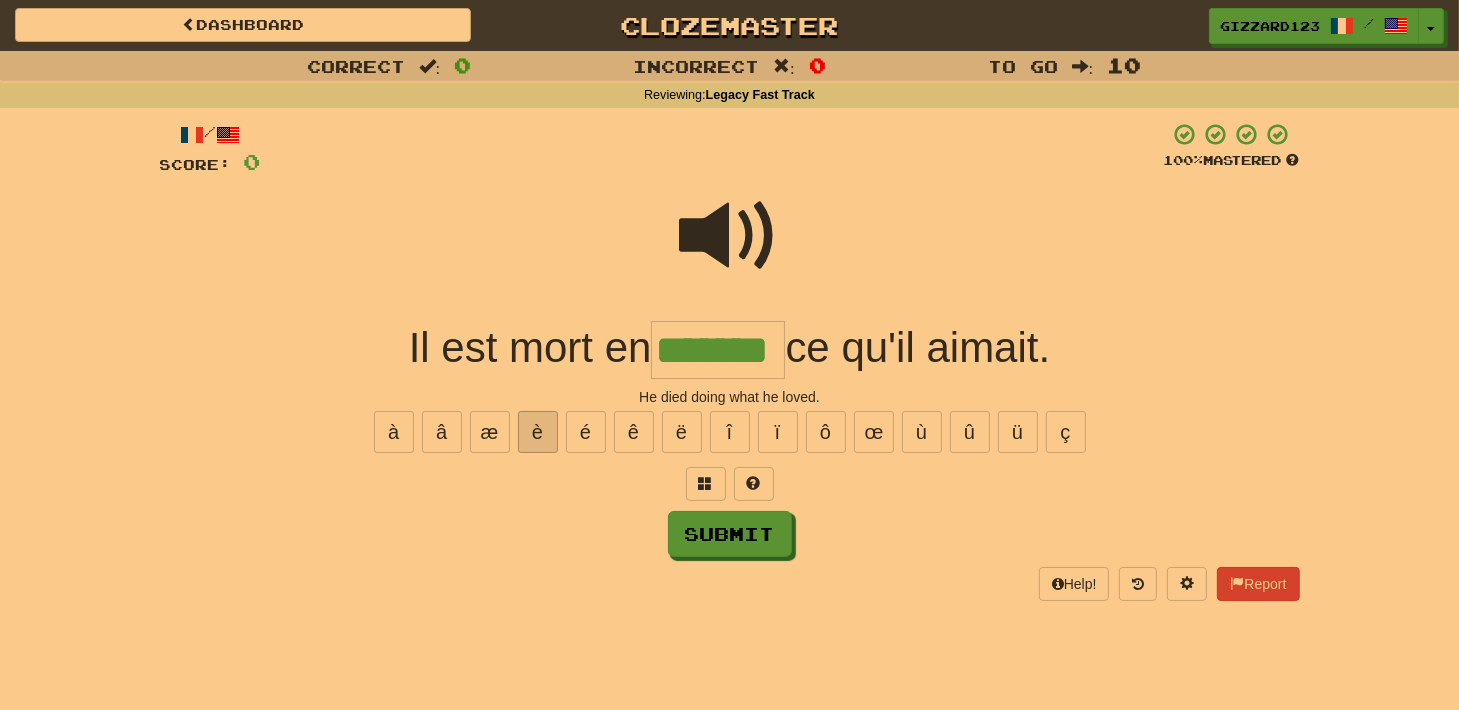 type on "*******" 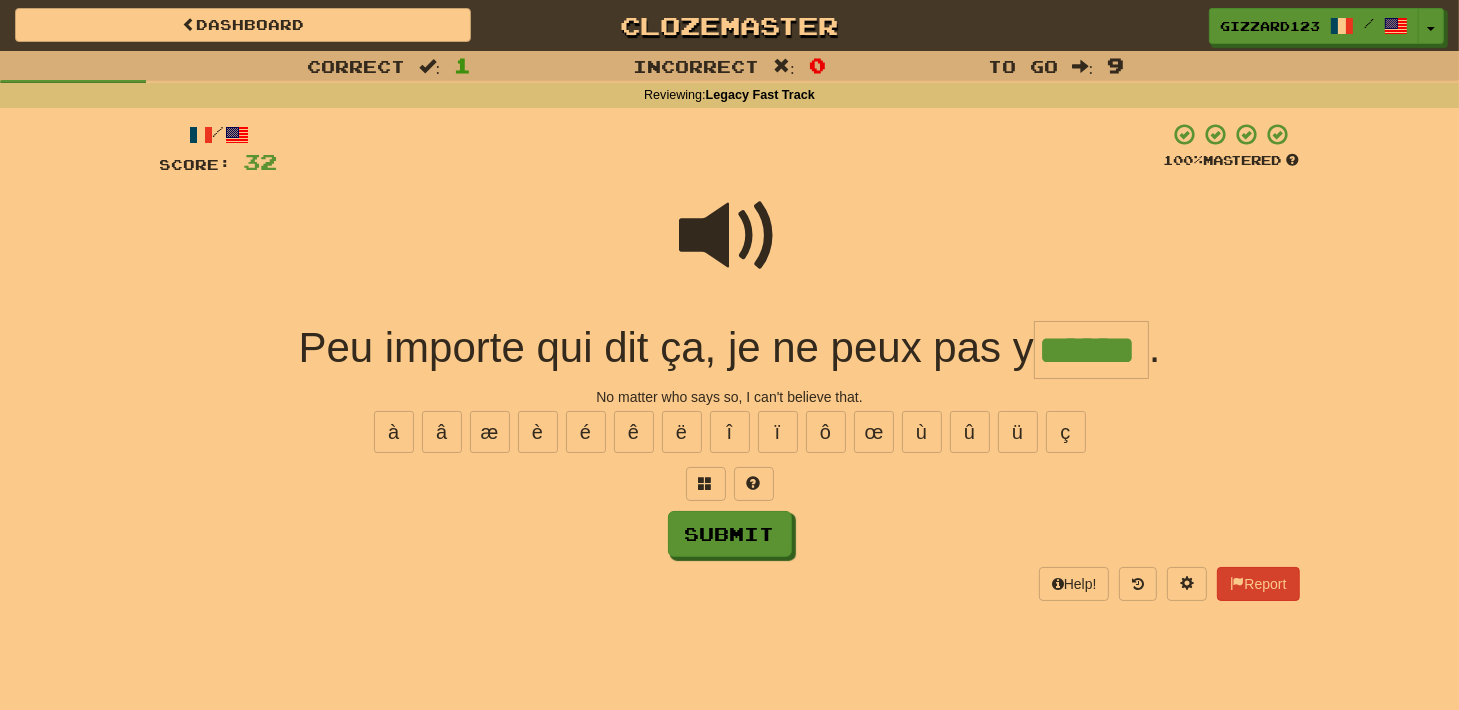 type on "******" 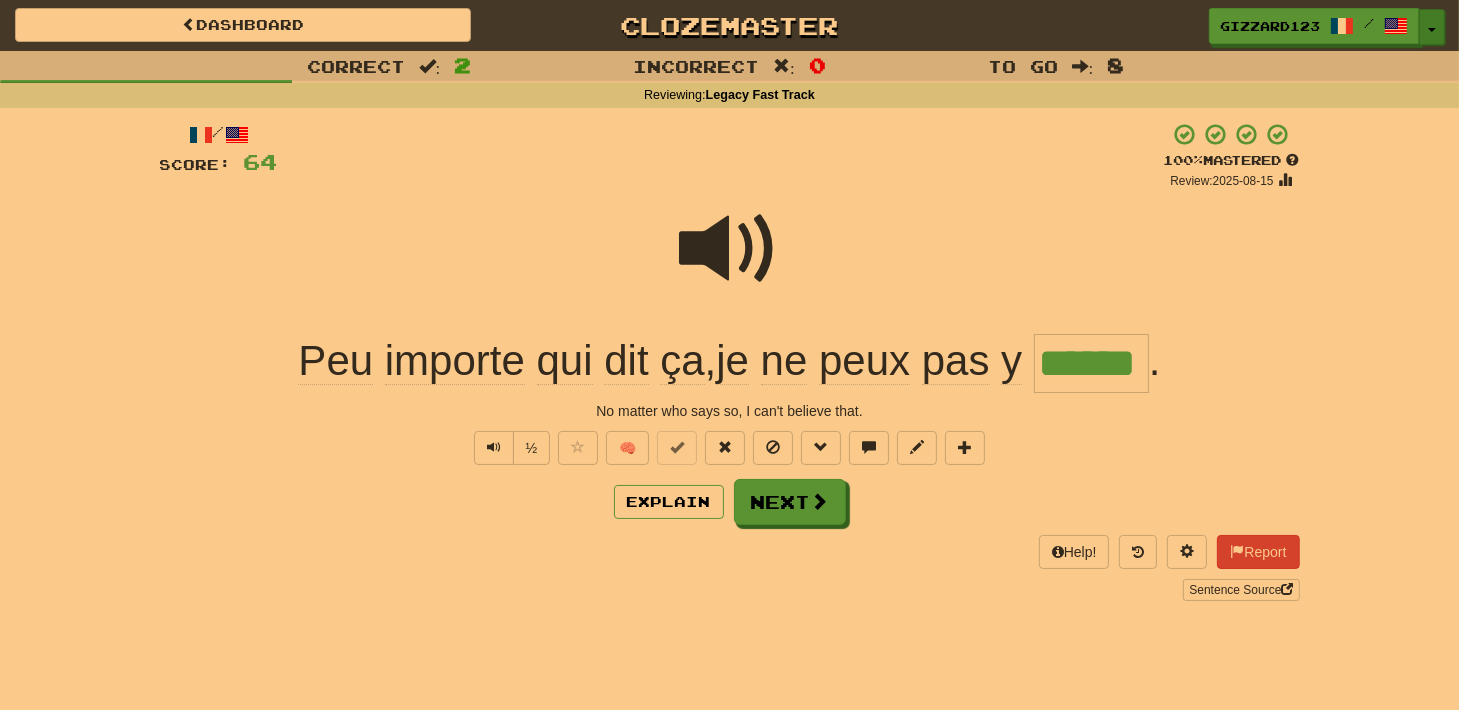 click at bounding box center (1432, 30) 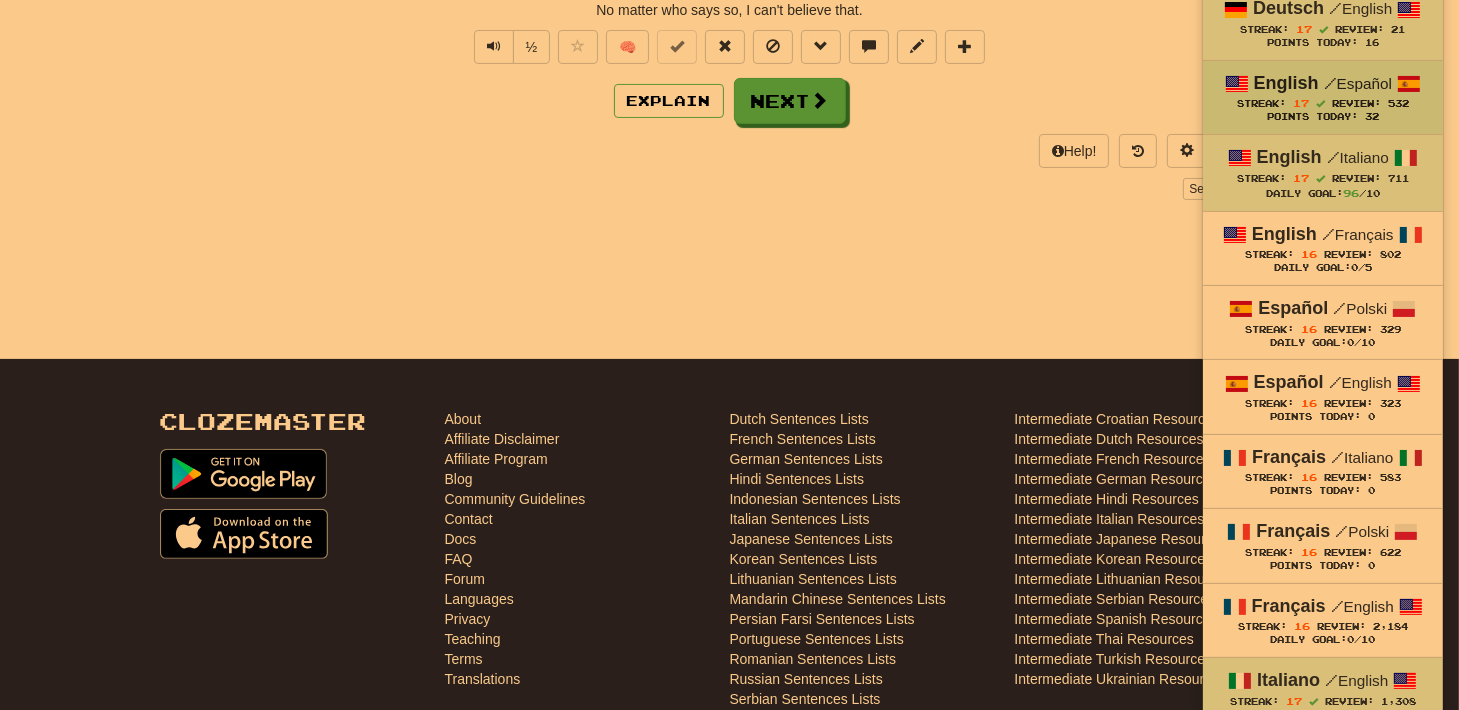 scroll, scrollTop: 426, scrollLeft: 0, axis: vertical 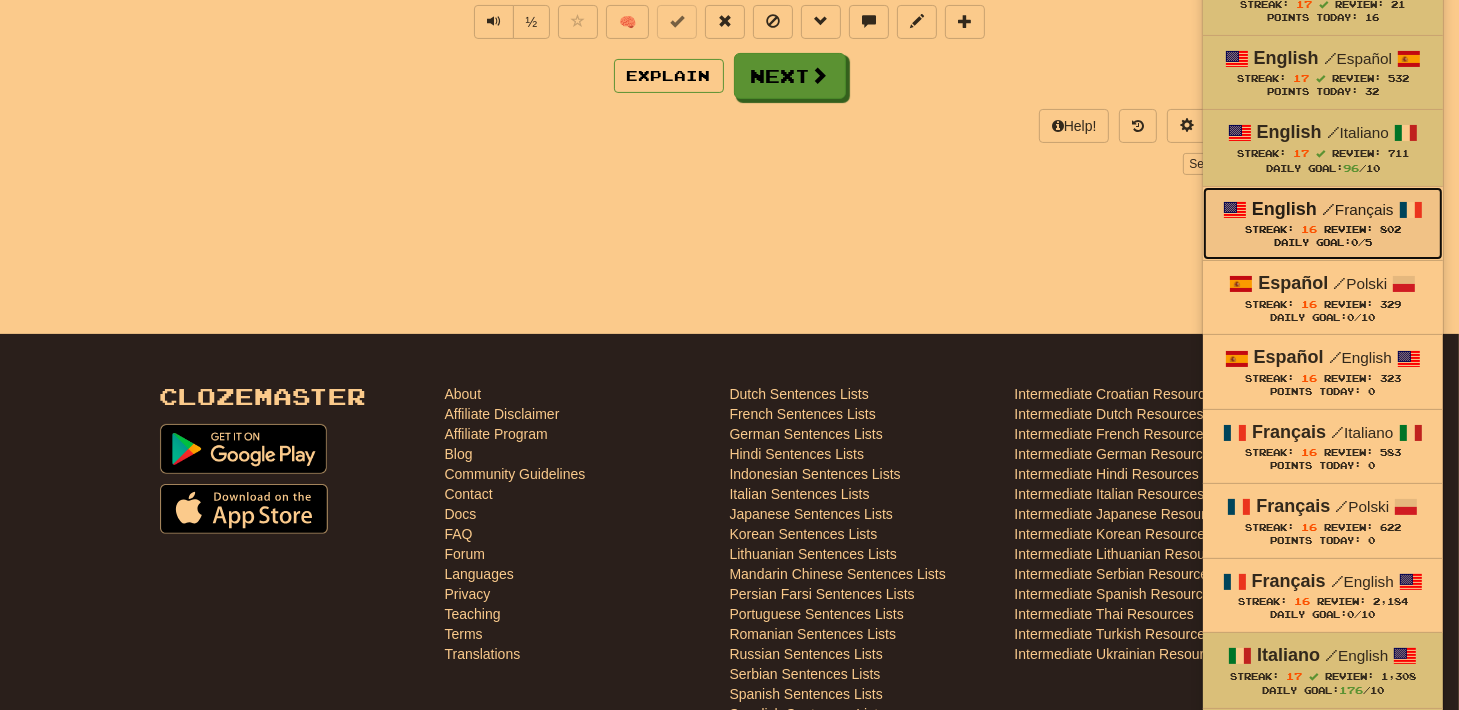 click on "Streak:
16" at bounding box center (1284, 229) 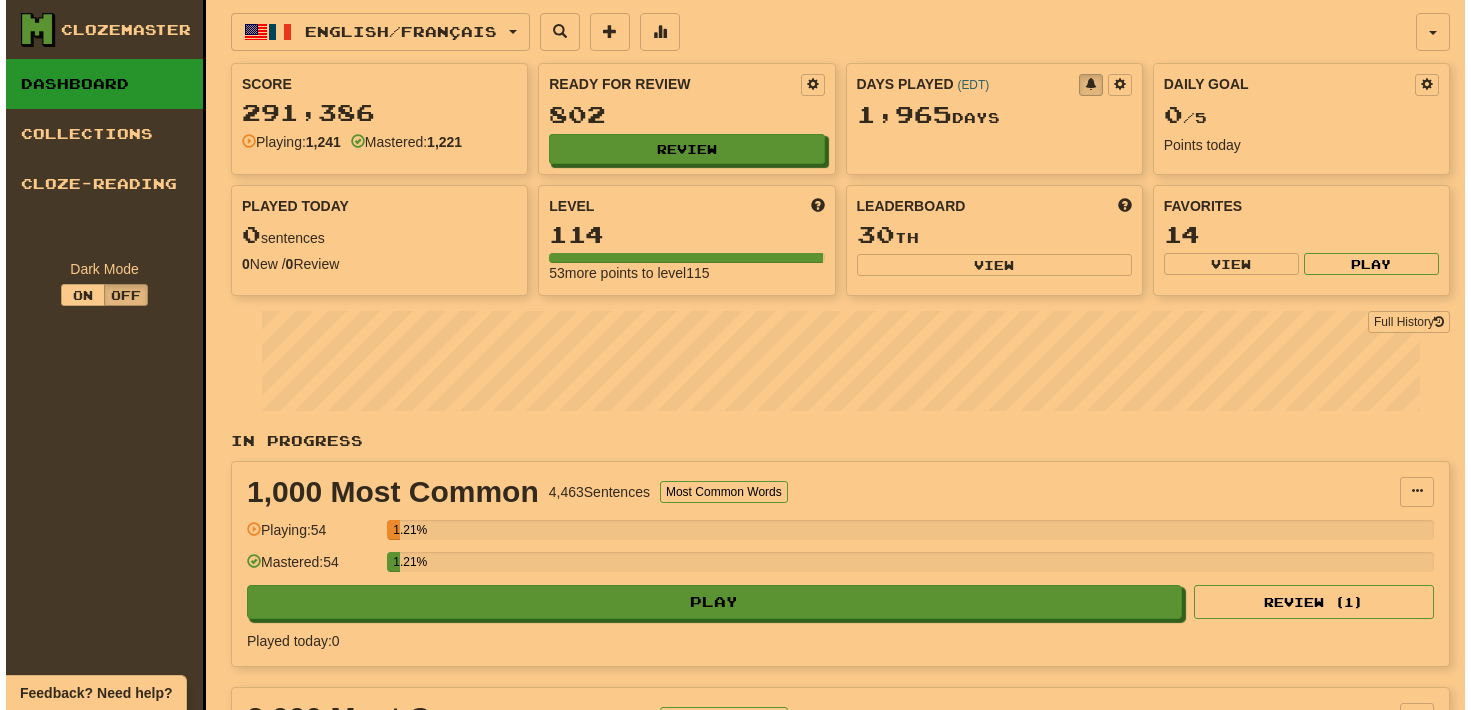 scroll, scrollTop: 0, scrollLeft: 0, axis: both 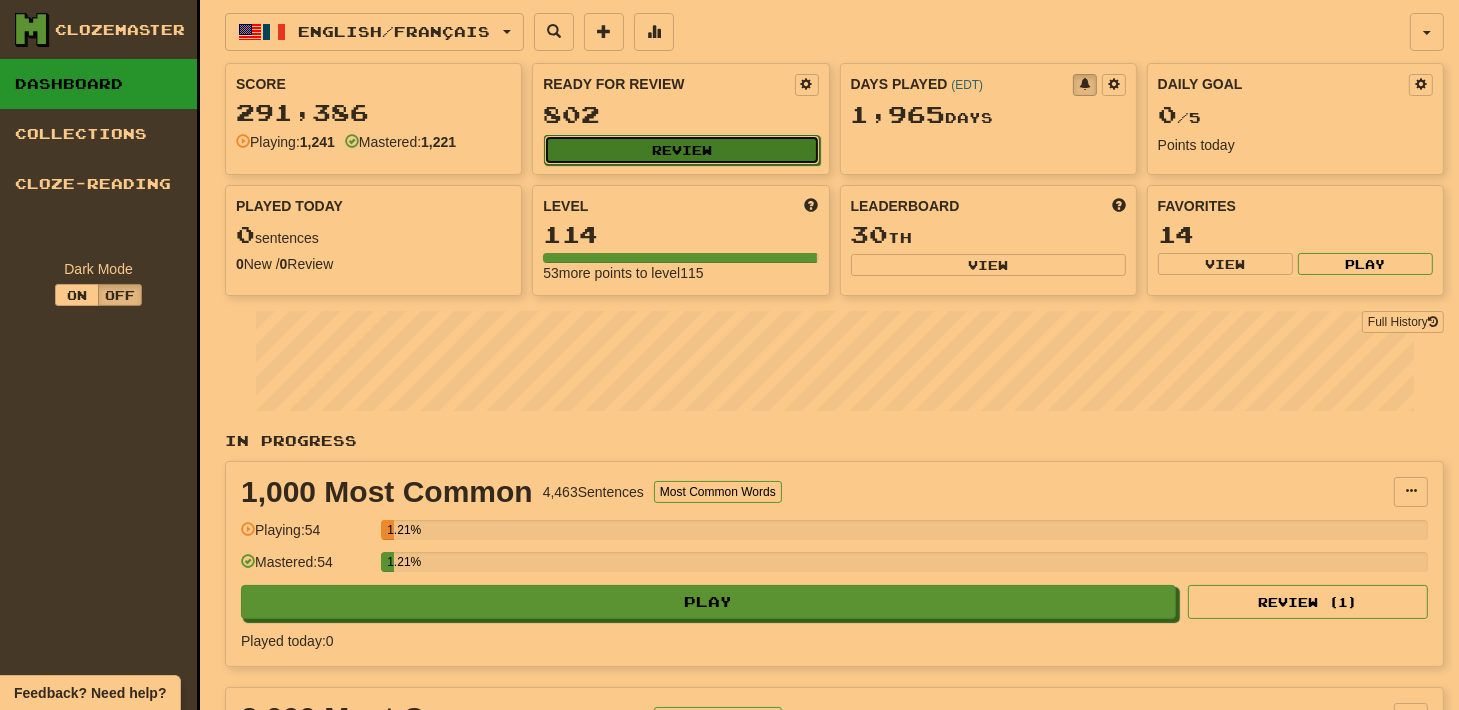 click on "Review" at bounding box center (681, 150) 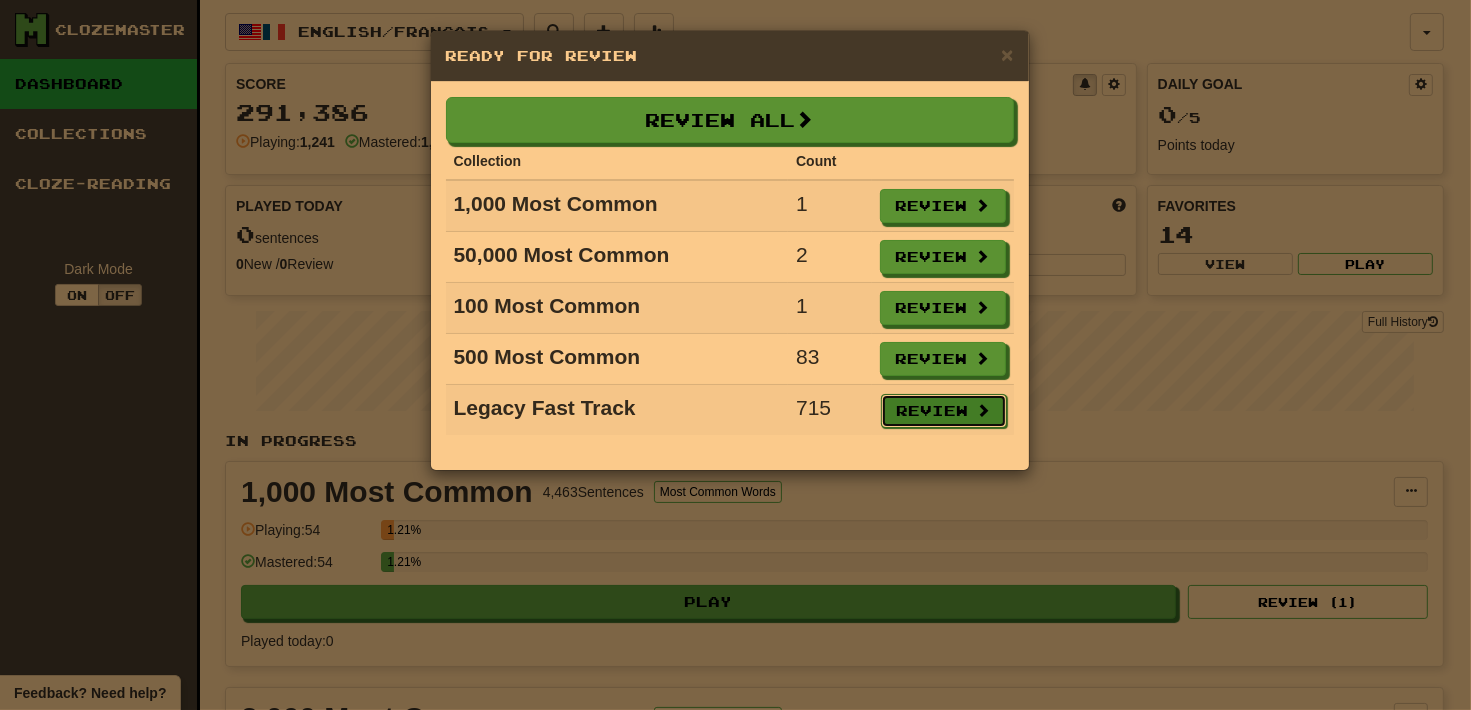 click on "Review" at bounding box center (944, 411) 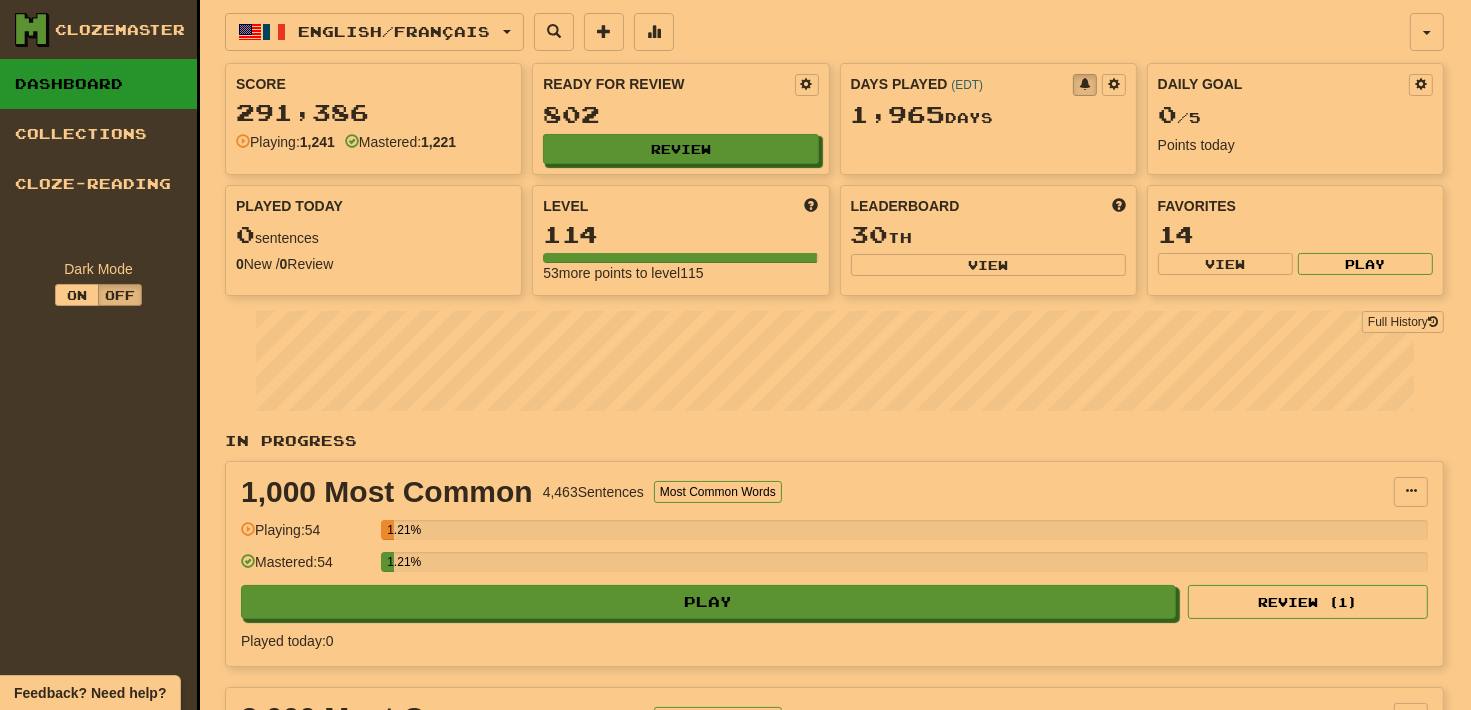 select on "**" 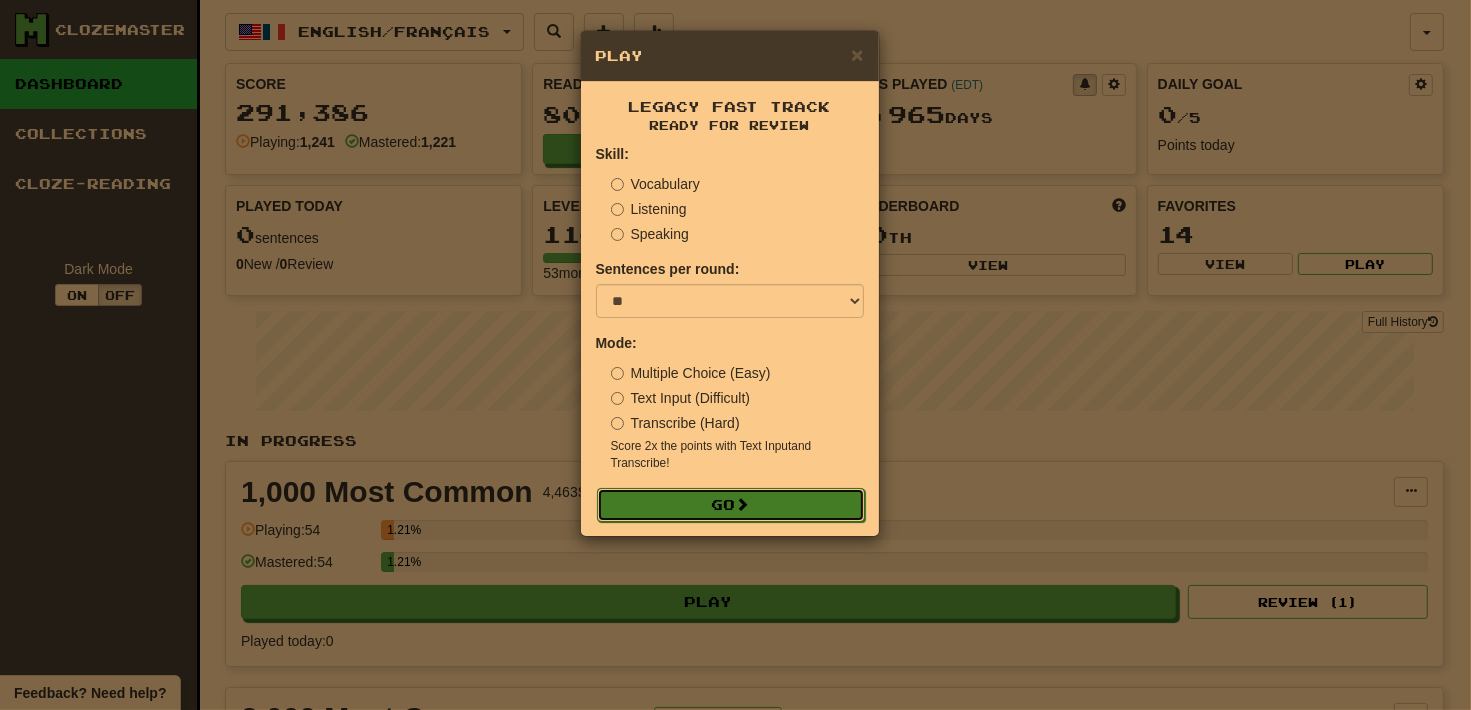 click on "Go" at bounding box center [731, 505] 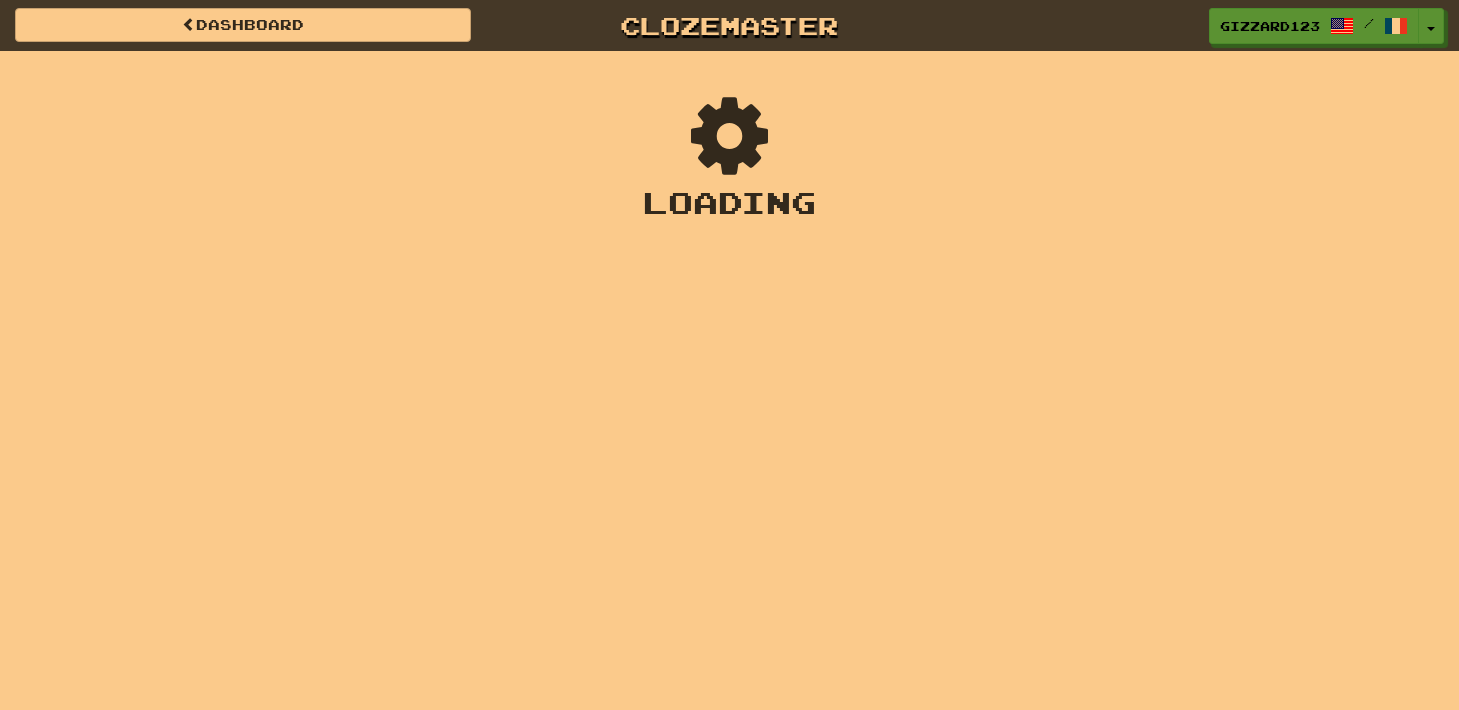 scroll, scrollTop: 0, scrollLeft: 0, axis: both 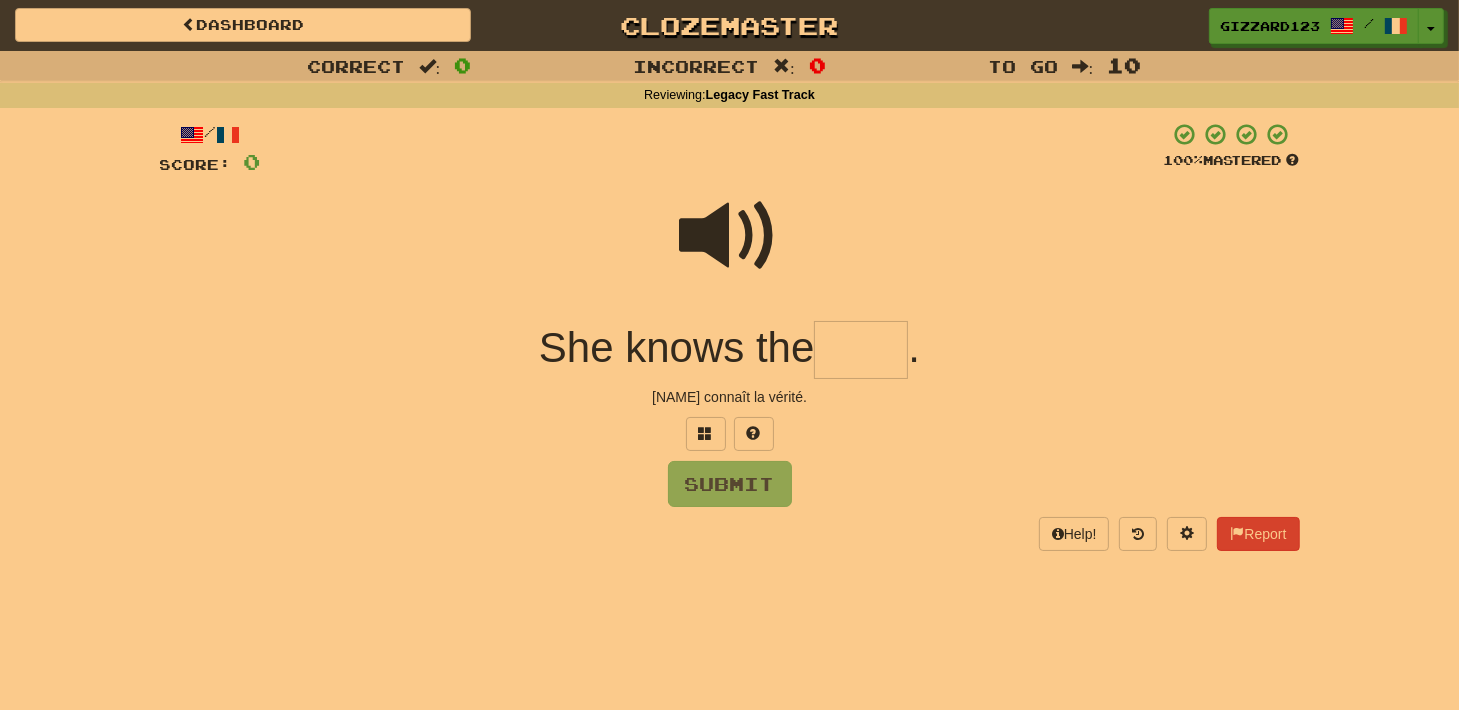 click at bounding box center [861, 350] 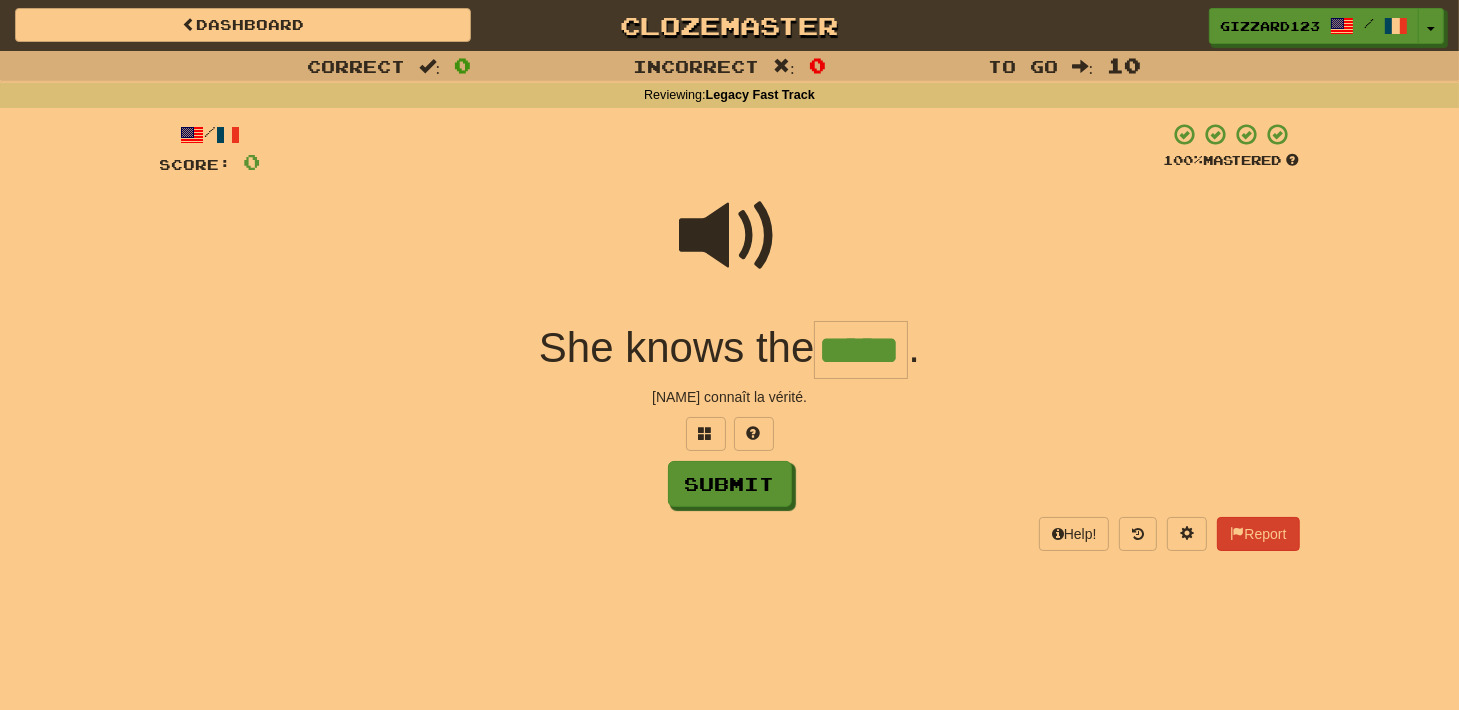 type on "*****" 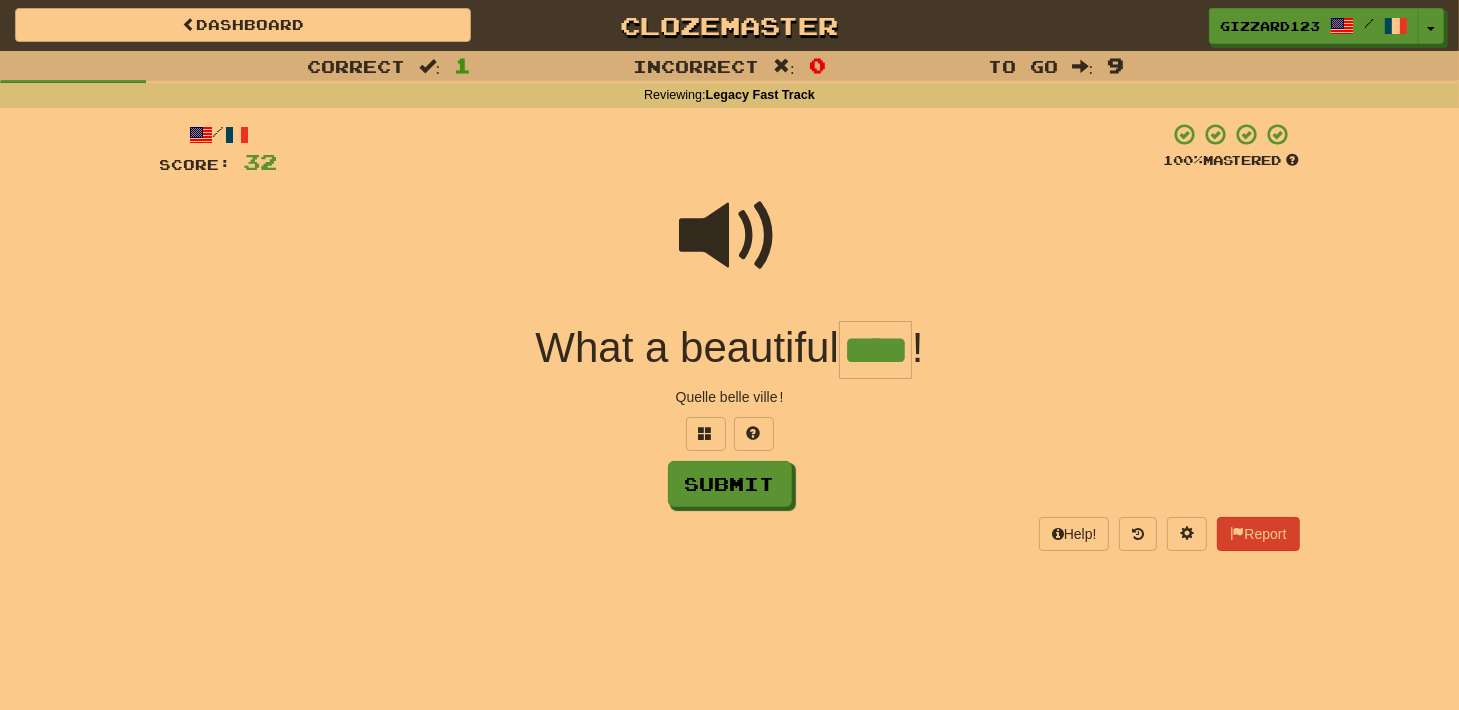 type on "****" 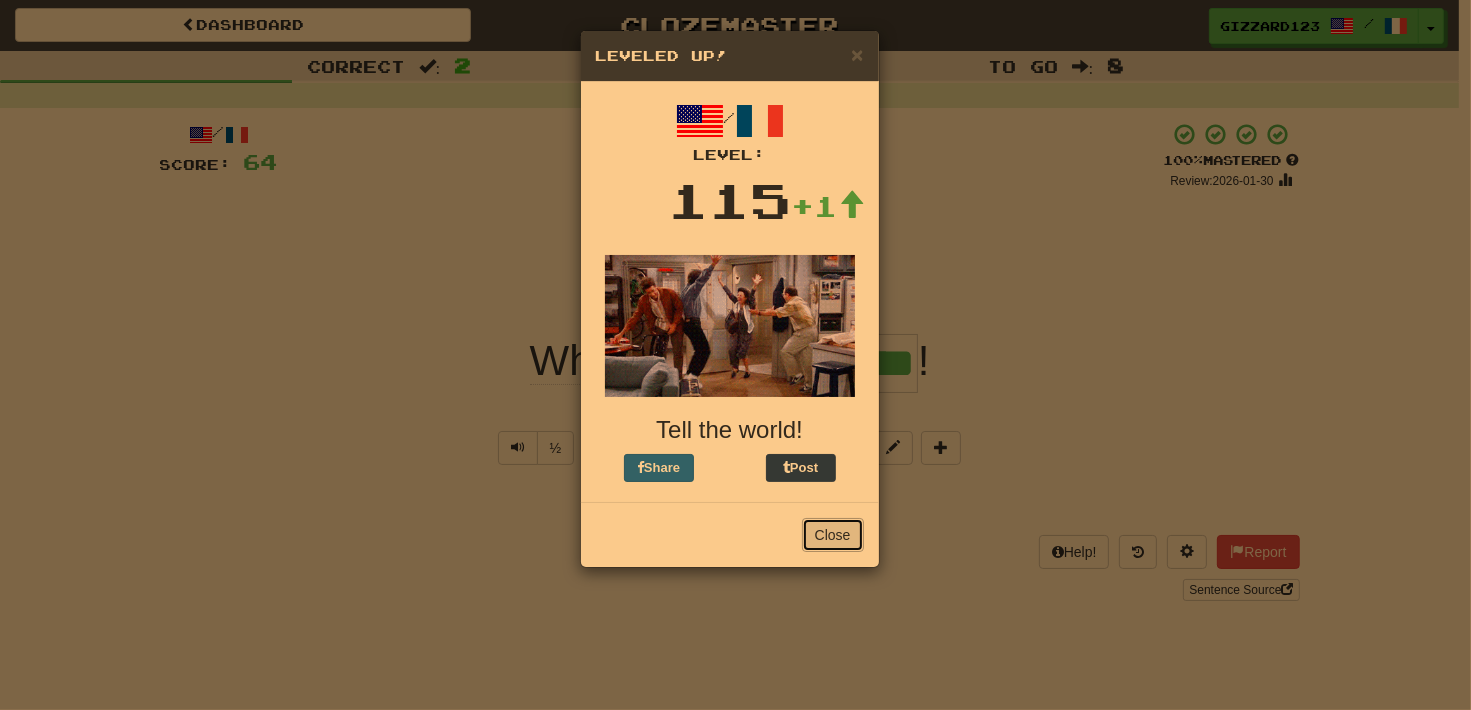 click on "Close" at bounding box center [833, 535] 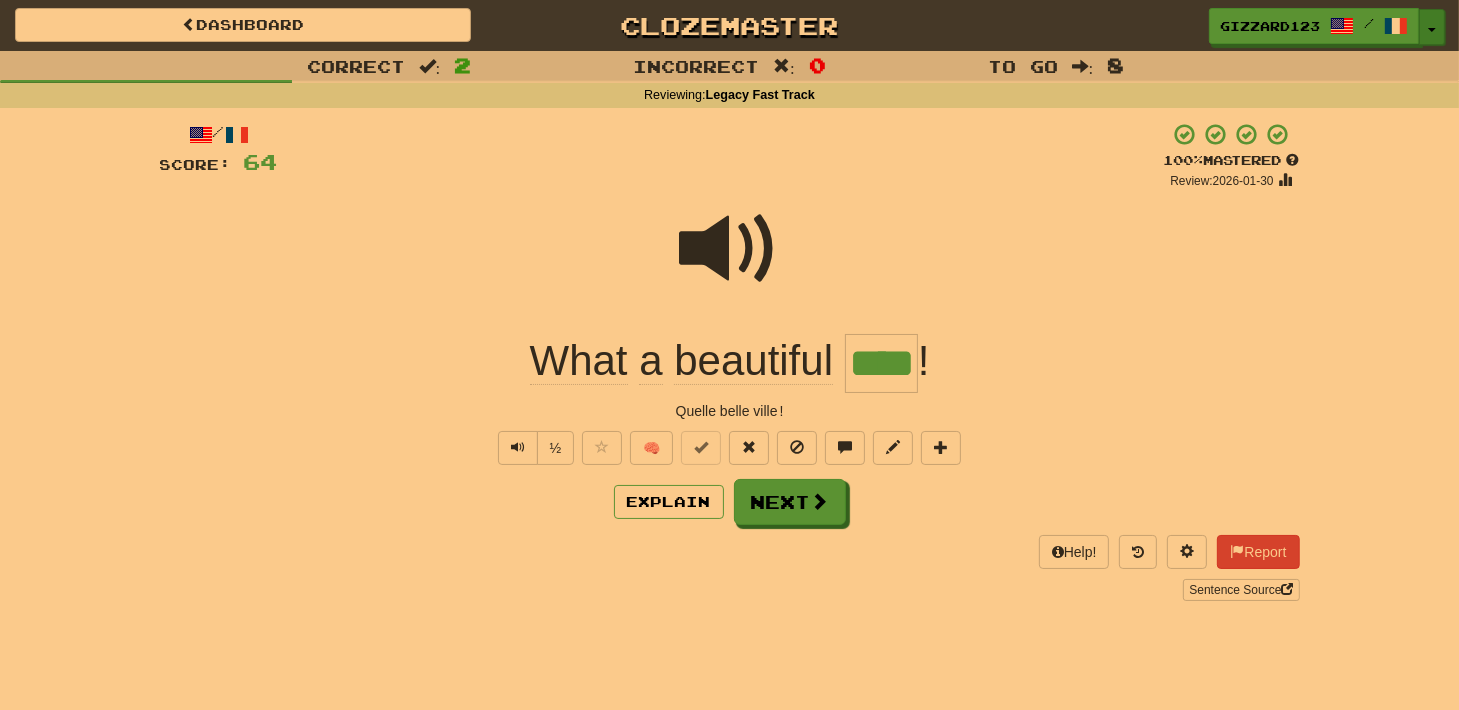 click on "Toggle Dropdown" at bounding box center (1432, 27) 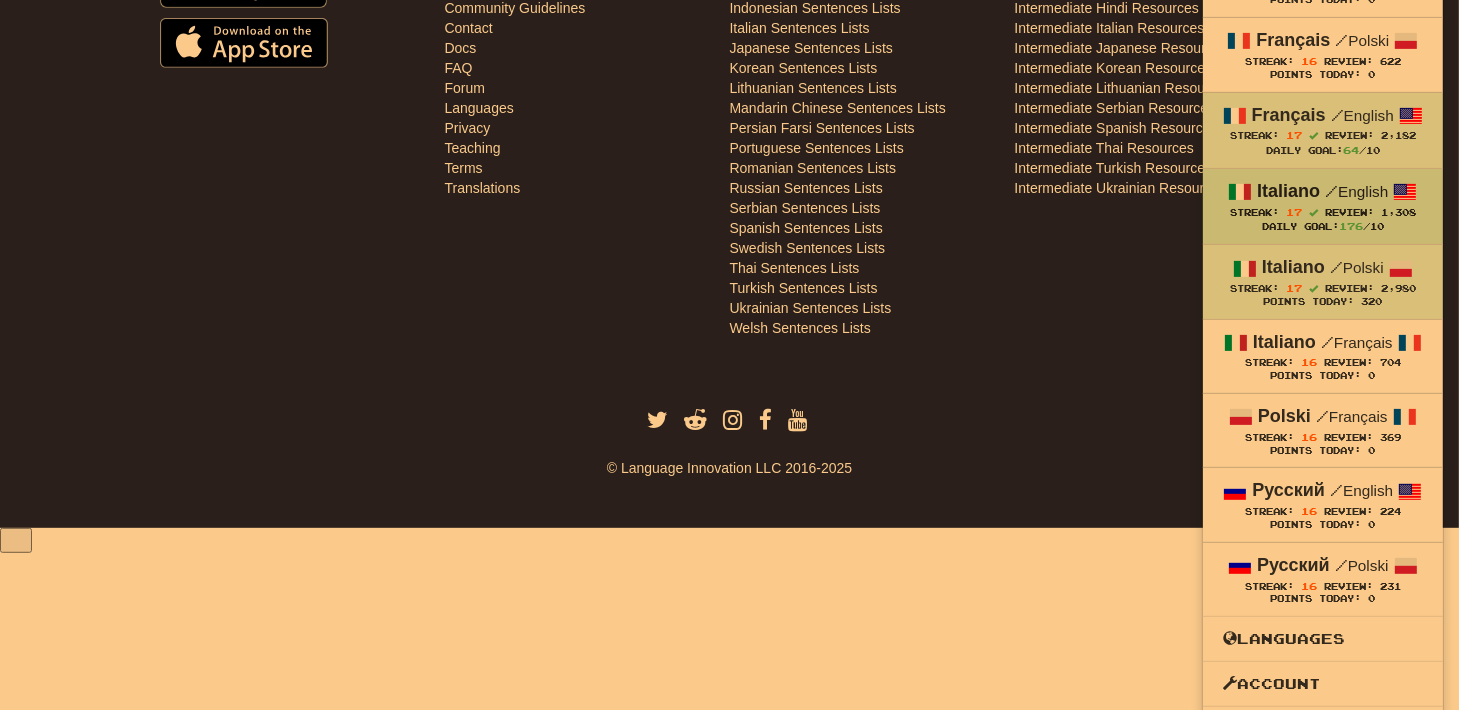 scroll, scrollTop: 916, scrollLeft: 0, axis: vertical 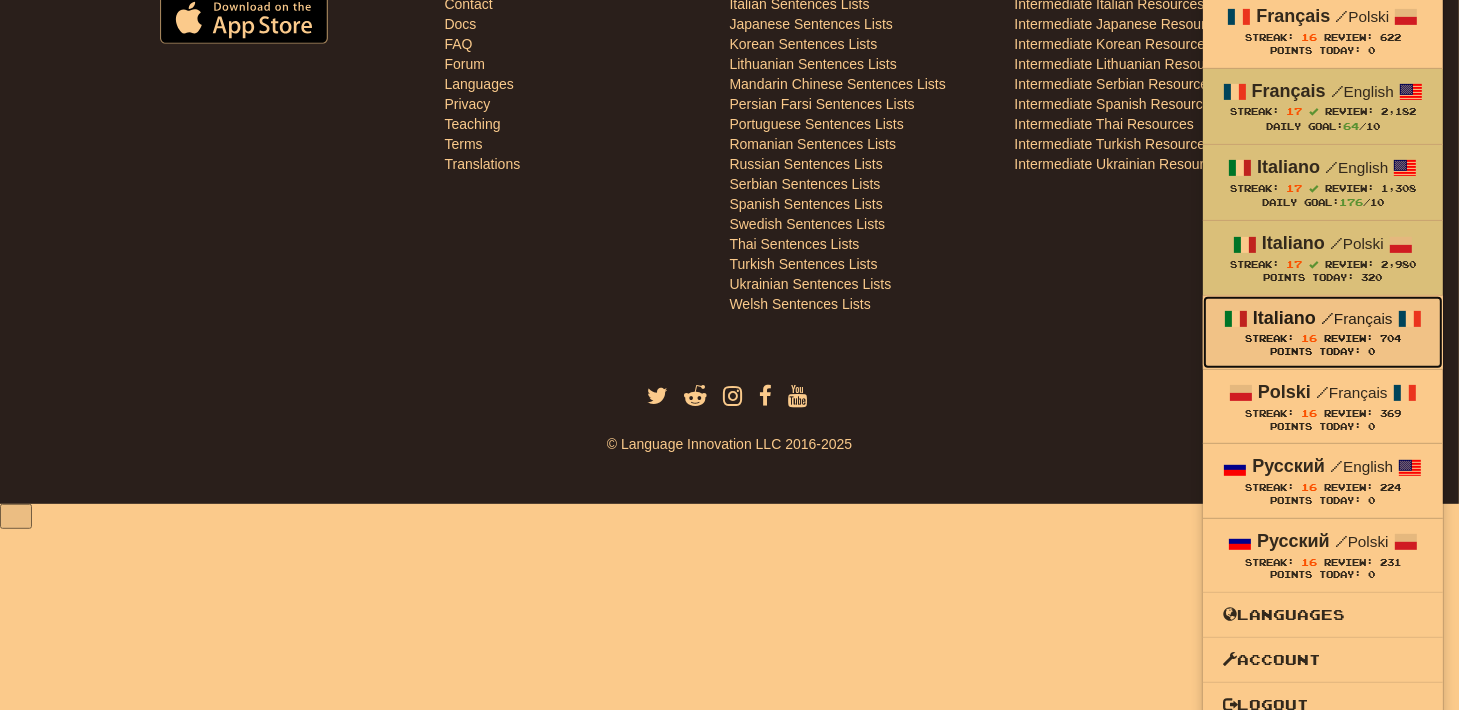 click on "Streak:" at bounding box center [1269, 338] 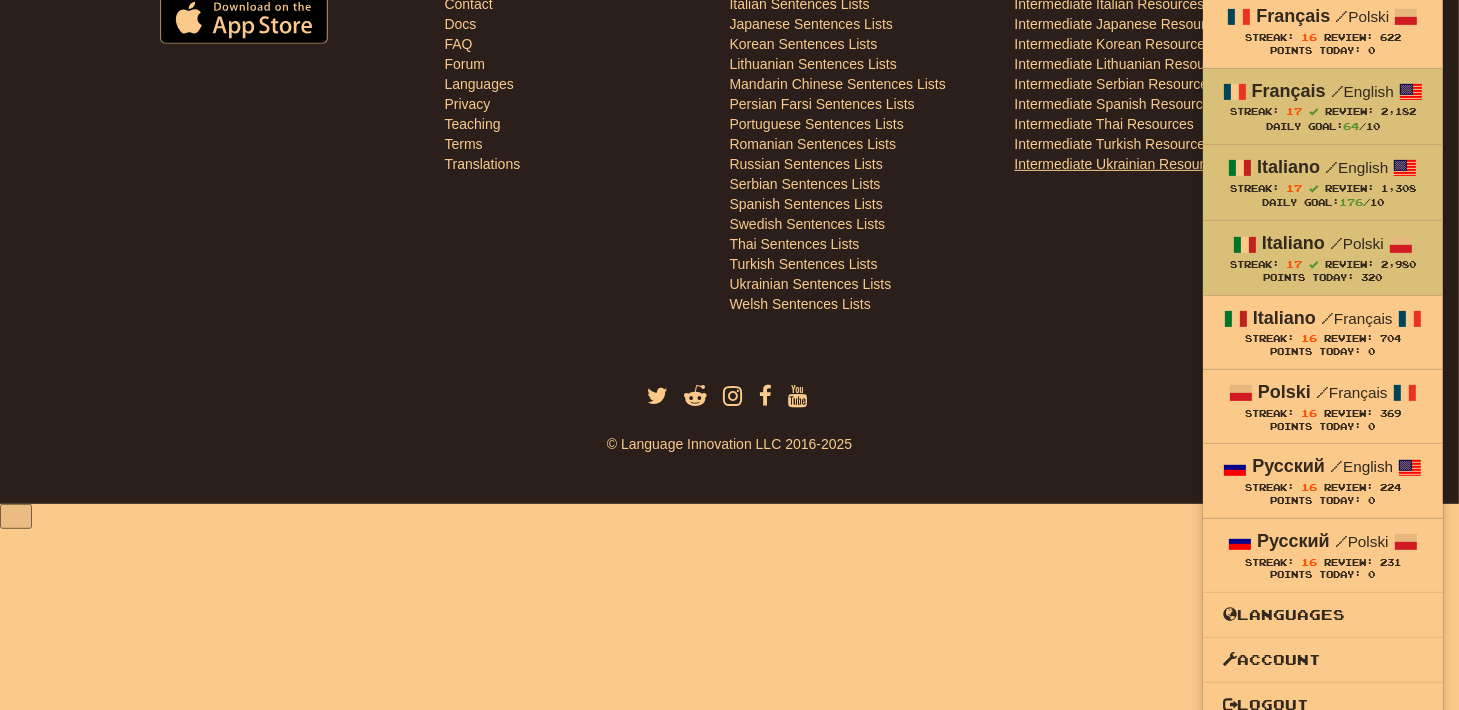 scroll, scrollTop: 710, scrollLeft: 0, axis: vertical 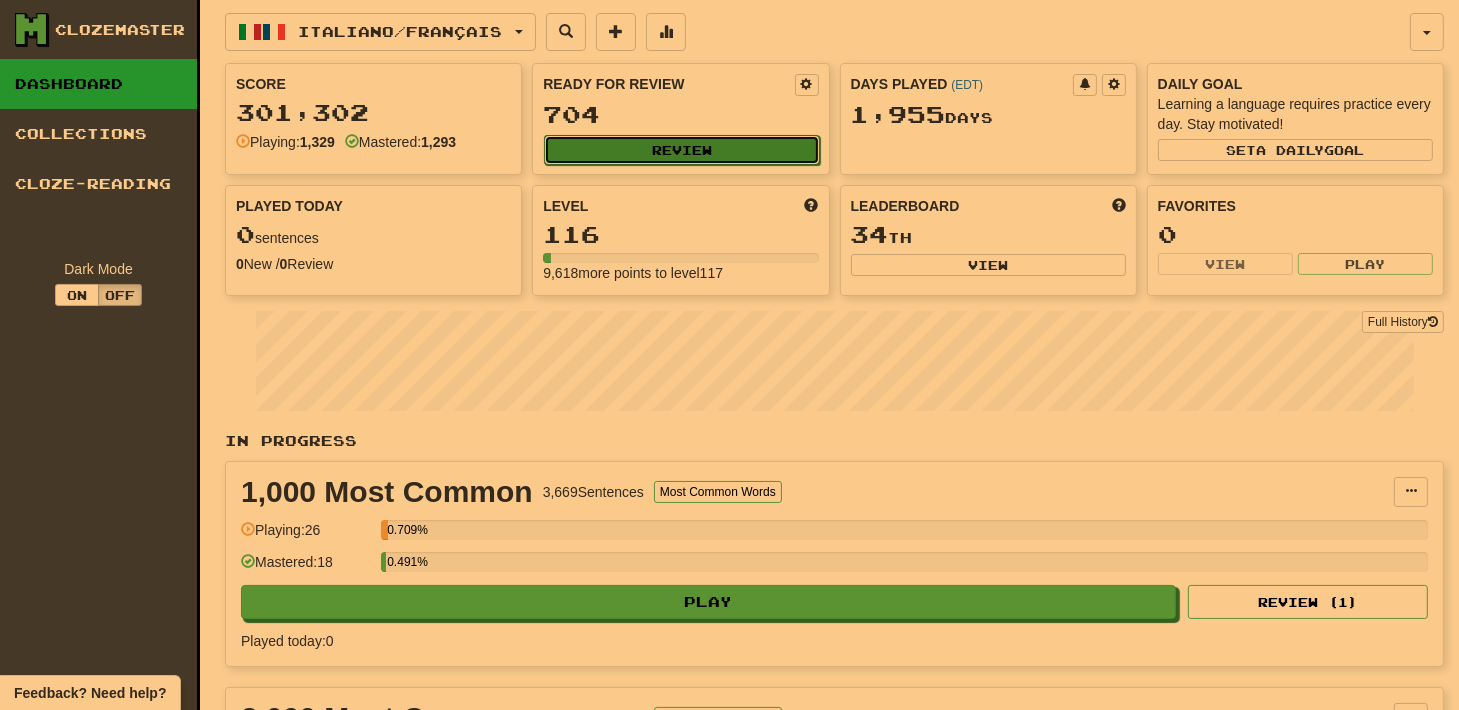 click on "Review" at bounding box center [681, 150] 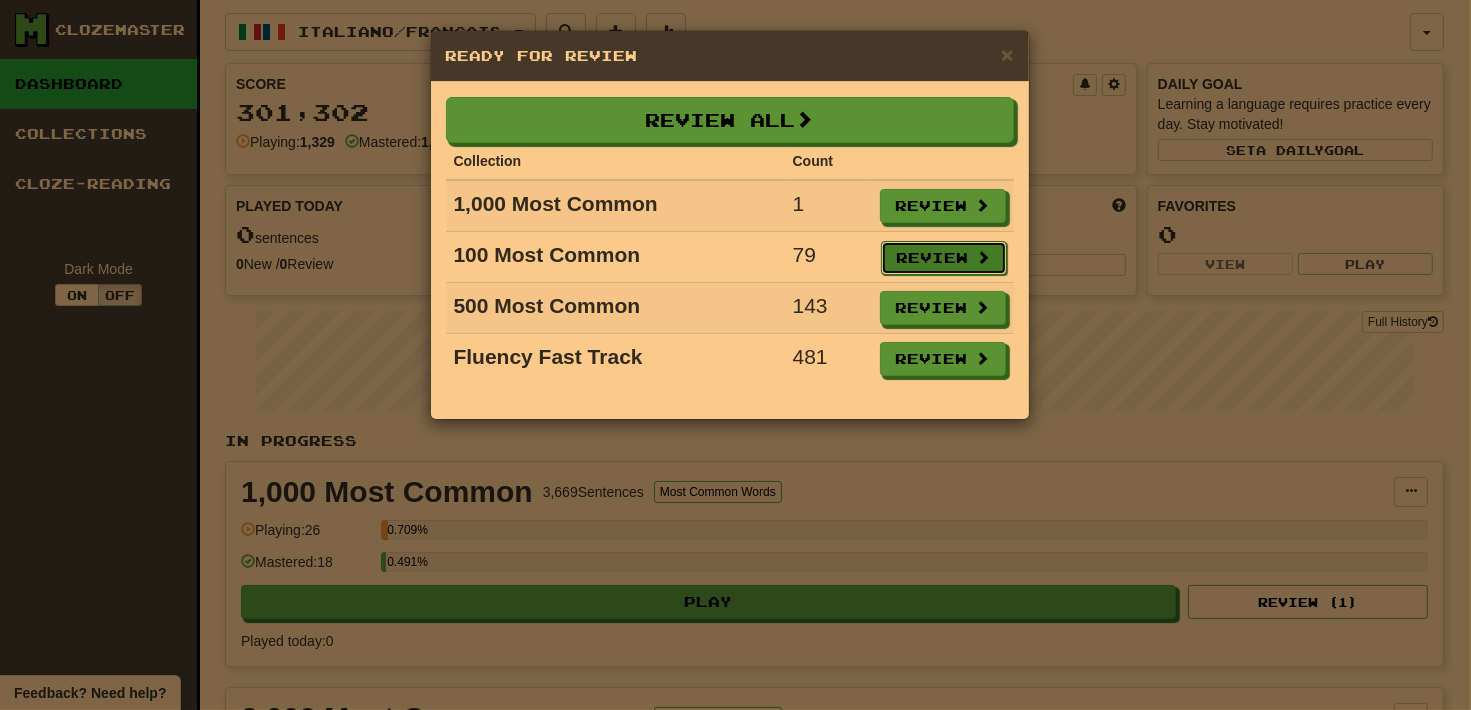 click on "Review" at bounding box center (944, 258) 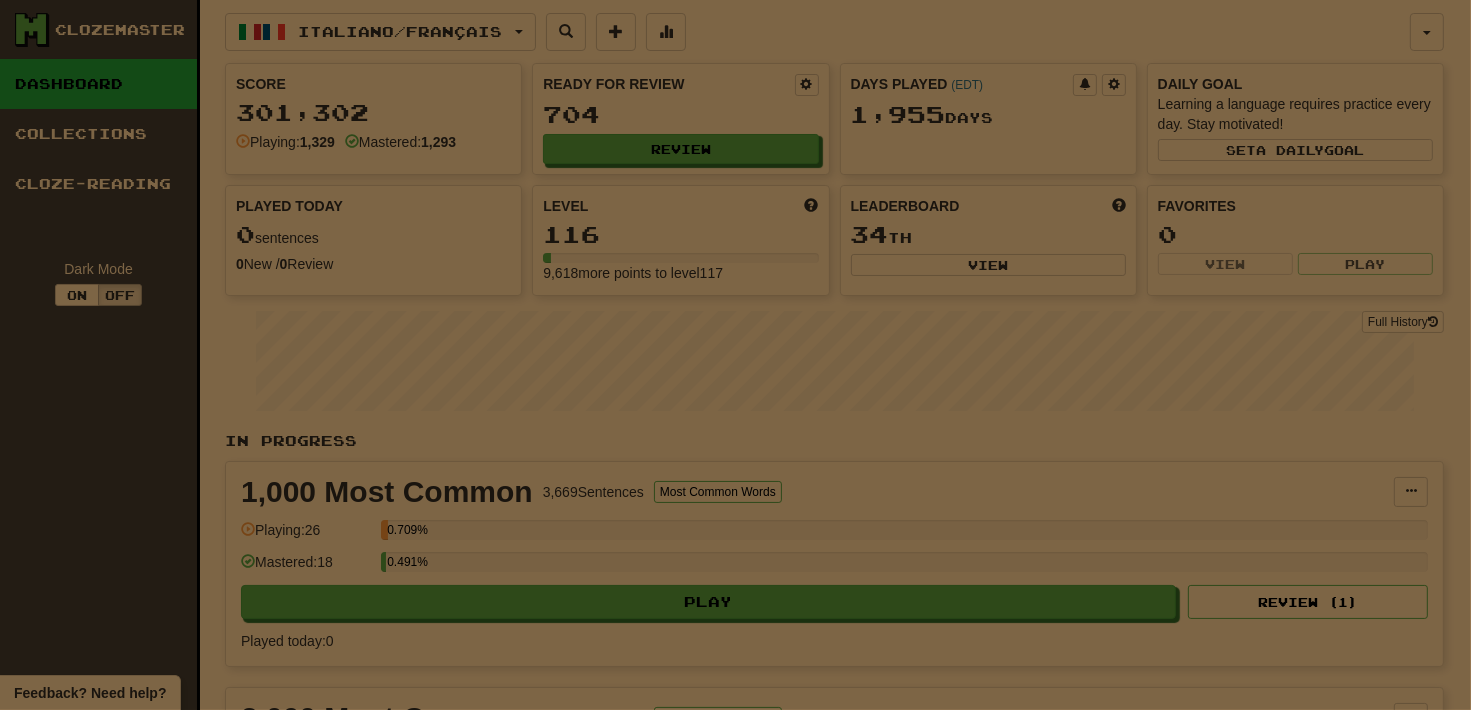 select on "**" 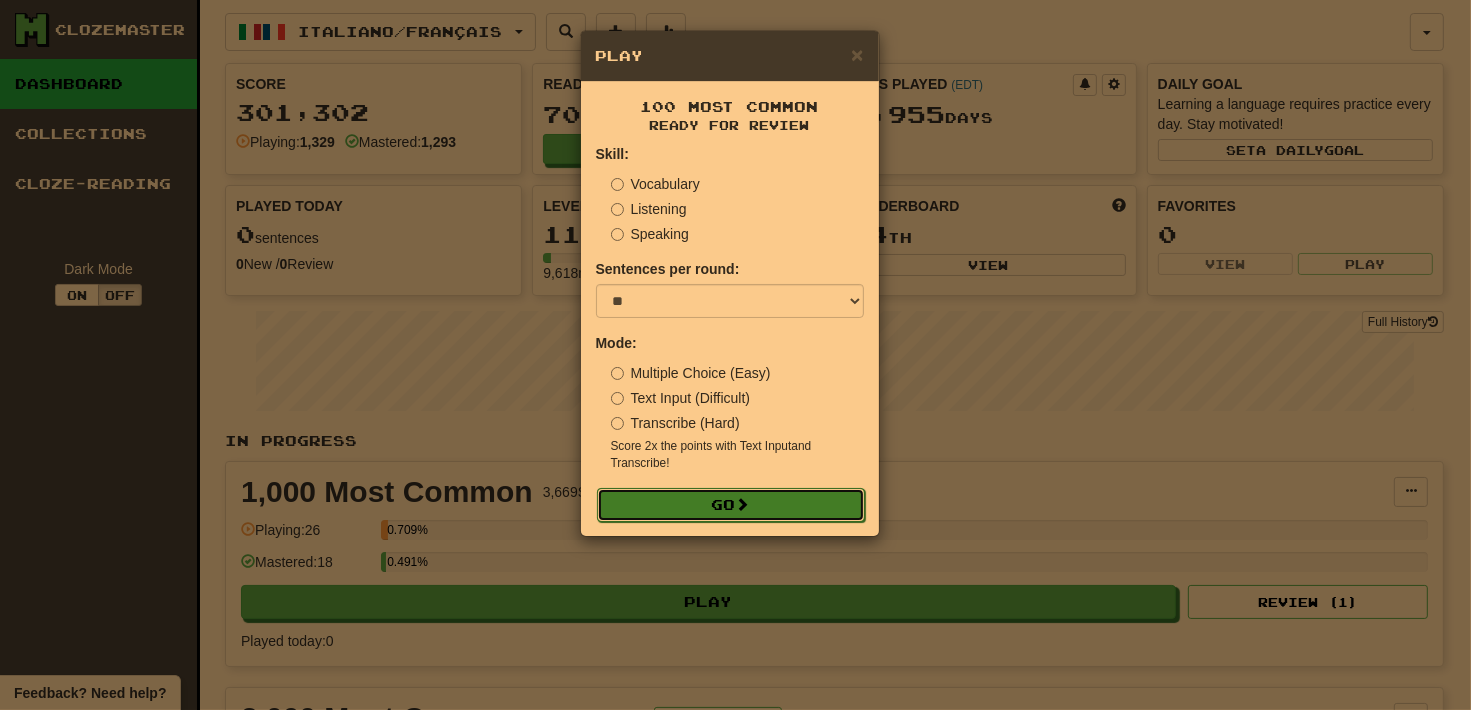 click on "Go" at bounding box center [731, 505] 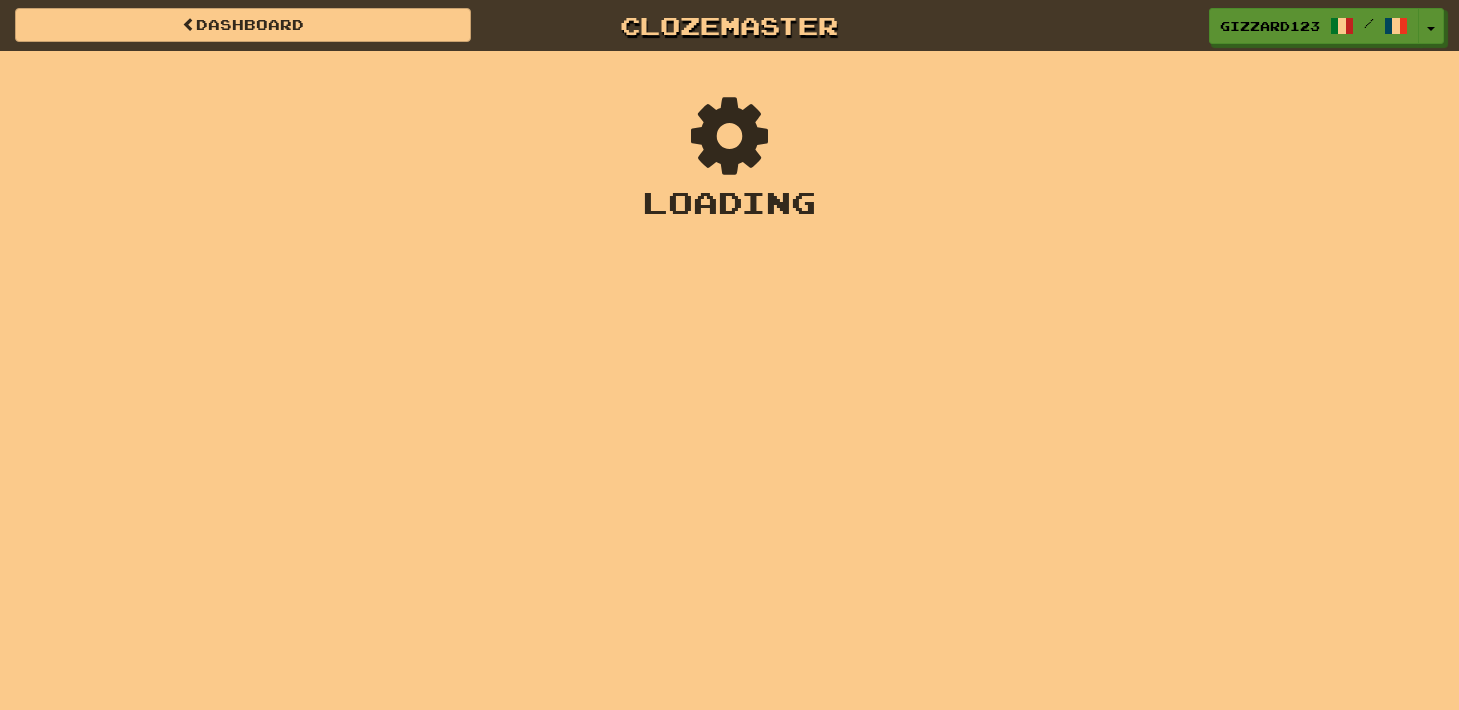 scroll, scrollTop: 0, scrollLeft: 0, axis: both 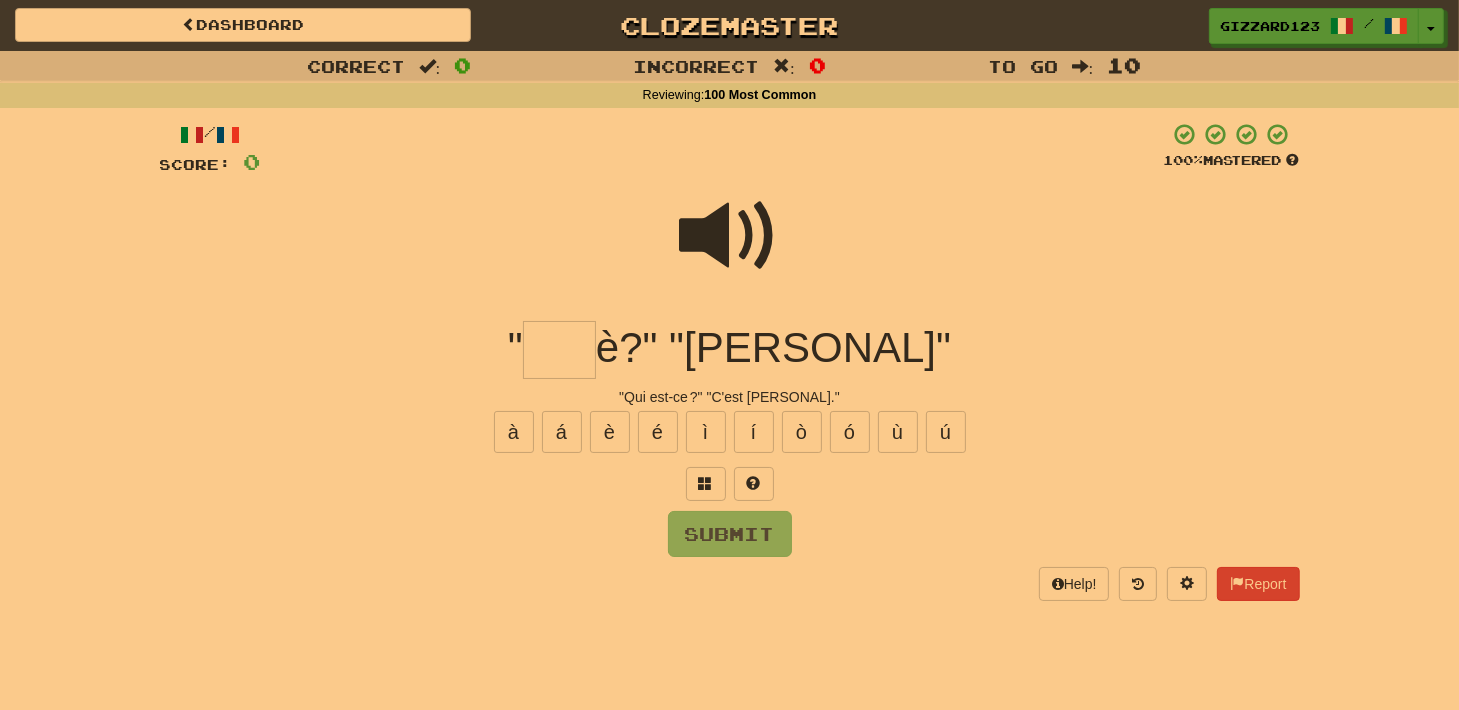 drag, startPoint x: 588, startPoint y: 347, endPoint x: 733, endPoint y: 340, distance: 145.16887 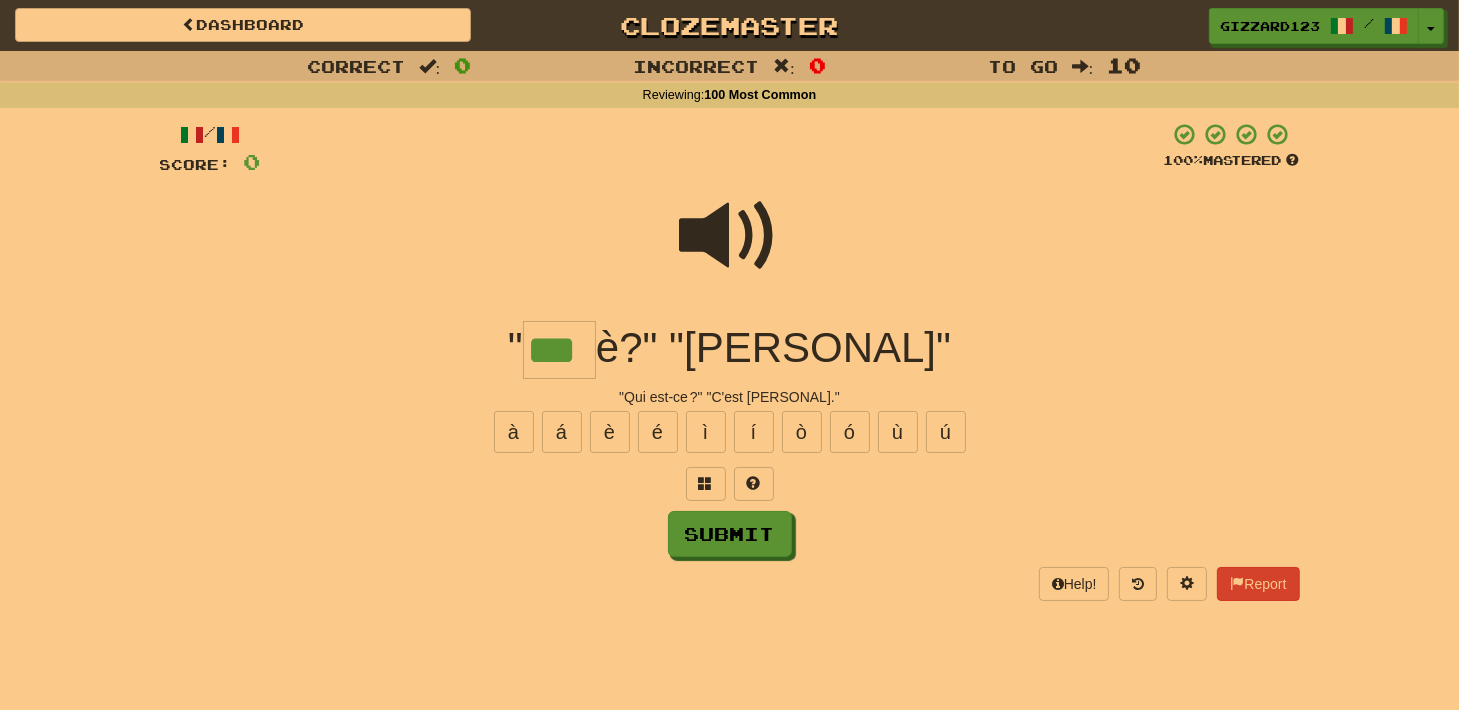 type on "***" 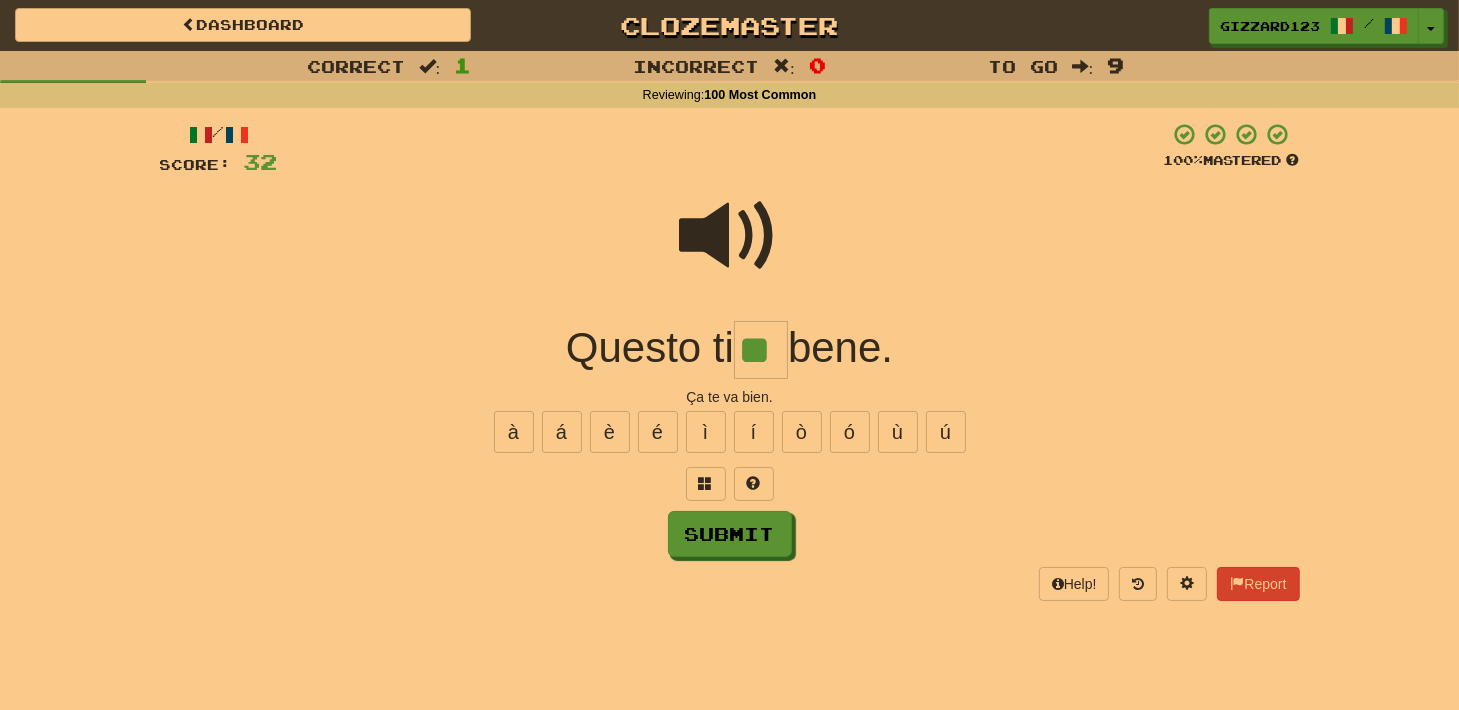 type on "**" 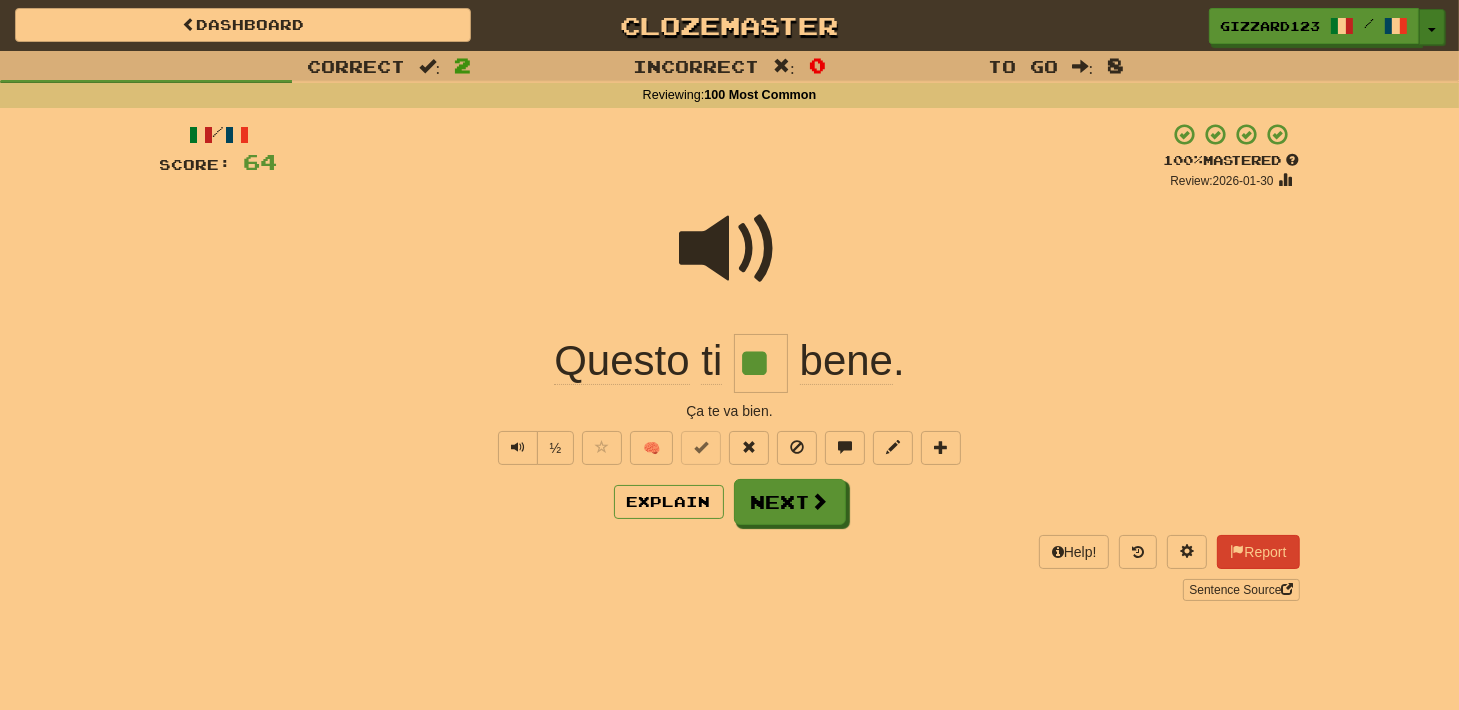 click on "Toggle Dropdown" at bounding box center (1432, 27) 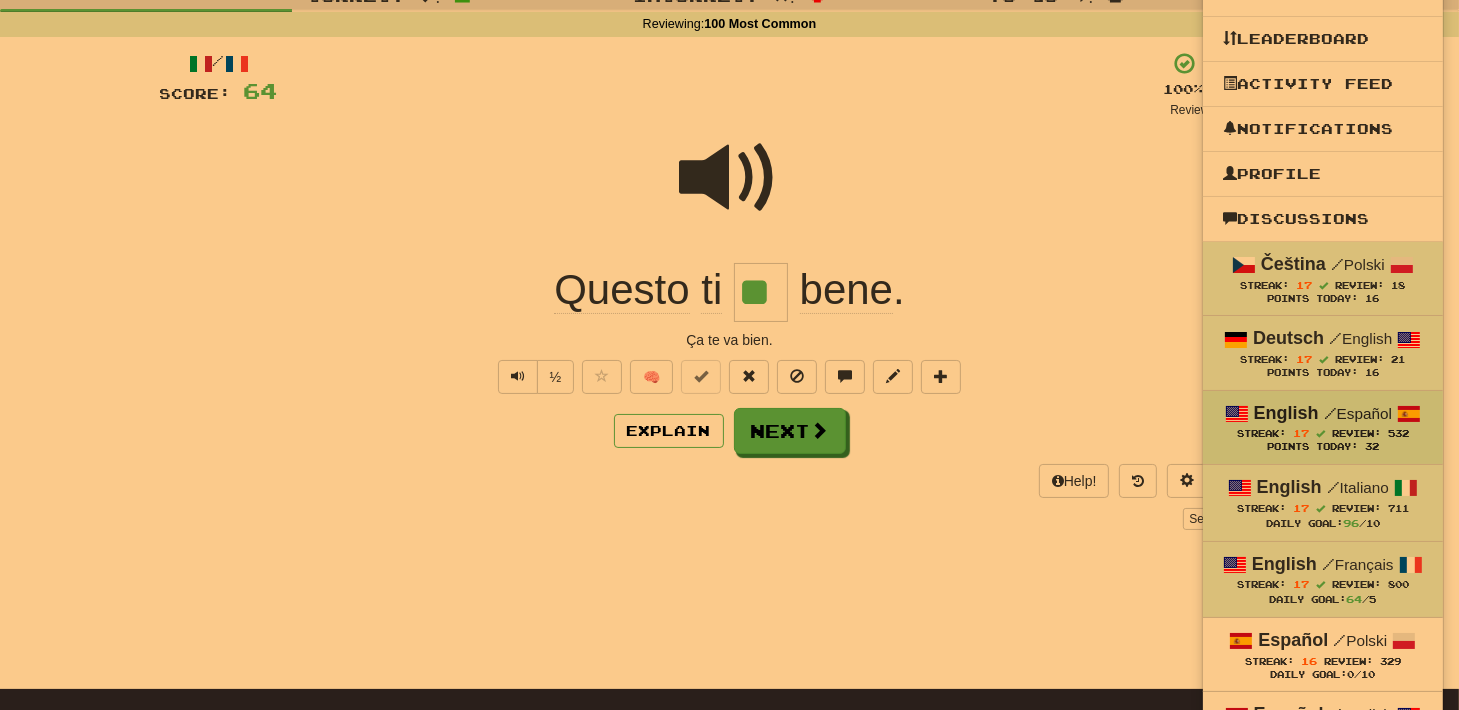 scroll, scrollTop: 320, scrollLeft: 0, axis: vertical 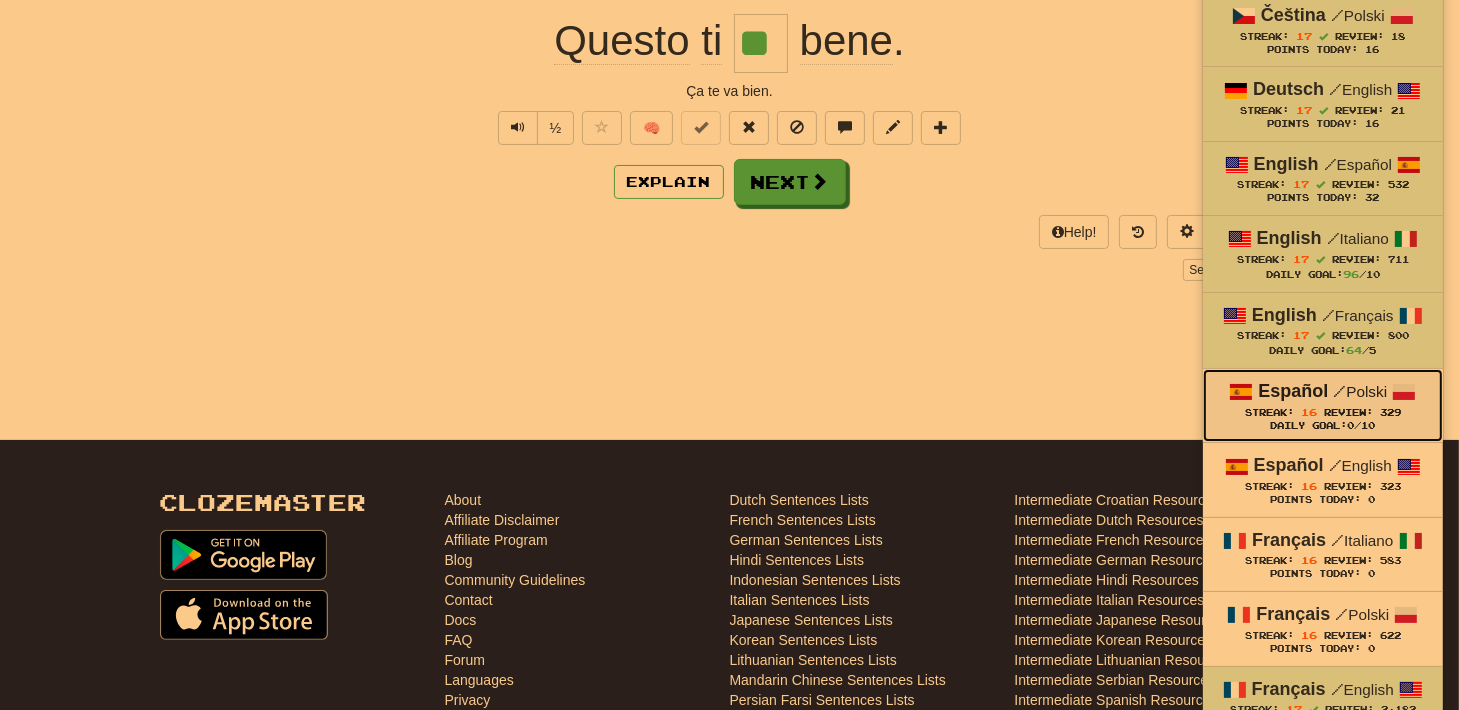 click on "Streak:
16" at bounding box center (1284, 412) 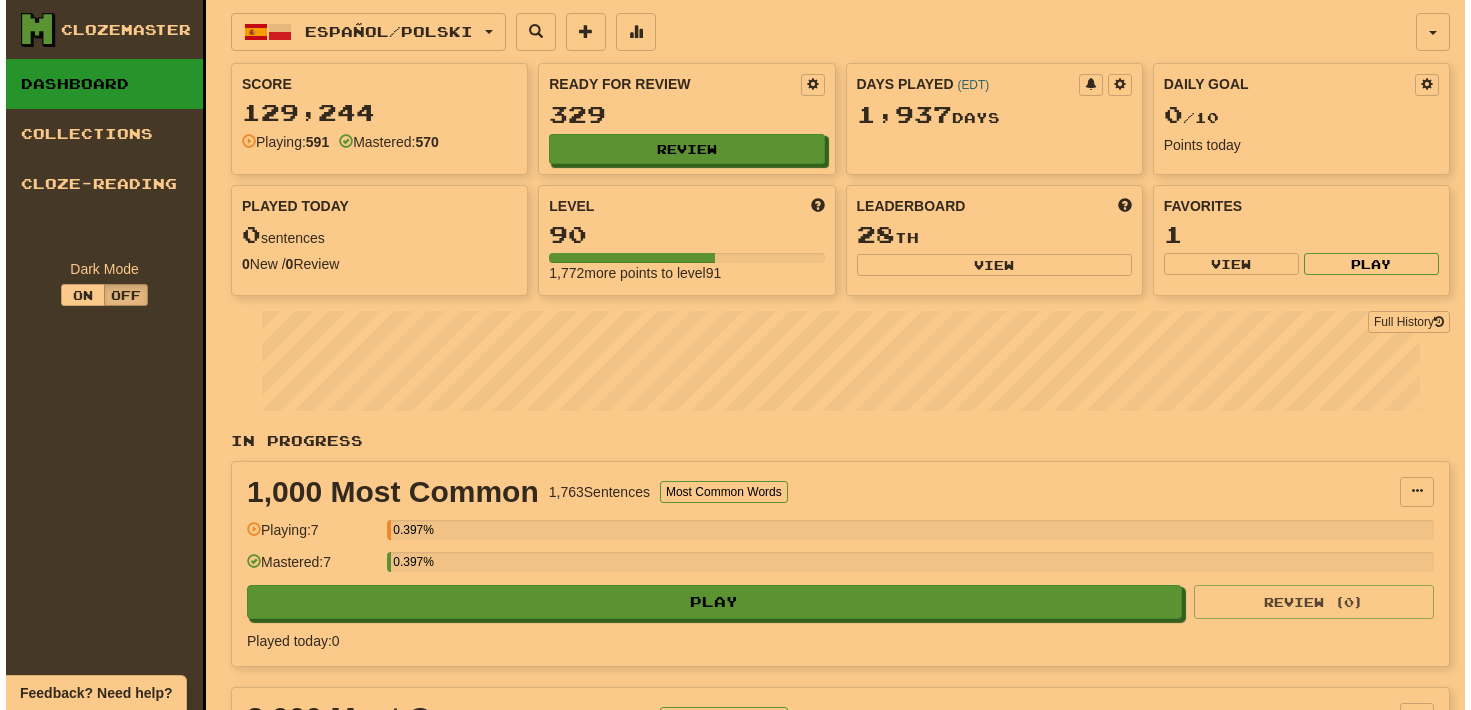scroll, scrollTop: 0, scrollLeft: 0, axis: both 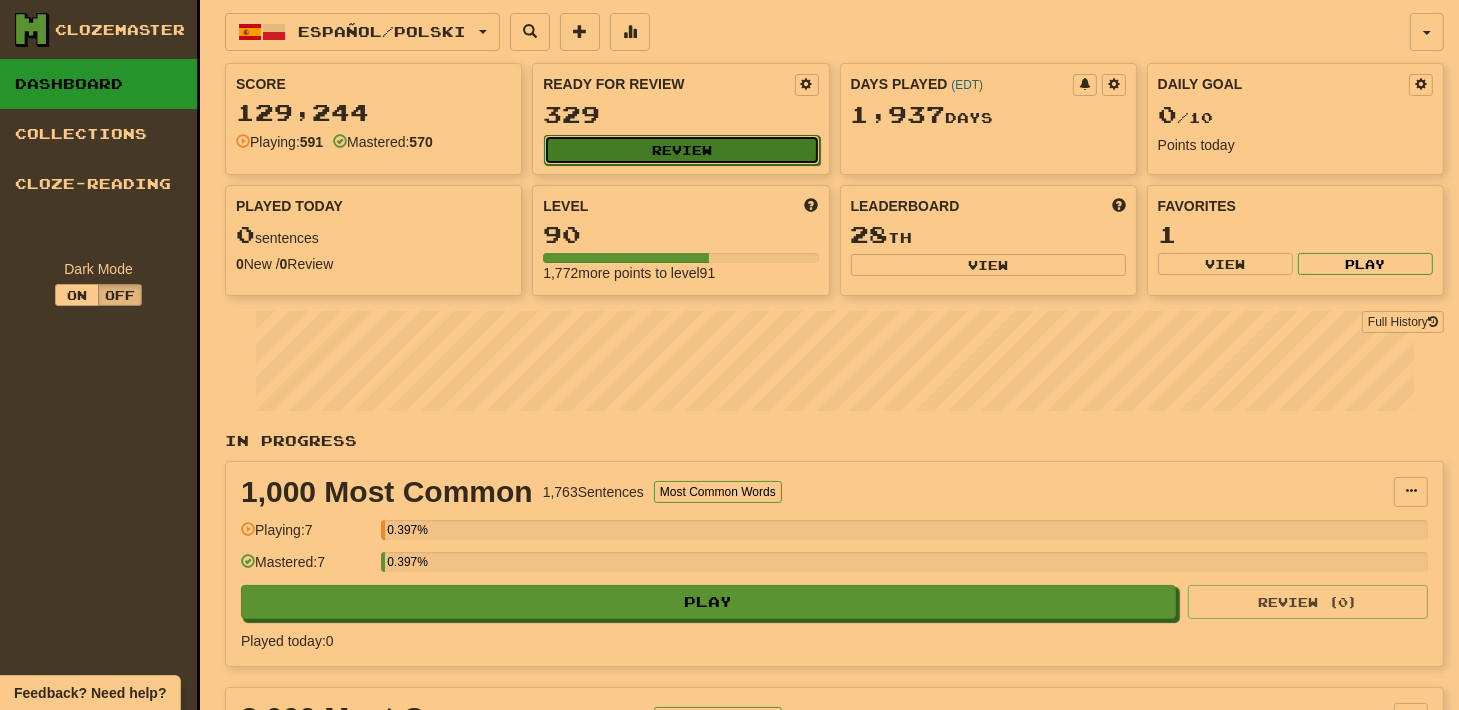 click on "Review" at bounding box center (681, 150) 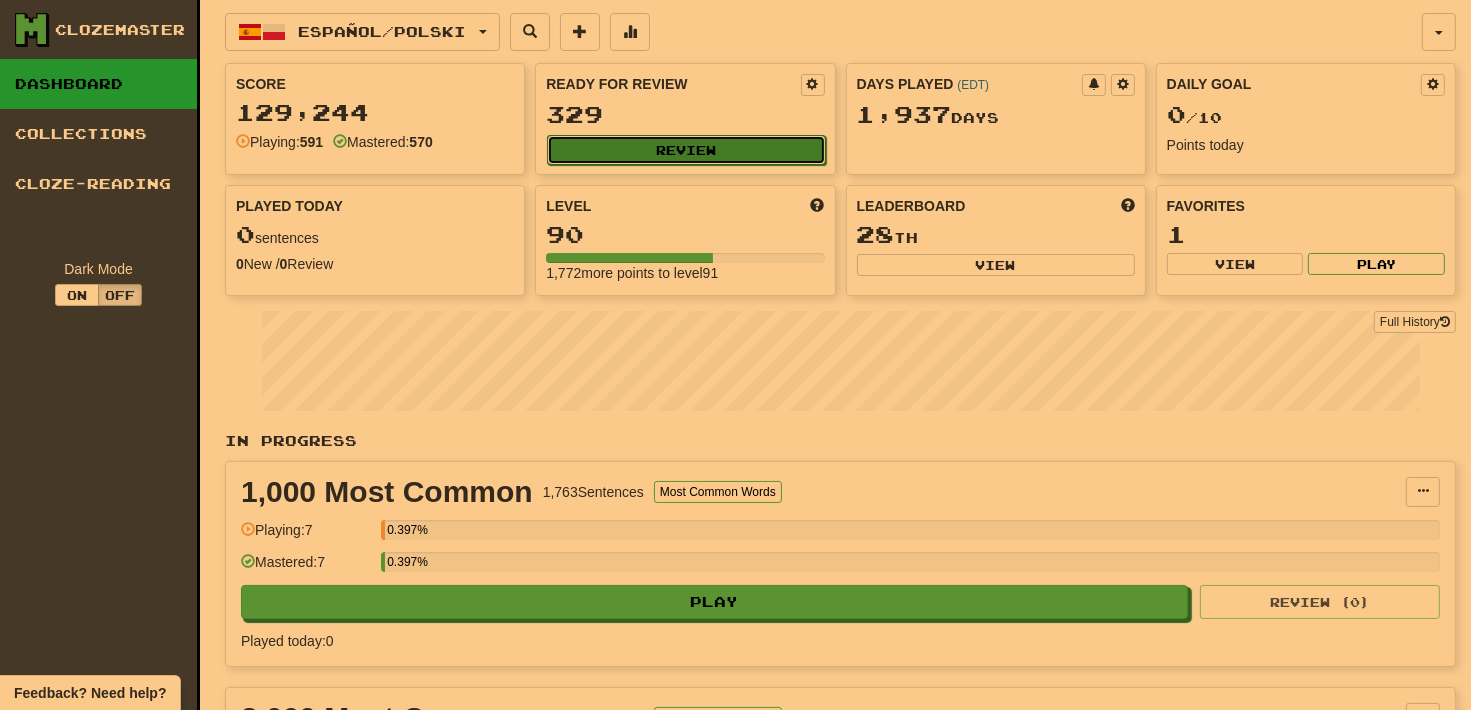 select on "**" 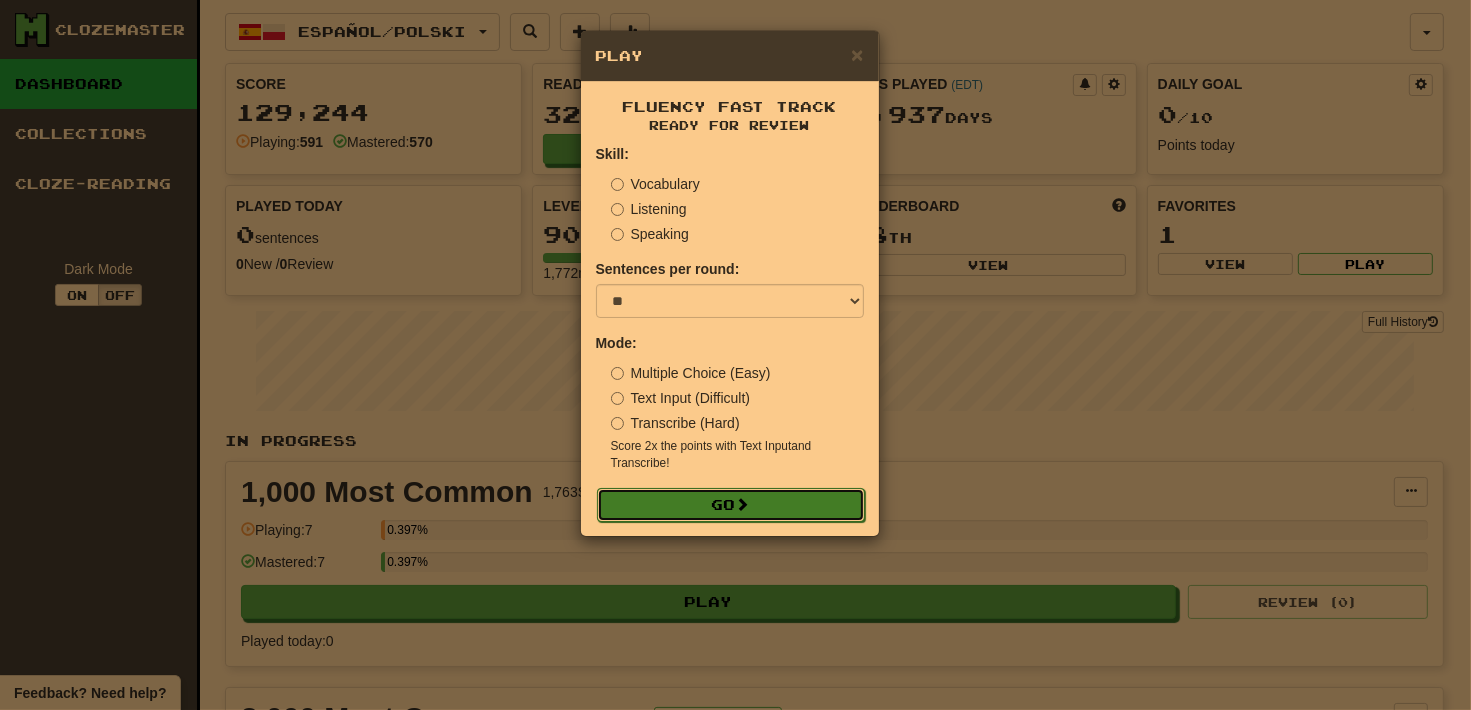 click at bounding box center (743, 504) 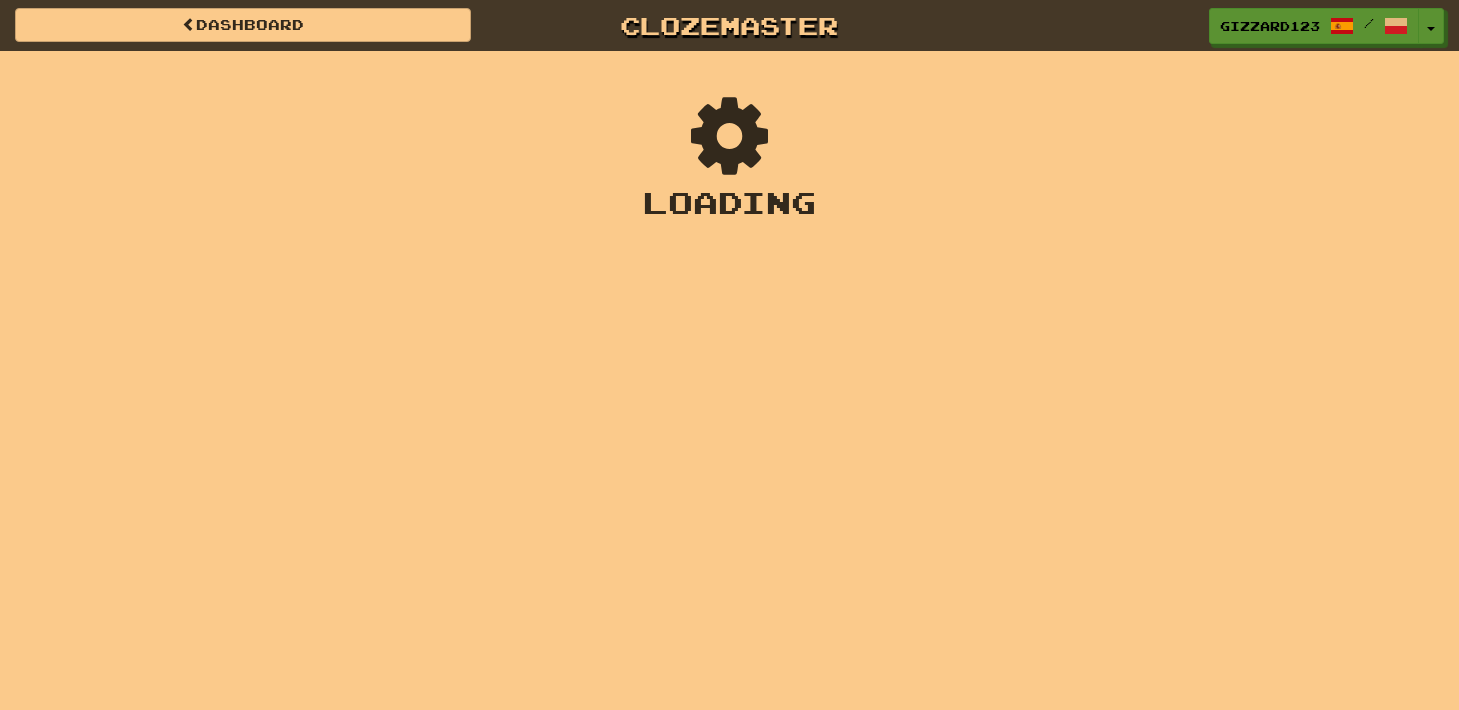 scroll, scrollTop: 0, scrollLeft: 0, axis: both 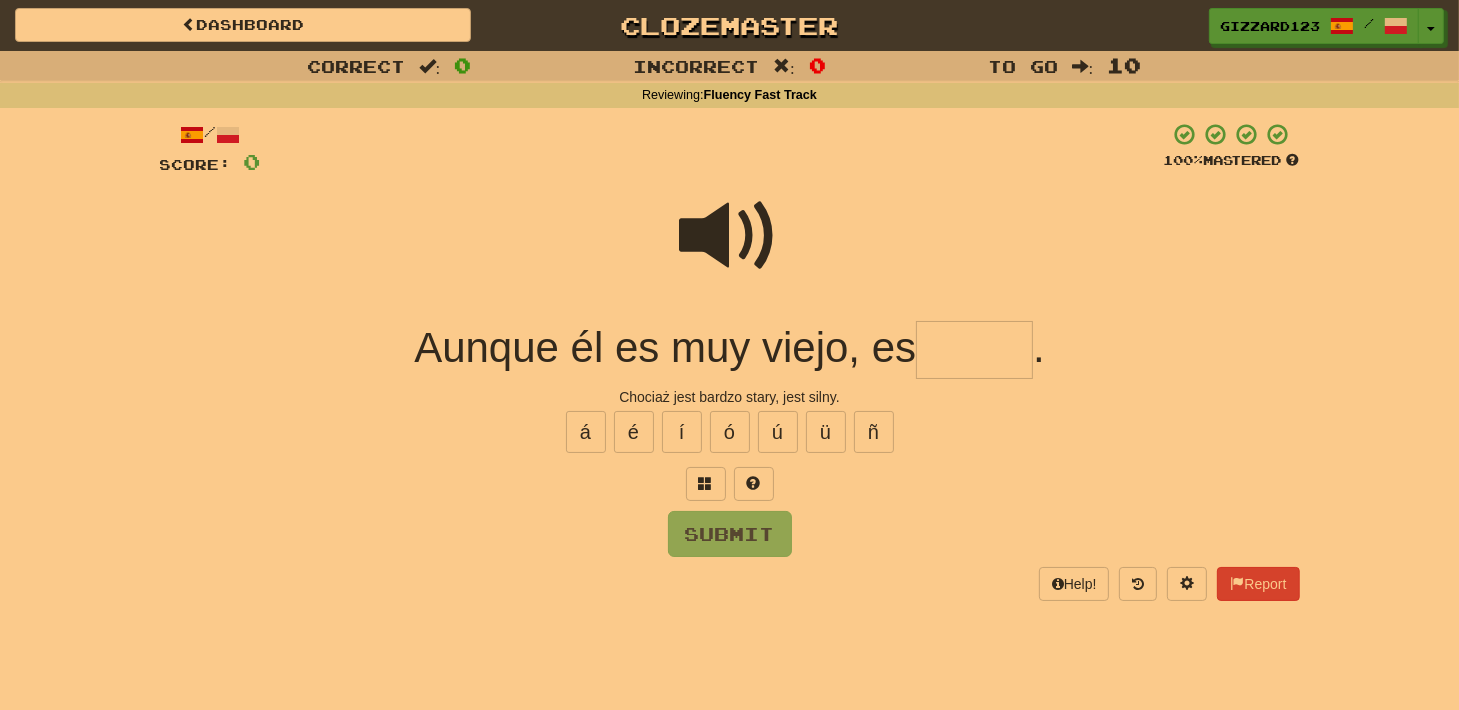drag, startPoint x: 972, startPoint y: 365, endPoint x: 1030, endPoint y: 354, distance: 59.03389 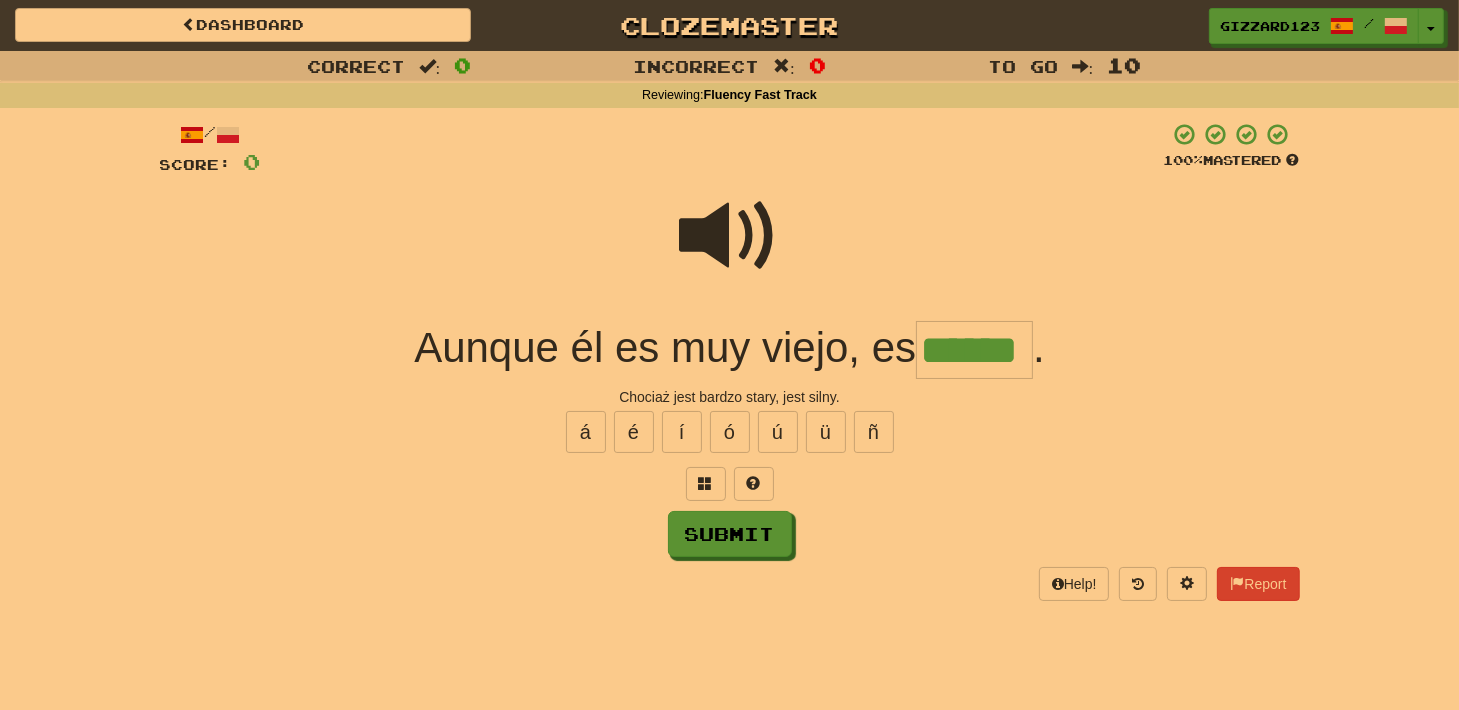 type on "******" 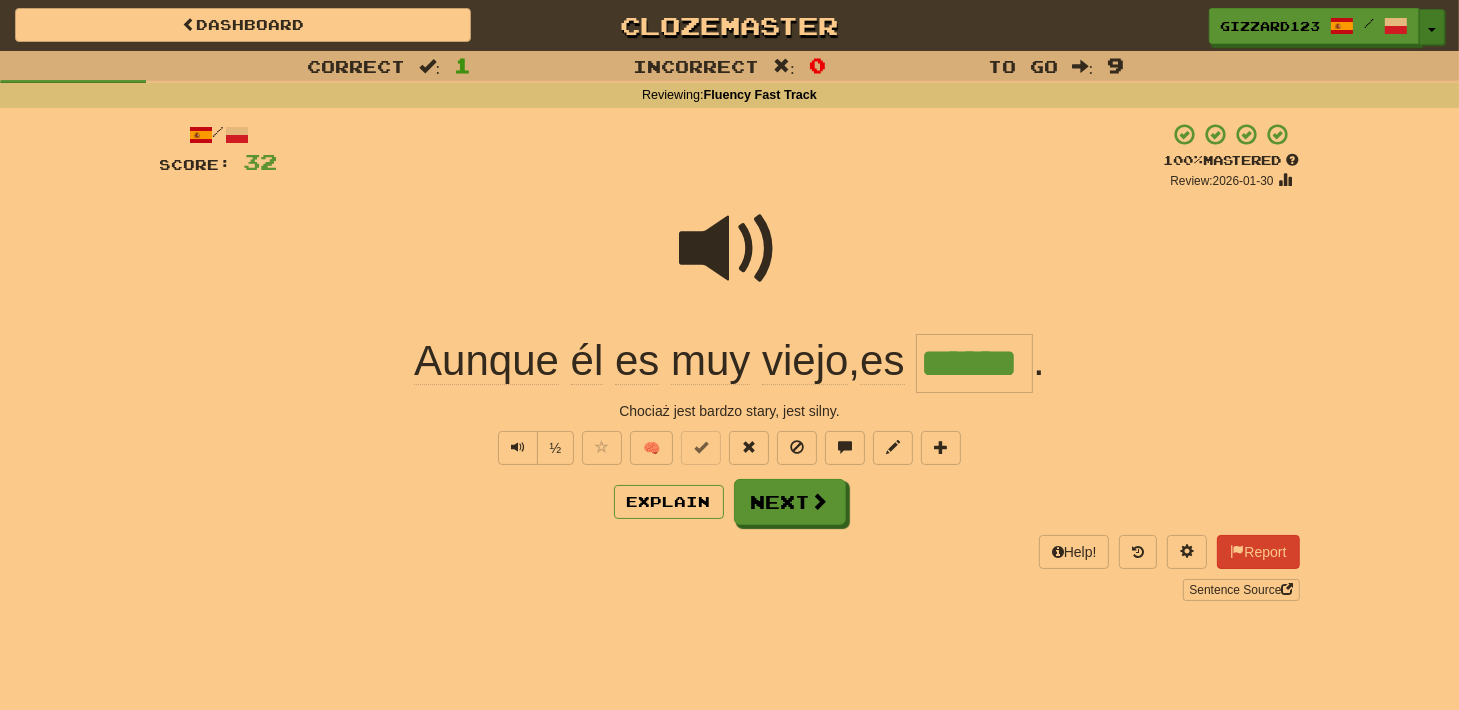 click on "Toggle Dropdown" at bounding box center [1432, 27] 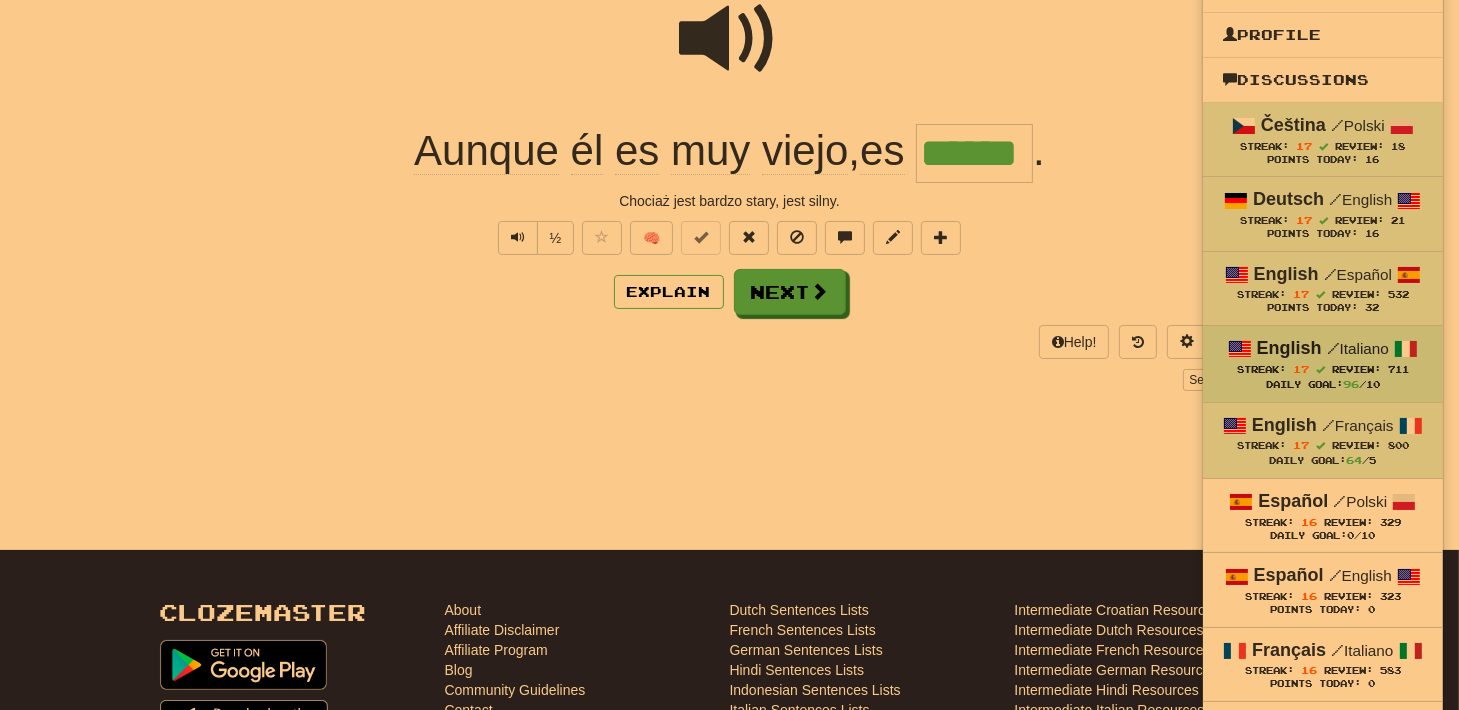 scroll, scrollTop: 213, scrollLeft: 0, axis: vertical 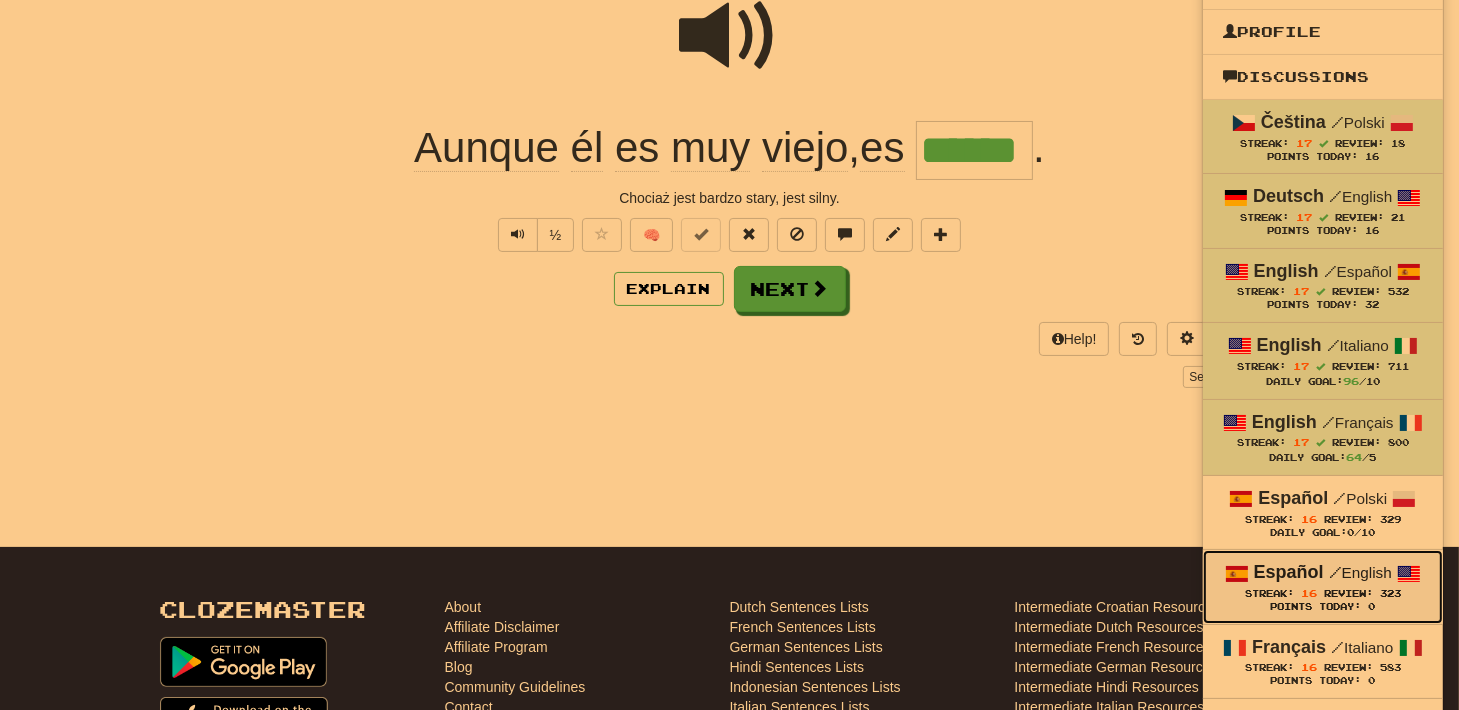 click on "Points Today: 0" at bounding box center [1323, 607] 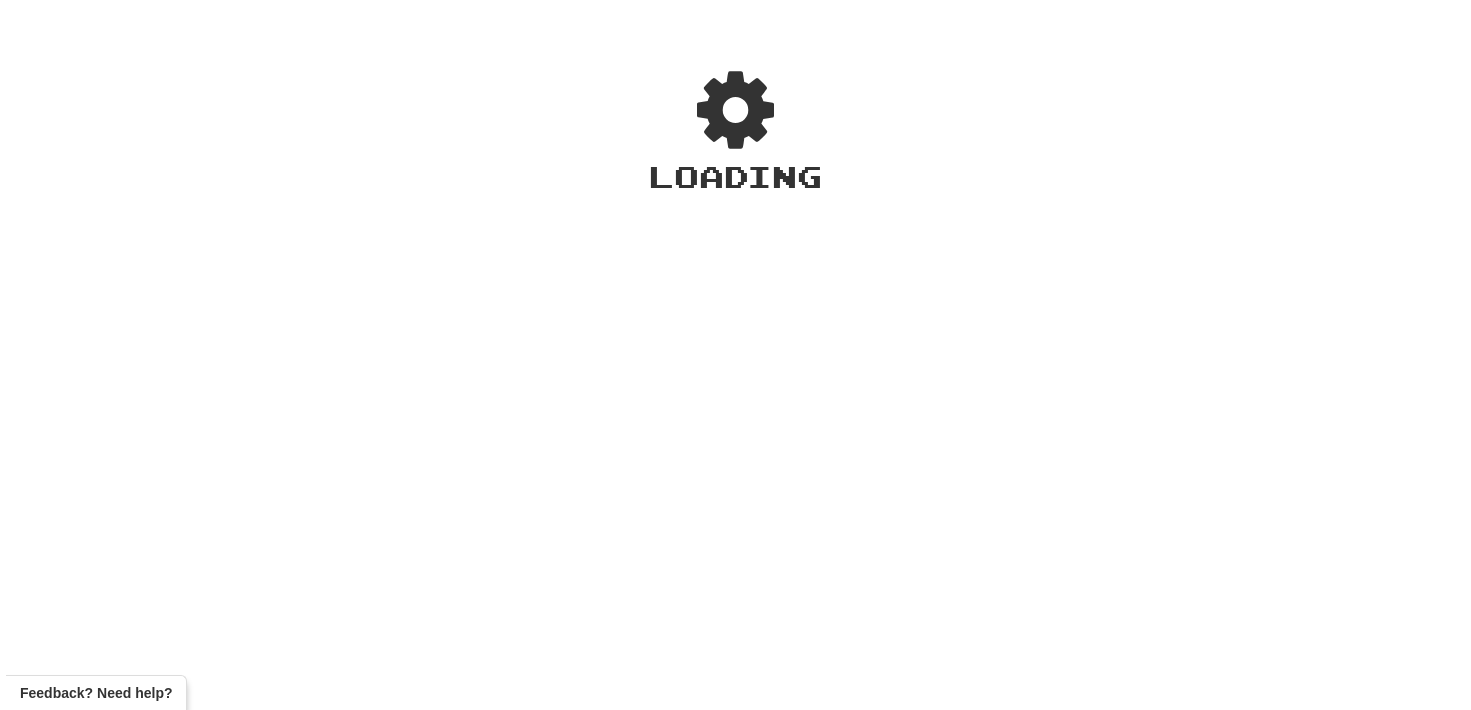 scroll, scrollTop: 0, scrollLeft: 0, axis: both 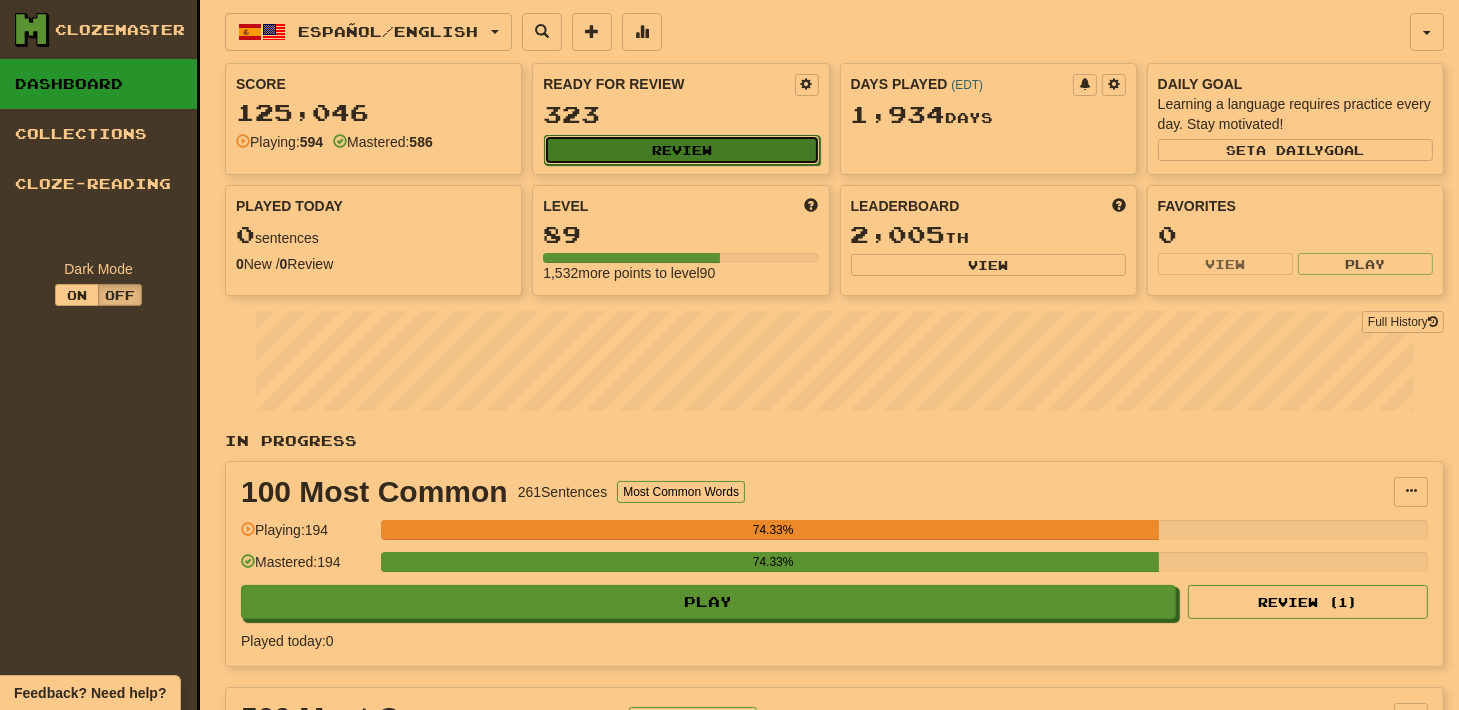 click on "Review" at bounding box center (681, 150) 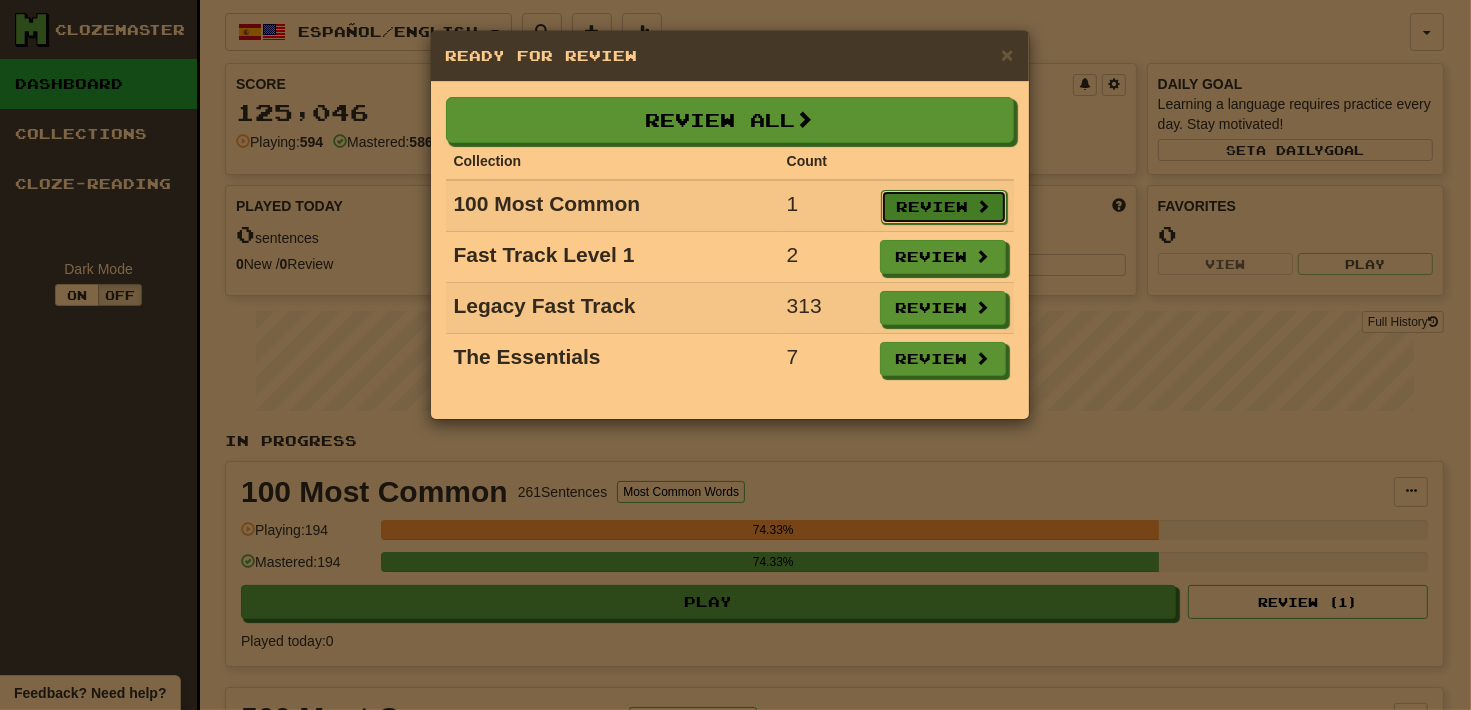 click on "Review" at bounding box center [944, 207] 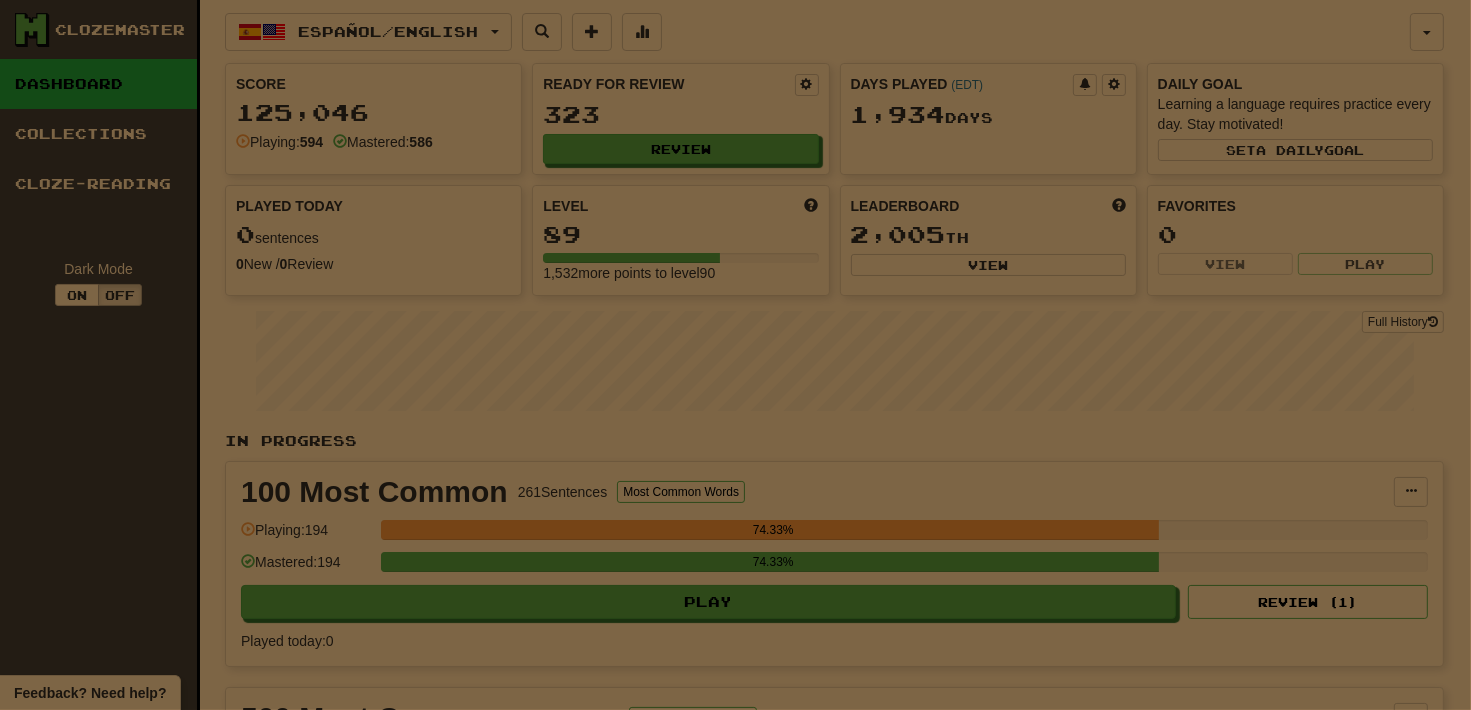 select on "**" 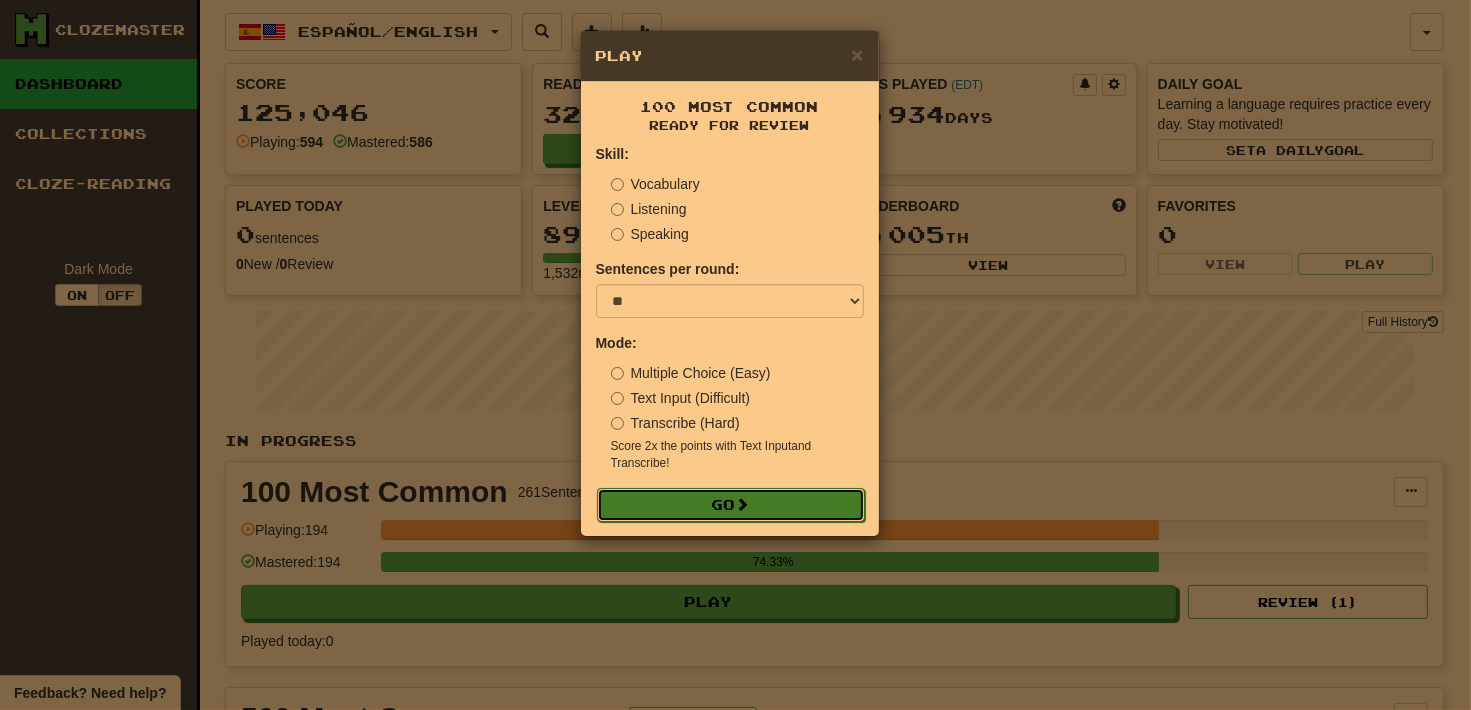 click on "Go" at bounding box center [731, 505] 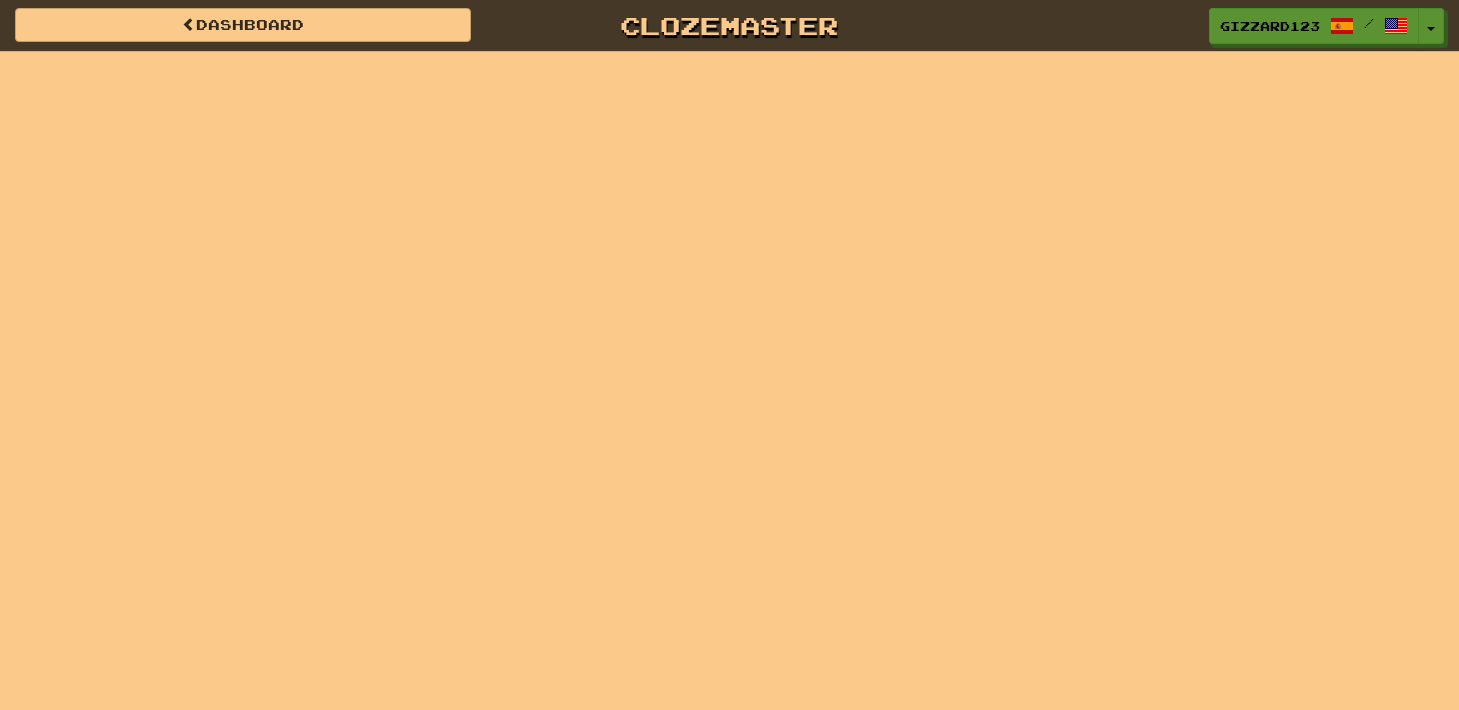 scroll, scrollTop: 0, scrollLeft: 0, axis: both 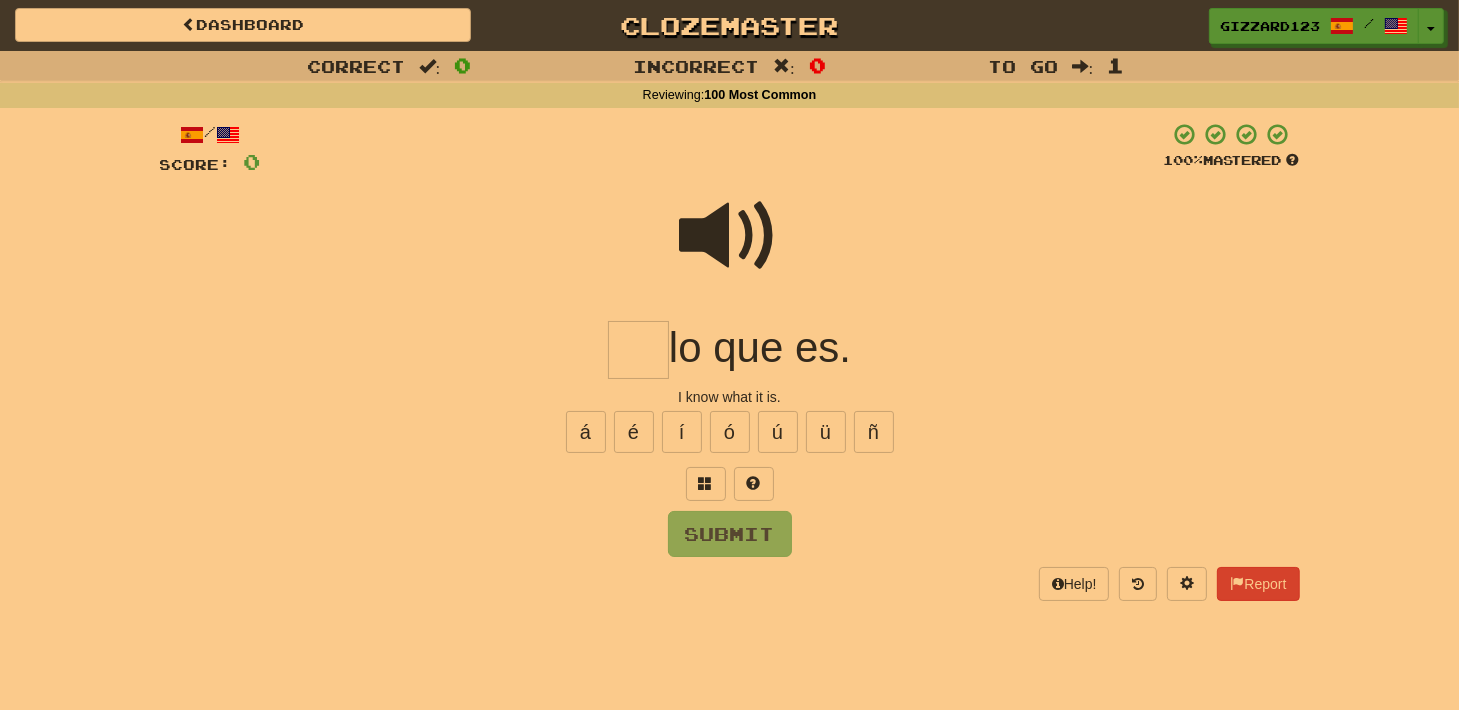 drag, startPoint x: 656, startPoint y: 365, endPoint x: 1305, endPoint y: 264, distance: 656.812 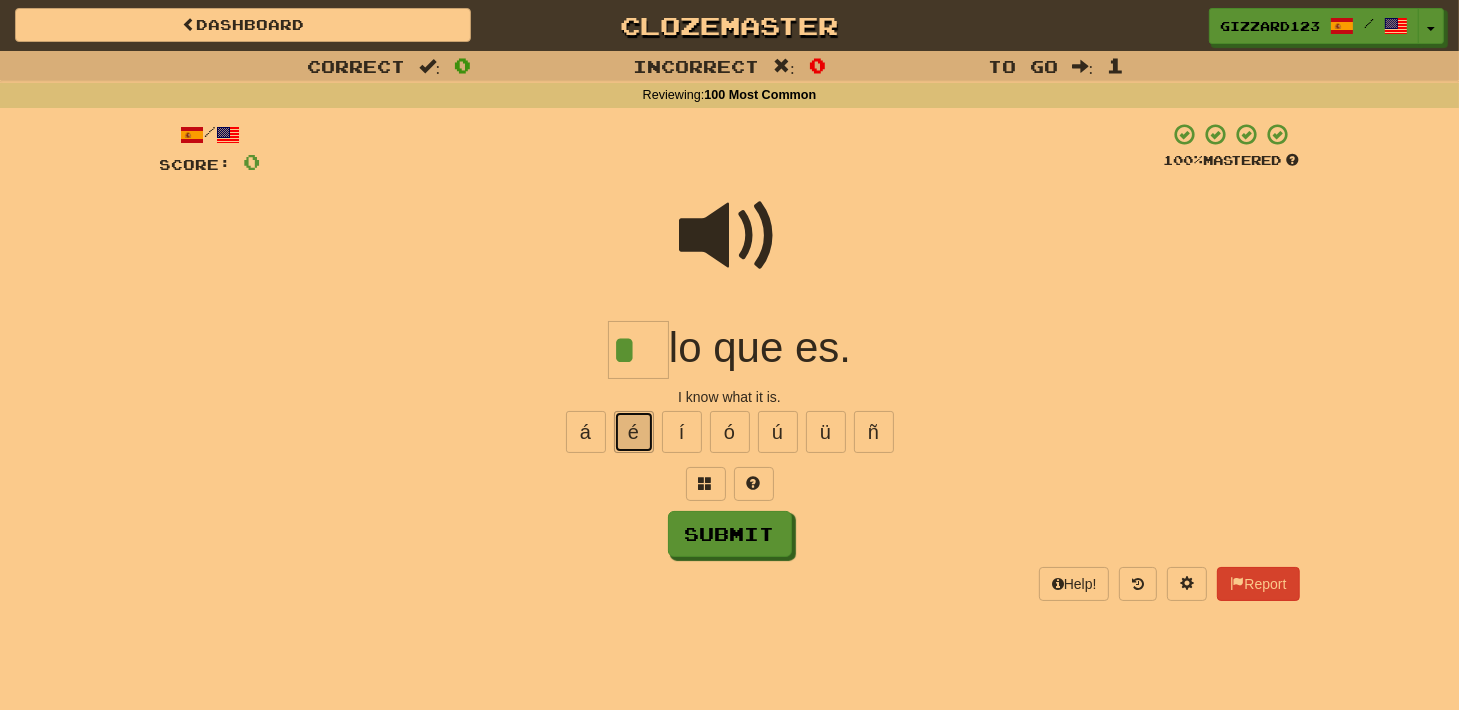 click on "é" at bounding box center [634, 432] 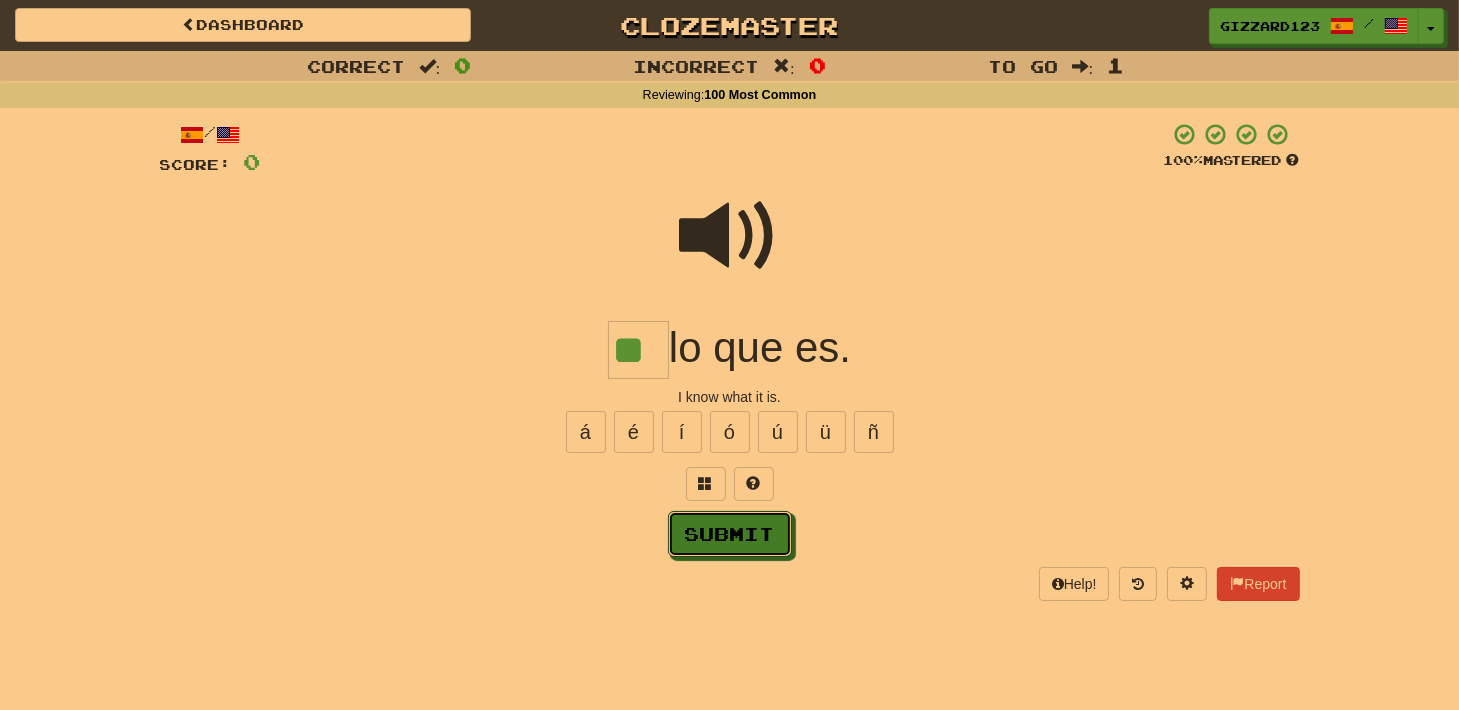 drag, startPoint x: 728, startPoint y: 531, endPoint x: 1158, endPoint y: 255, distance: 510.95596 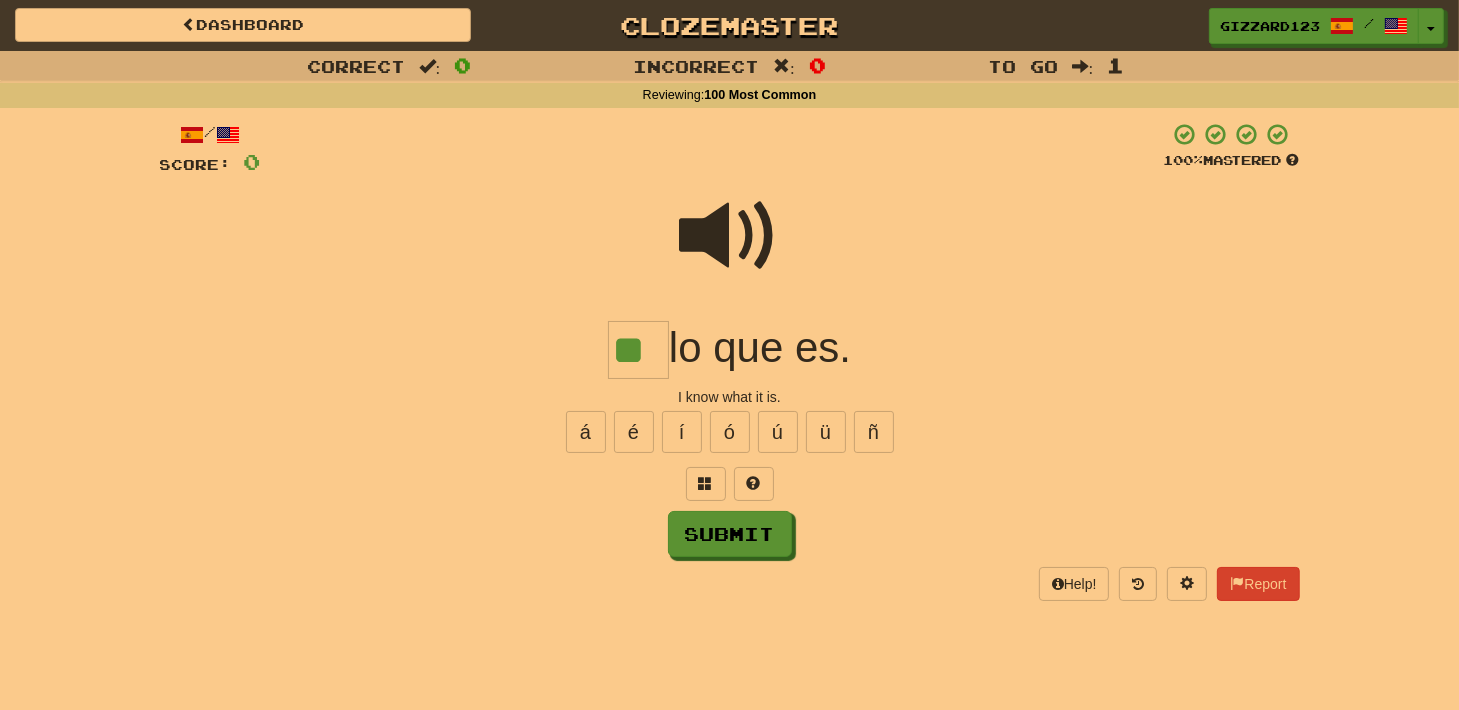 type on "**" 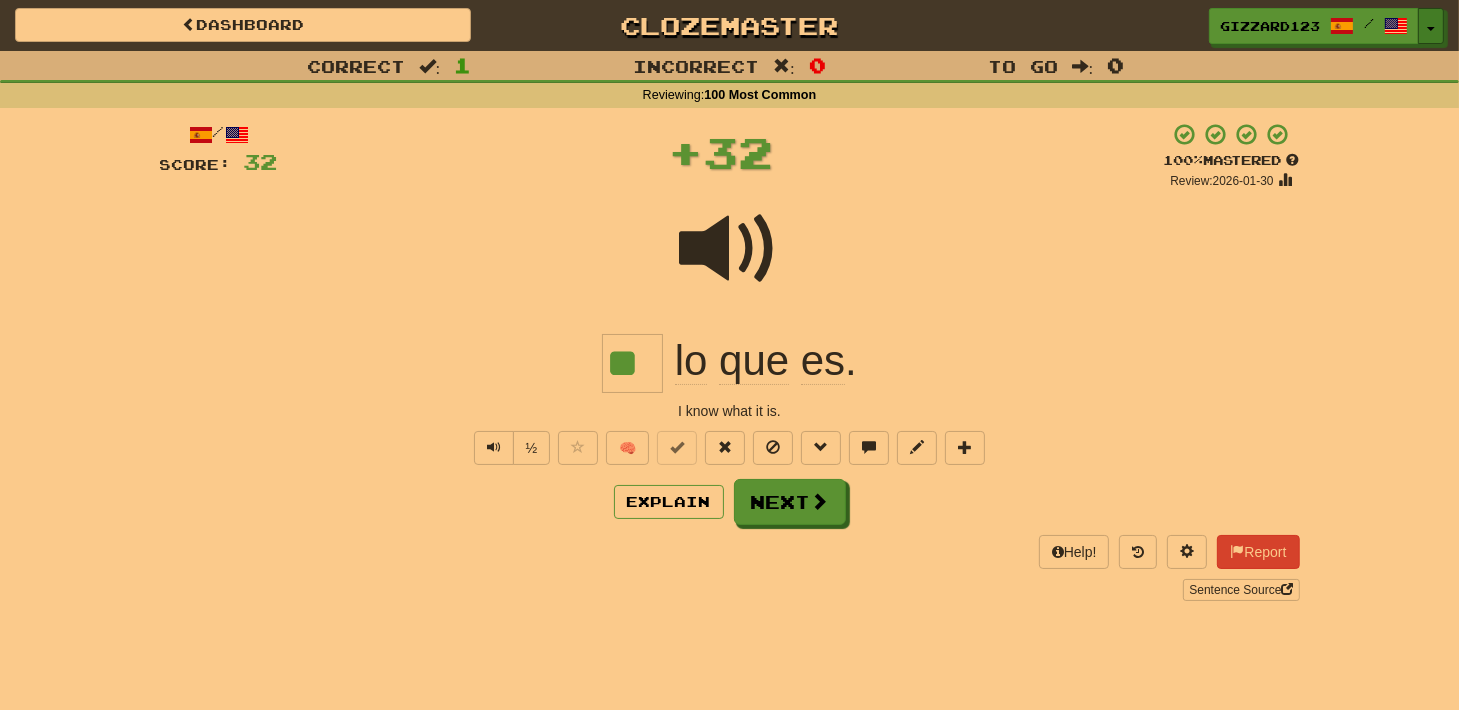drag, startPoint x: 1432, startPoint y: 29, endPoint x: 1432, endPoint y: 142, distance: 113 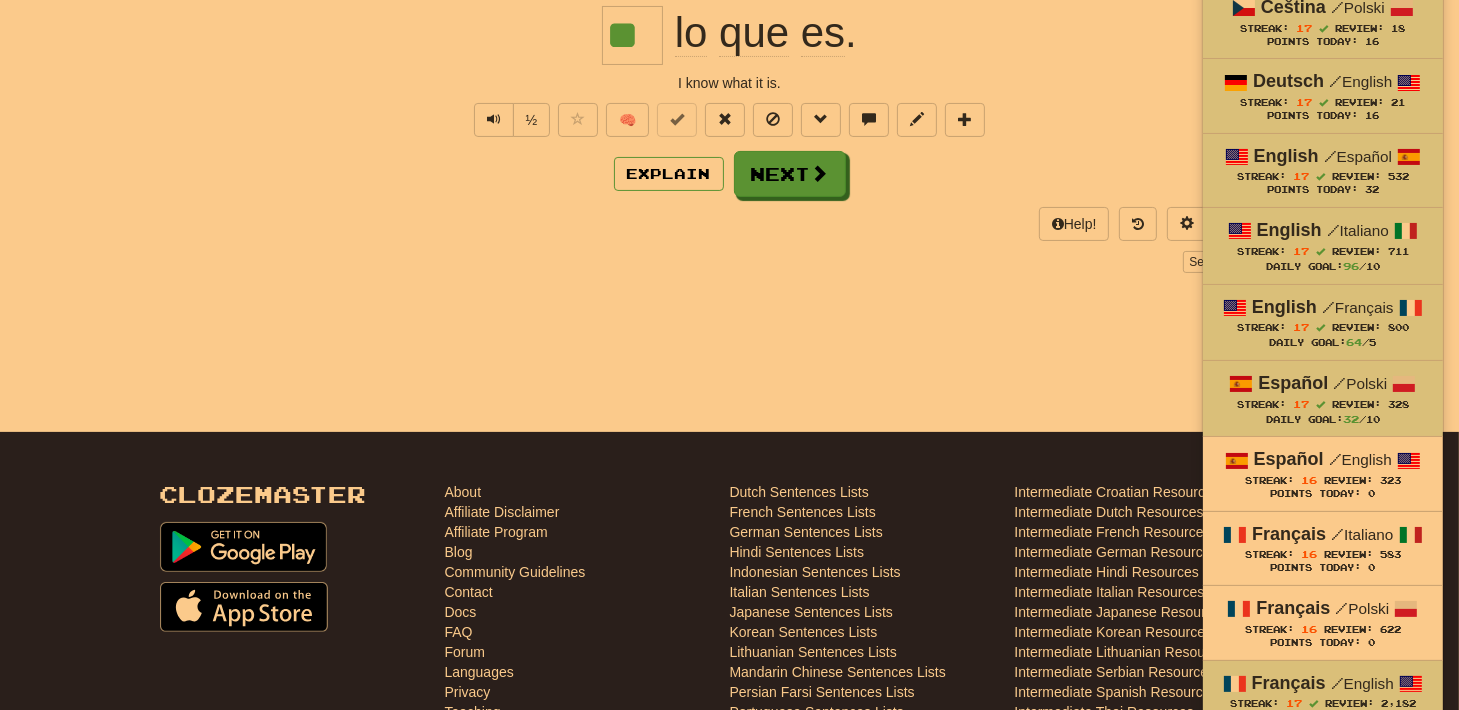 scroll, scrollTop: 746, scrollLeft: 0, axis: vertical 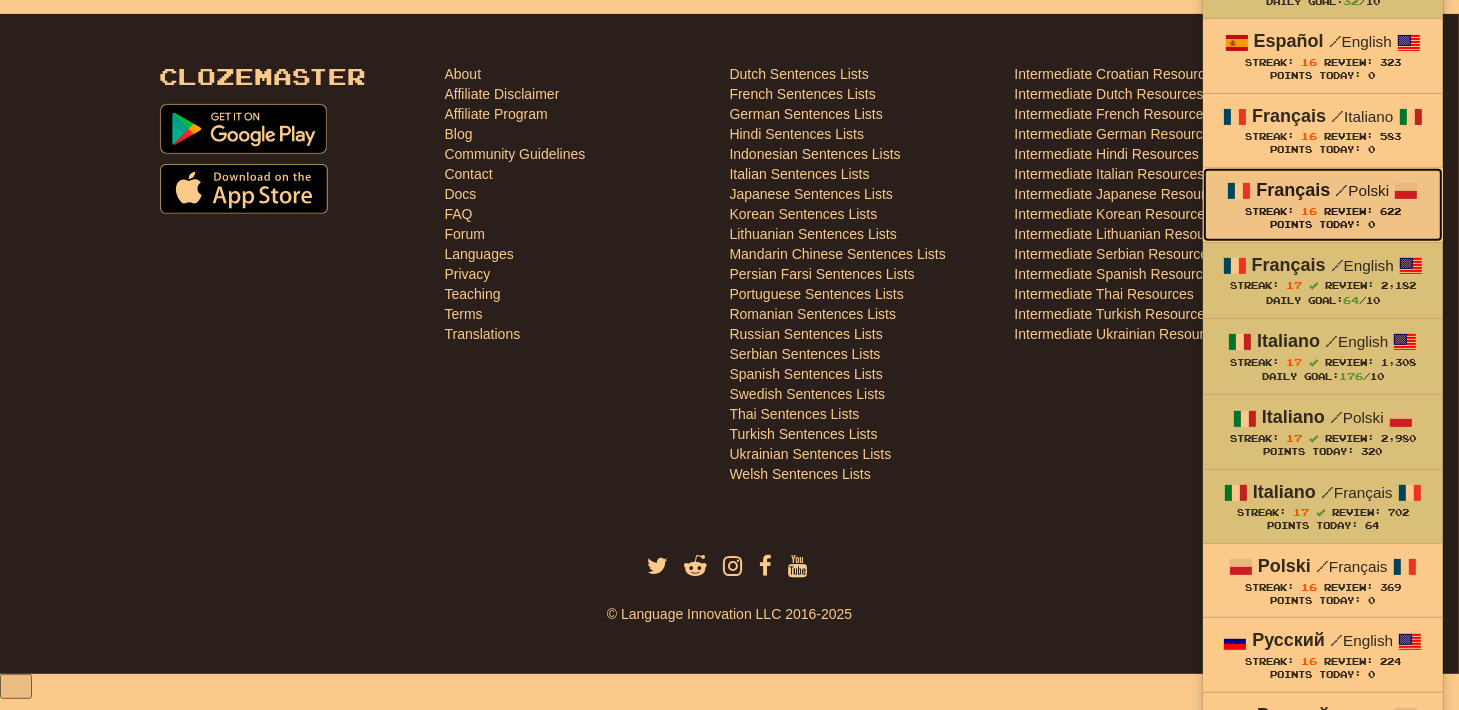 click on "Streak:" at bounding box center (1269, 211) 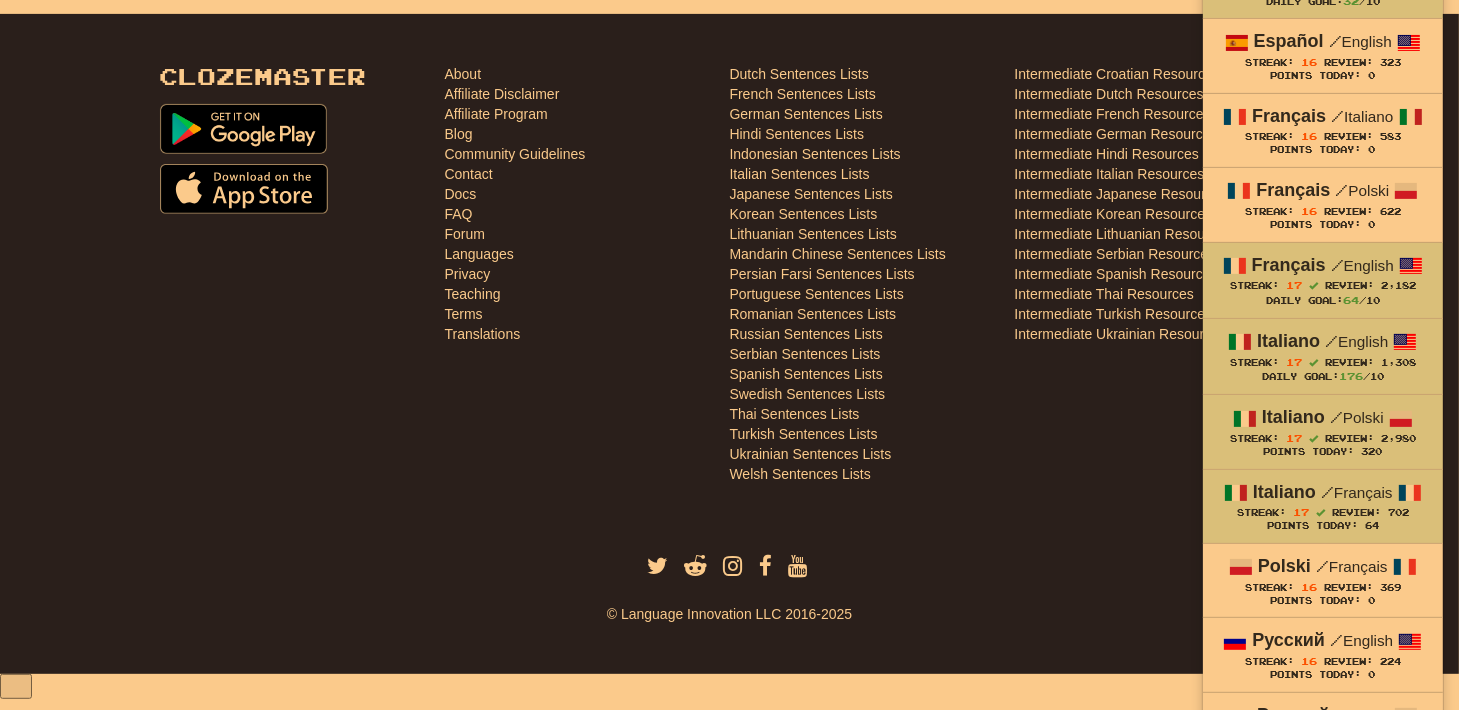 scroll, scrollTop: 710, scrollLeft: 0, axis: vertical 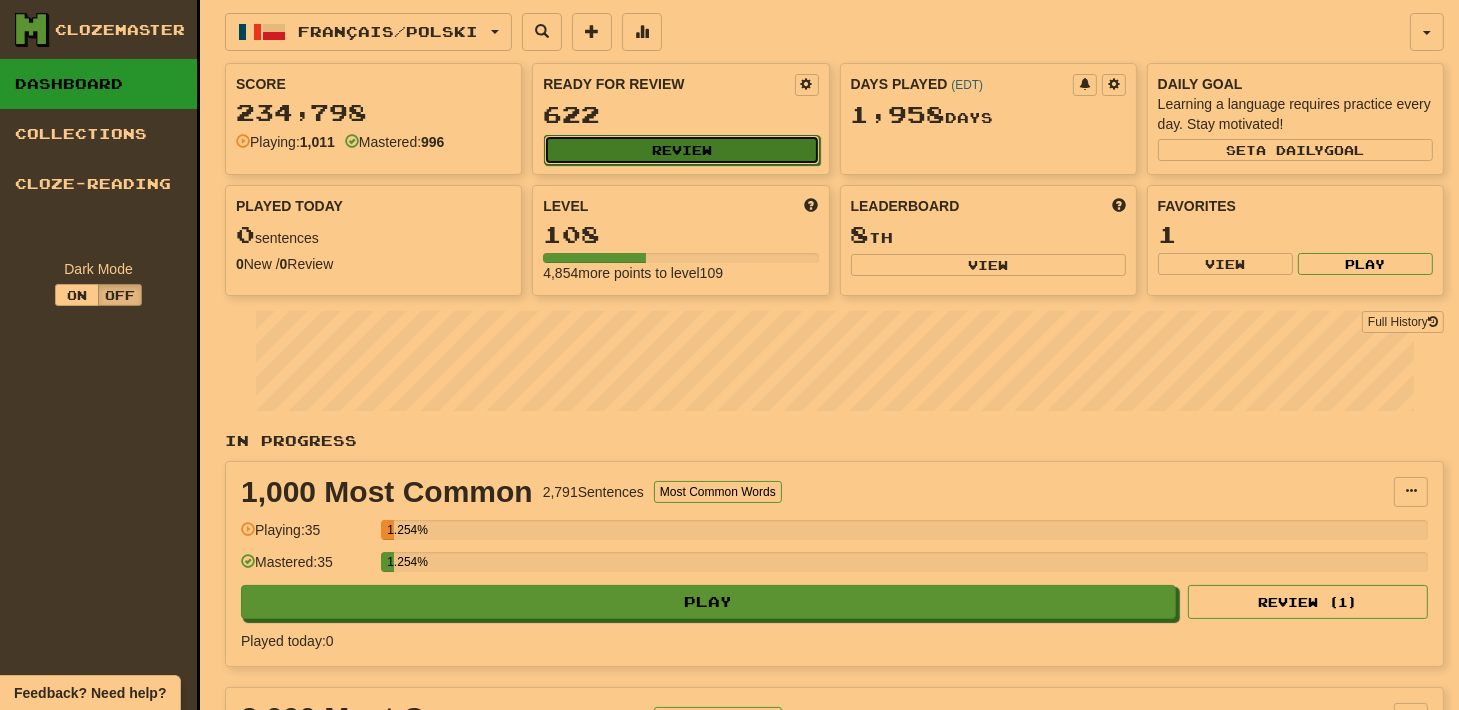 click on "Review" at bounding box center [681, 150] 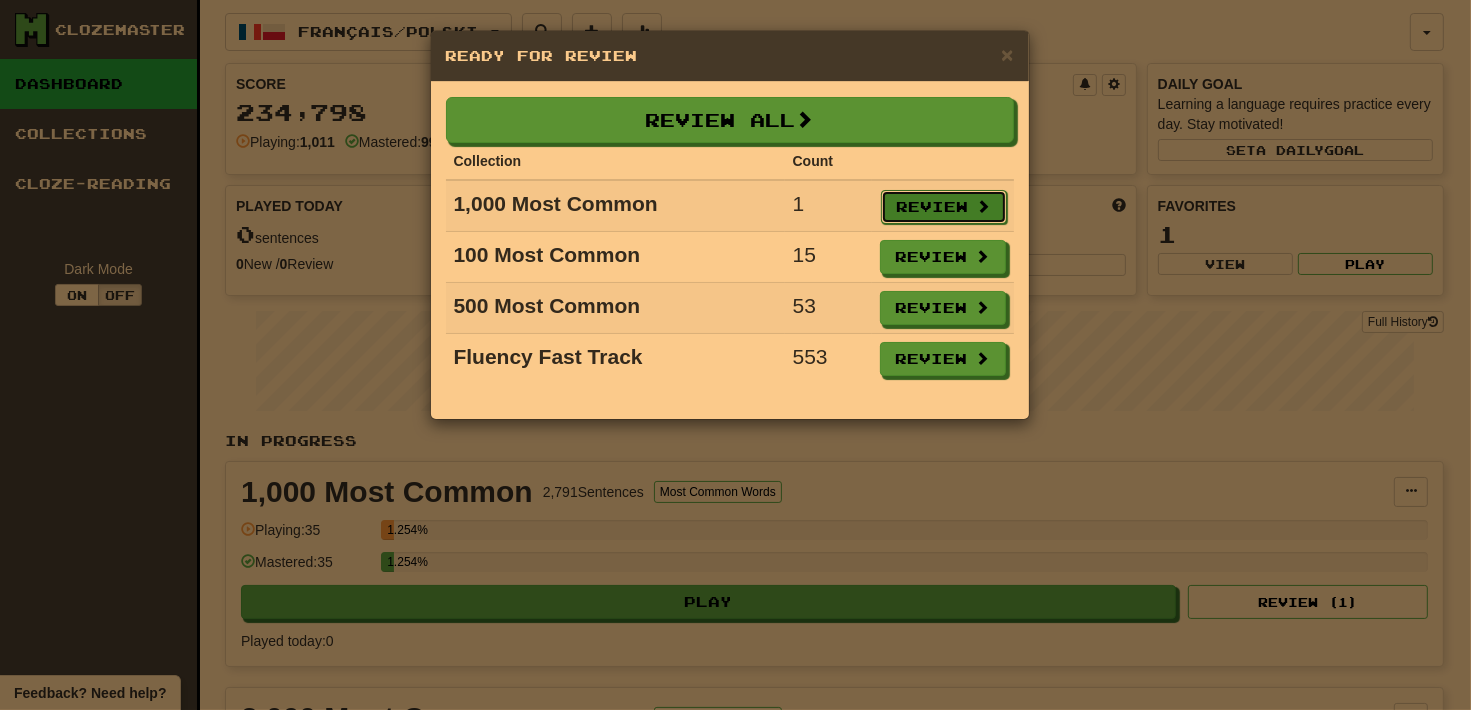 click on "Review" at bounding box center [944, 207] 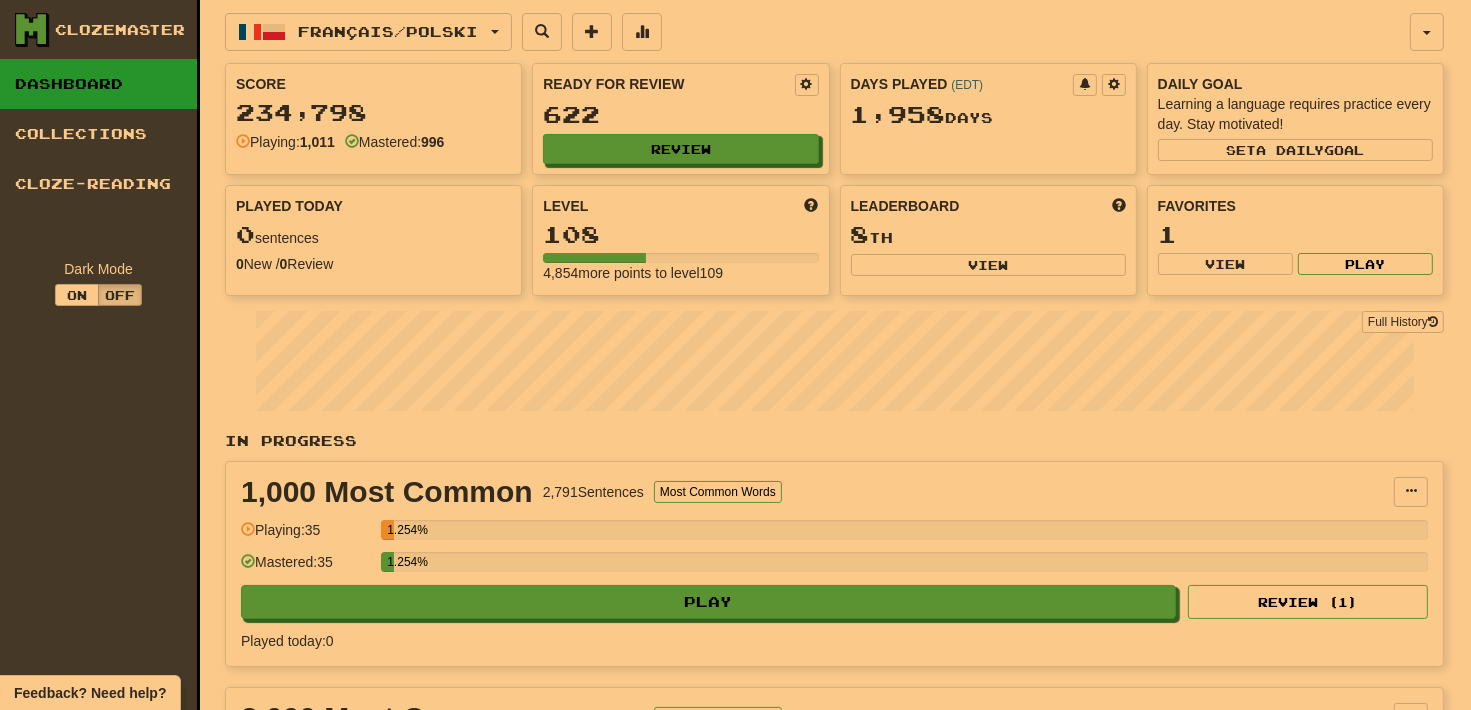 select on "**" 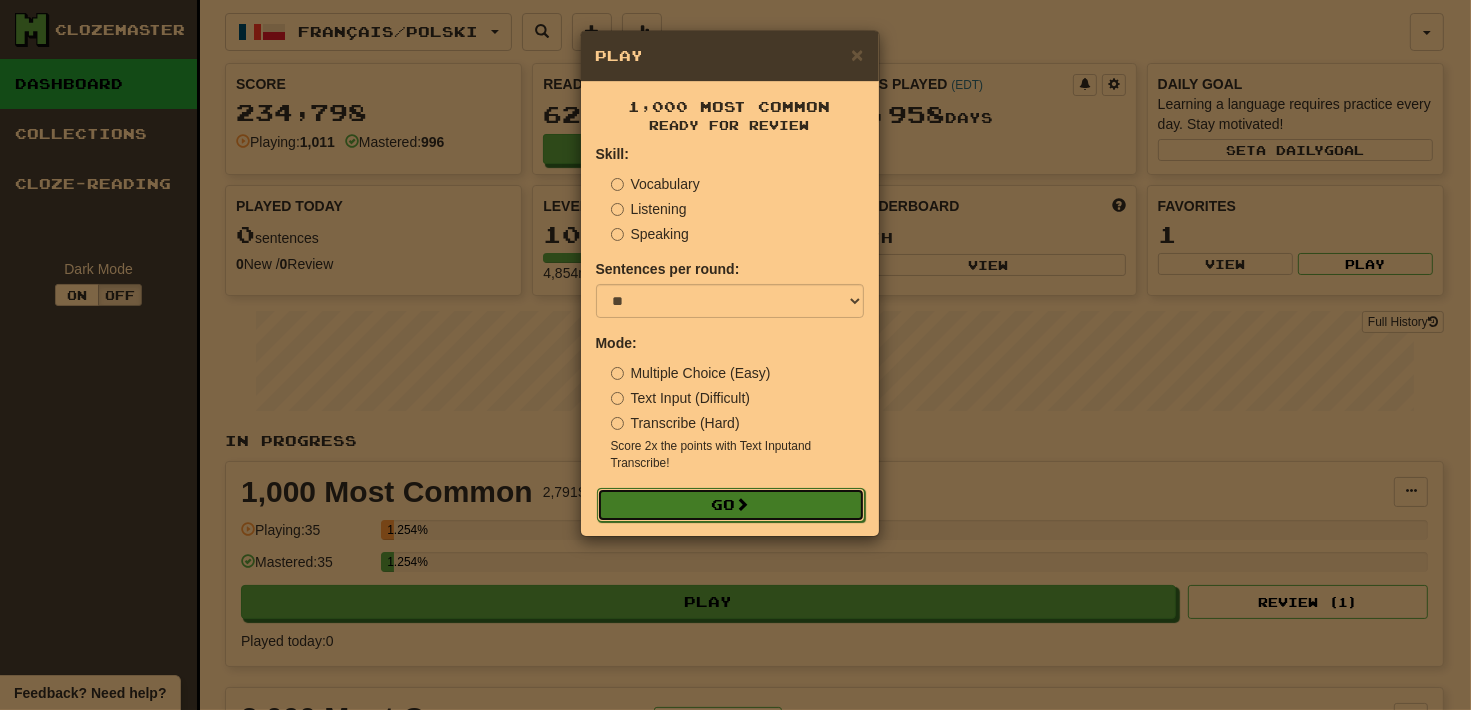 click on "Go" at bounding box center (731, 505) 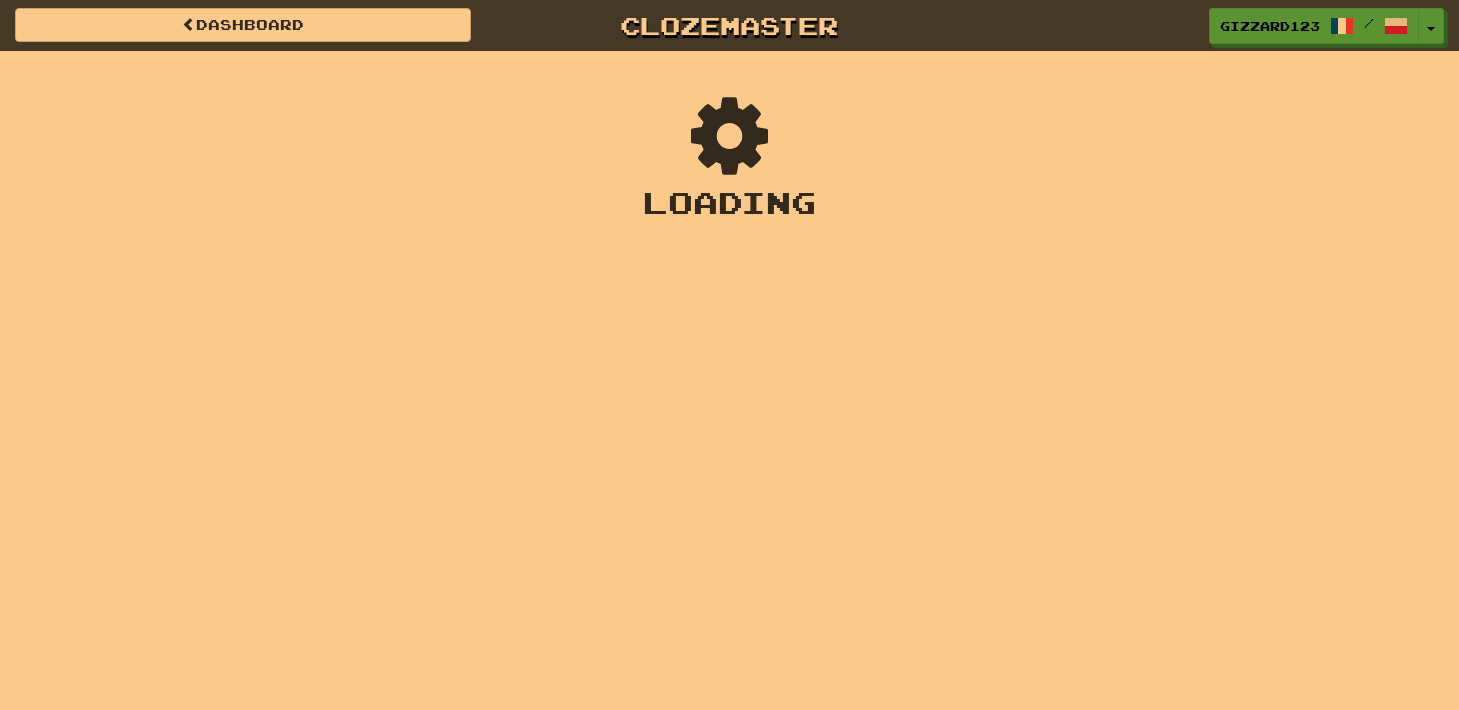 scroll, scrollTop: 0, scrollLeft: 0, axis: both 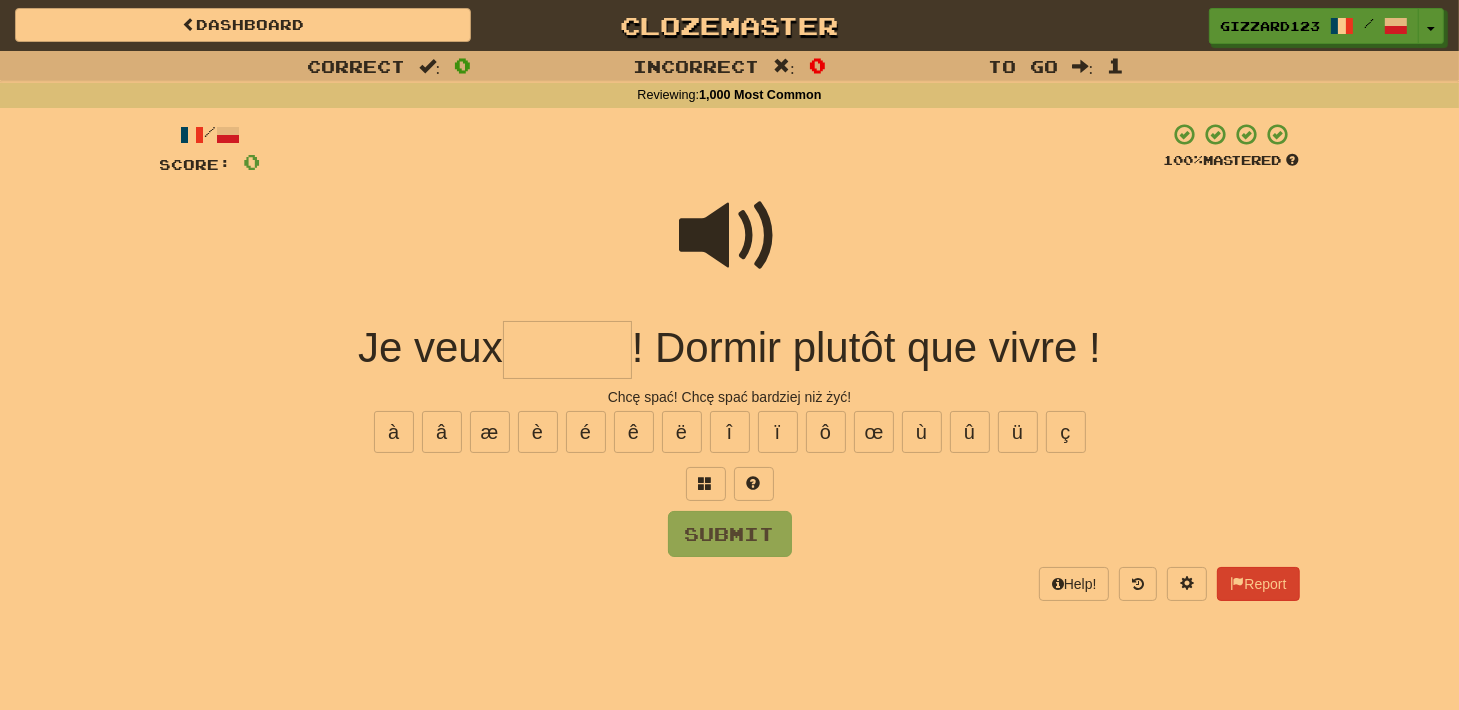 drag, startPoint x: 560, startPoint y: 371, endPoint x: 755, endPoint y: 317, distance: 202.33882 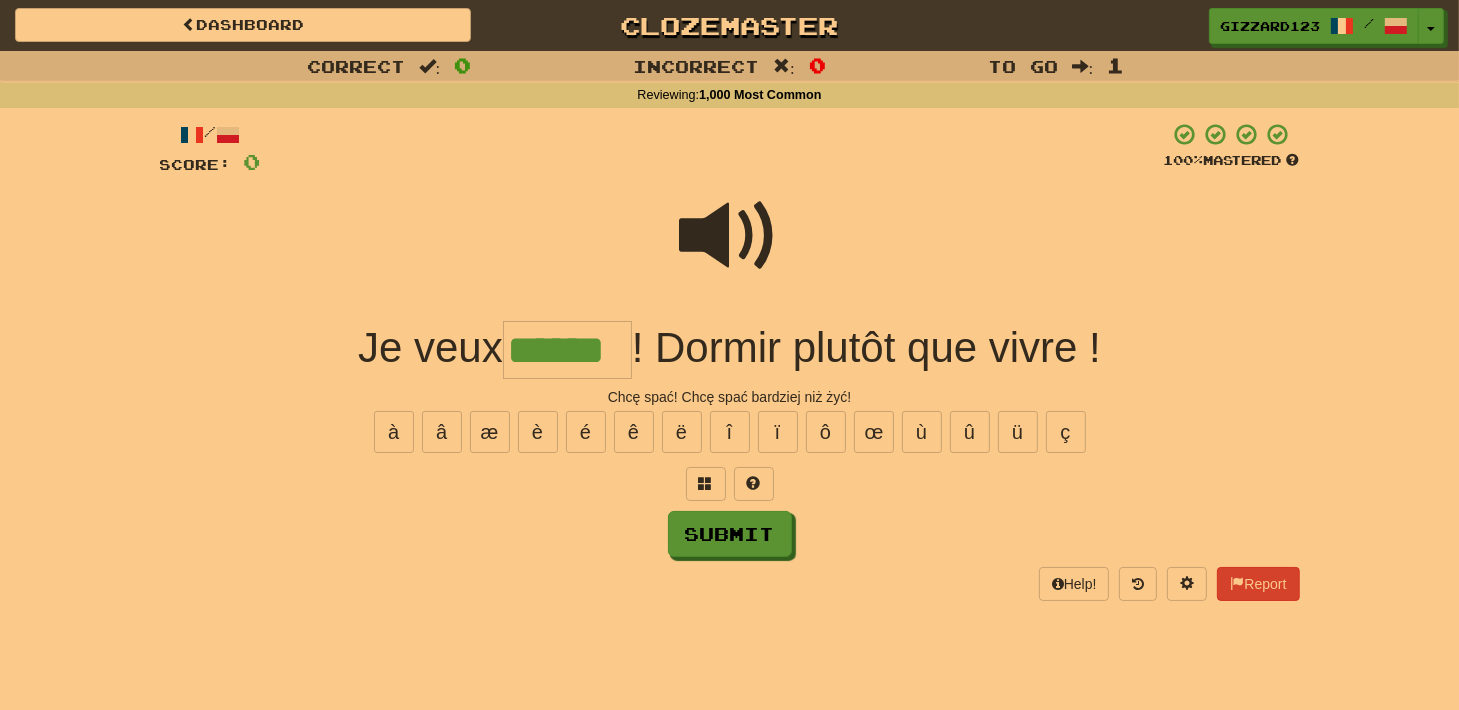 type on "******" 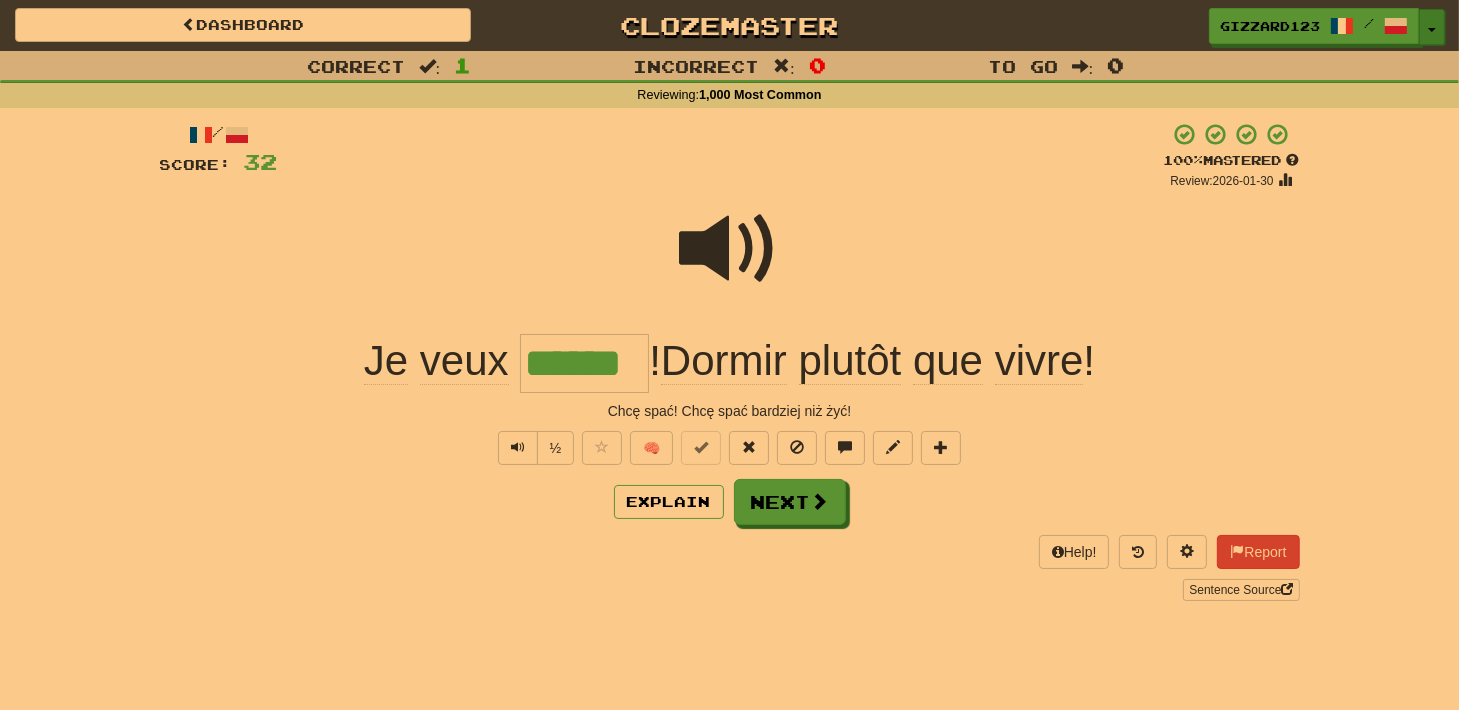 click on "Toggle Dropdown" at bounding box center [1432, 27] 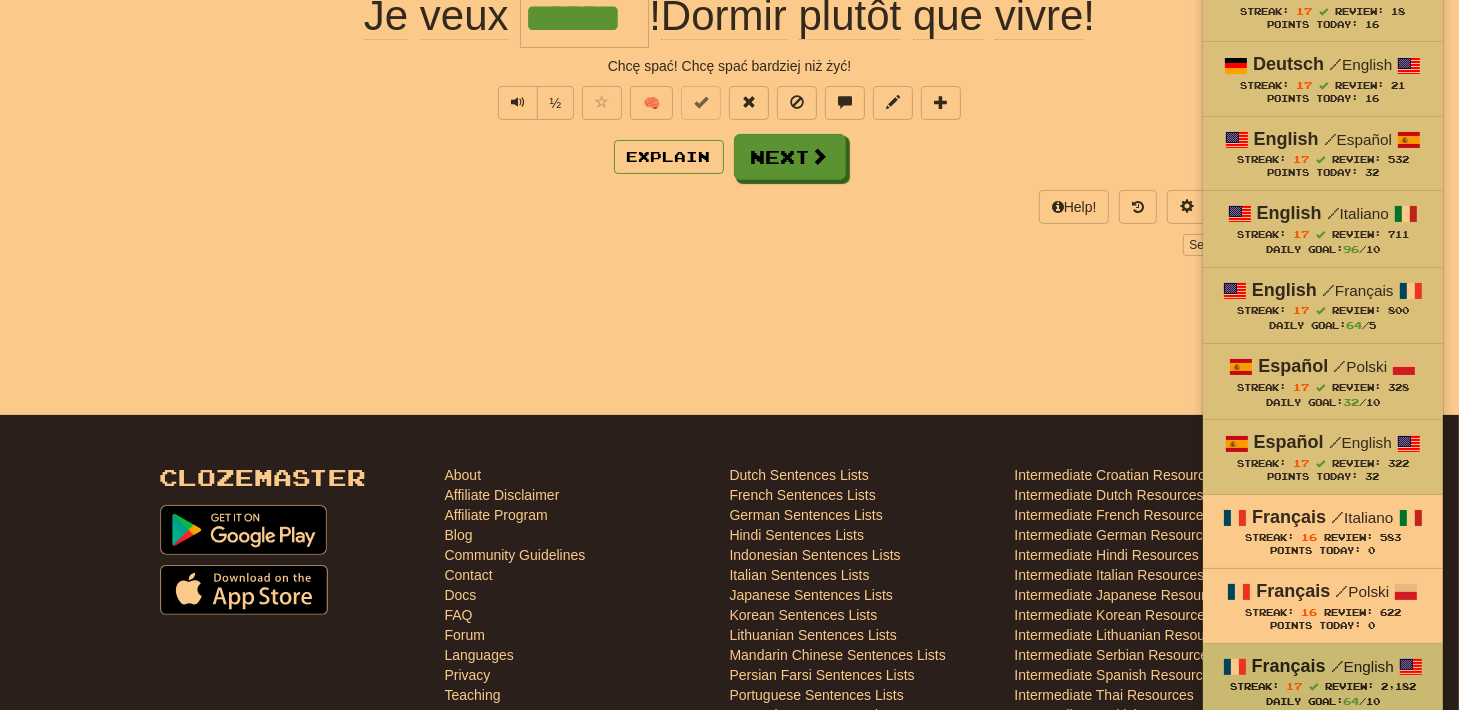 scroll, scrollTop: 533, scrollLeft: 0, axis: vertical 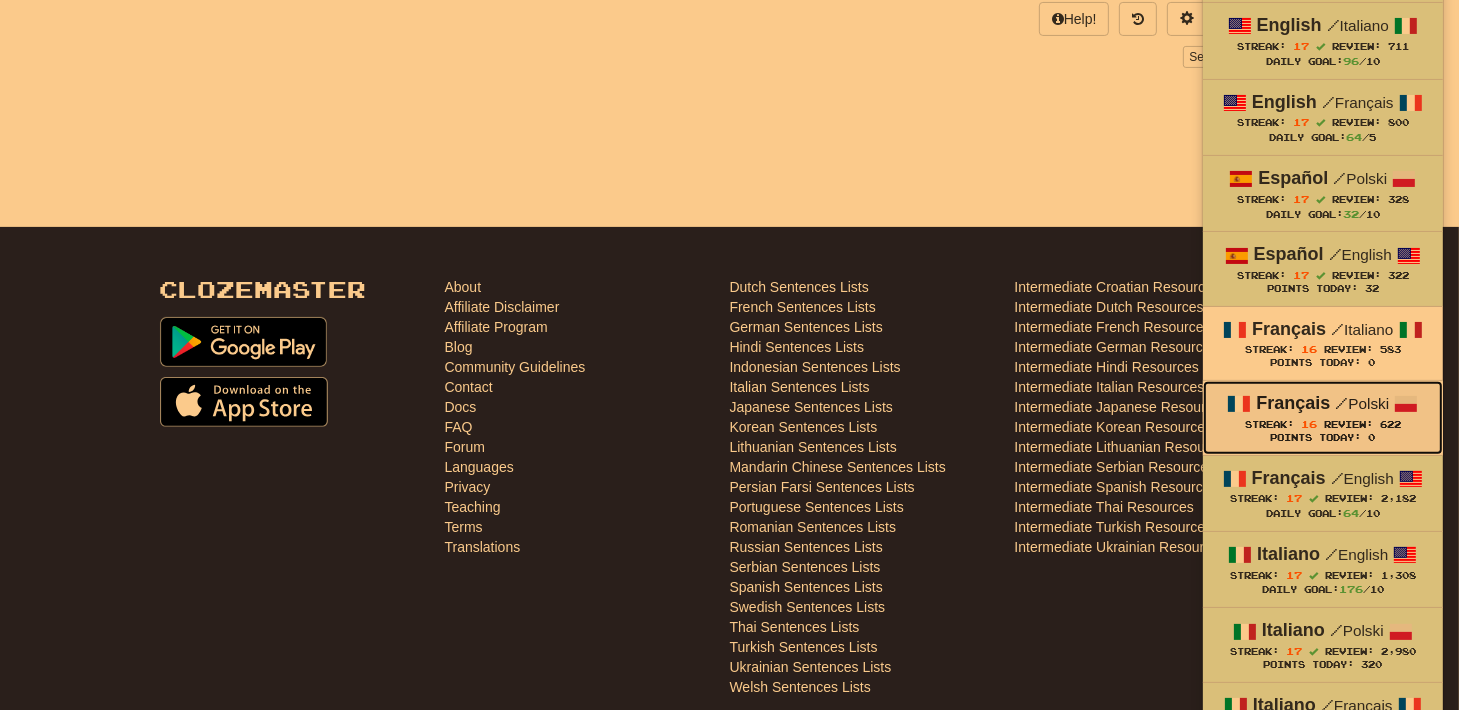 click on "Streak:
16
Review:
622" at bounding box center (1323, 424) 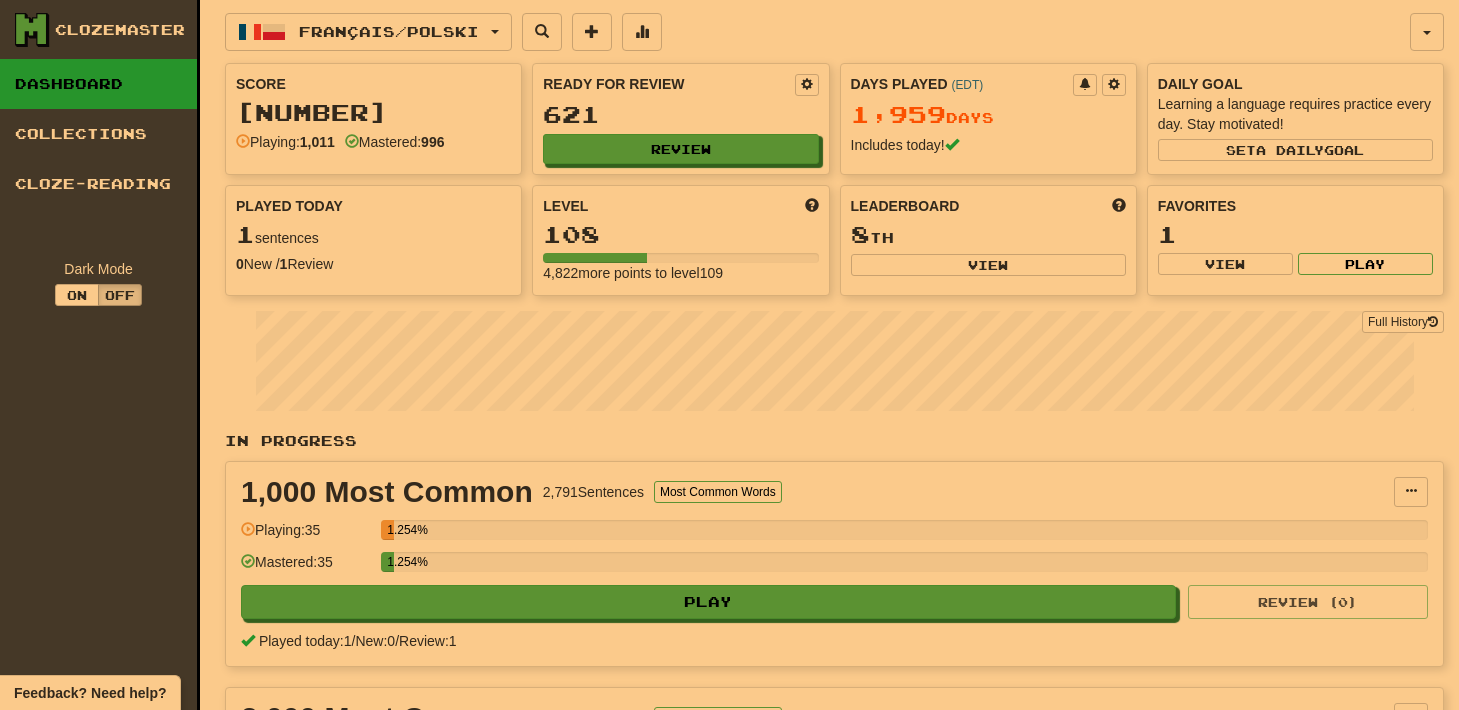 scroll, scrollTop: 0, scrollLeft: 0, axis: both 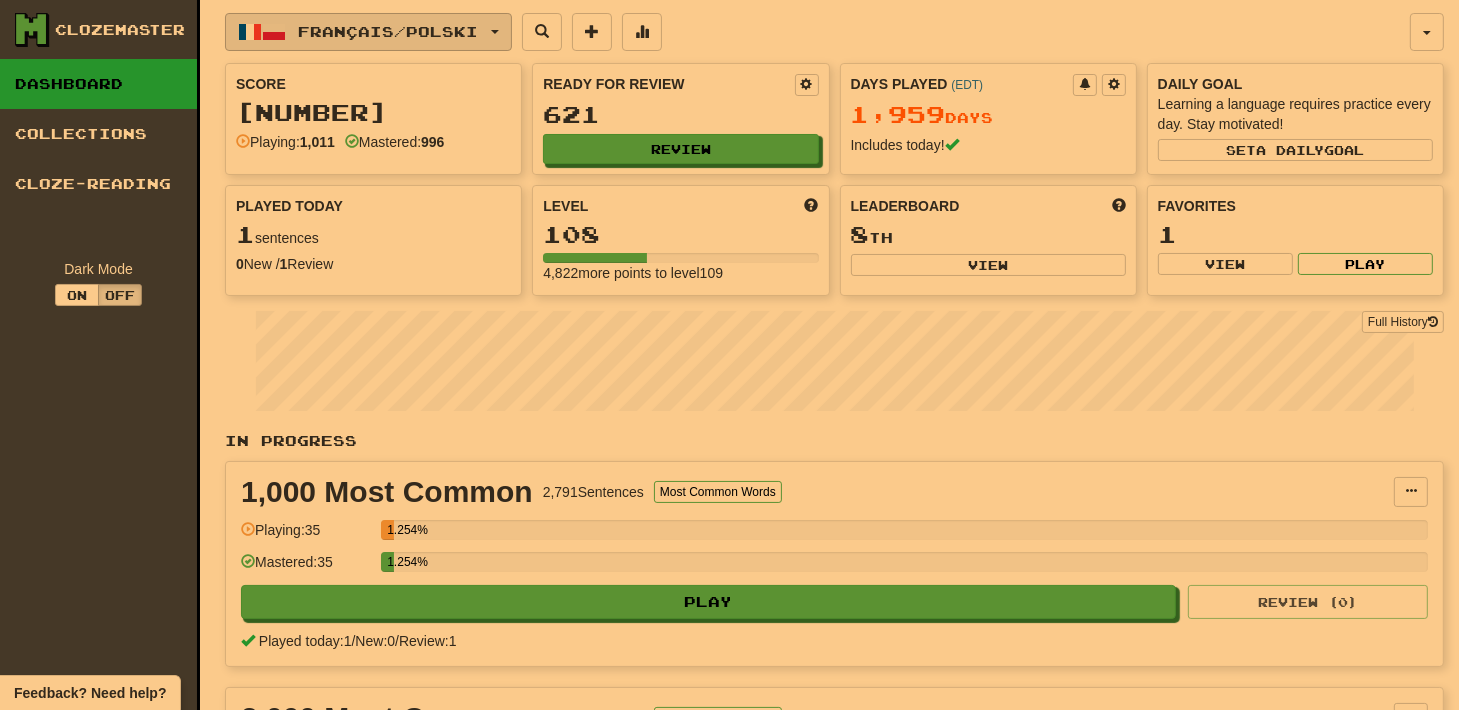 click on "Français  /  Polski" at bounding box center (389, 31) 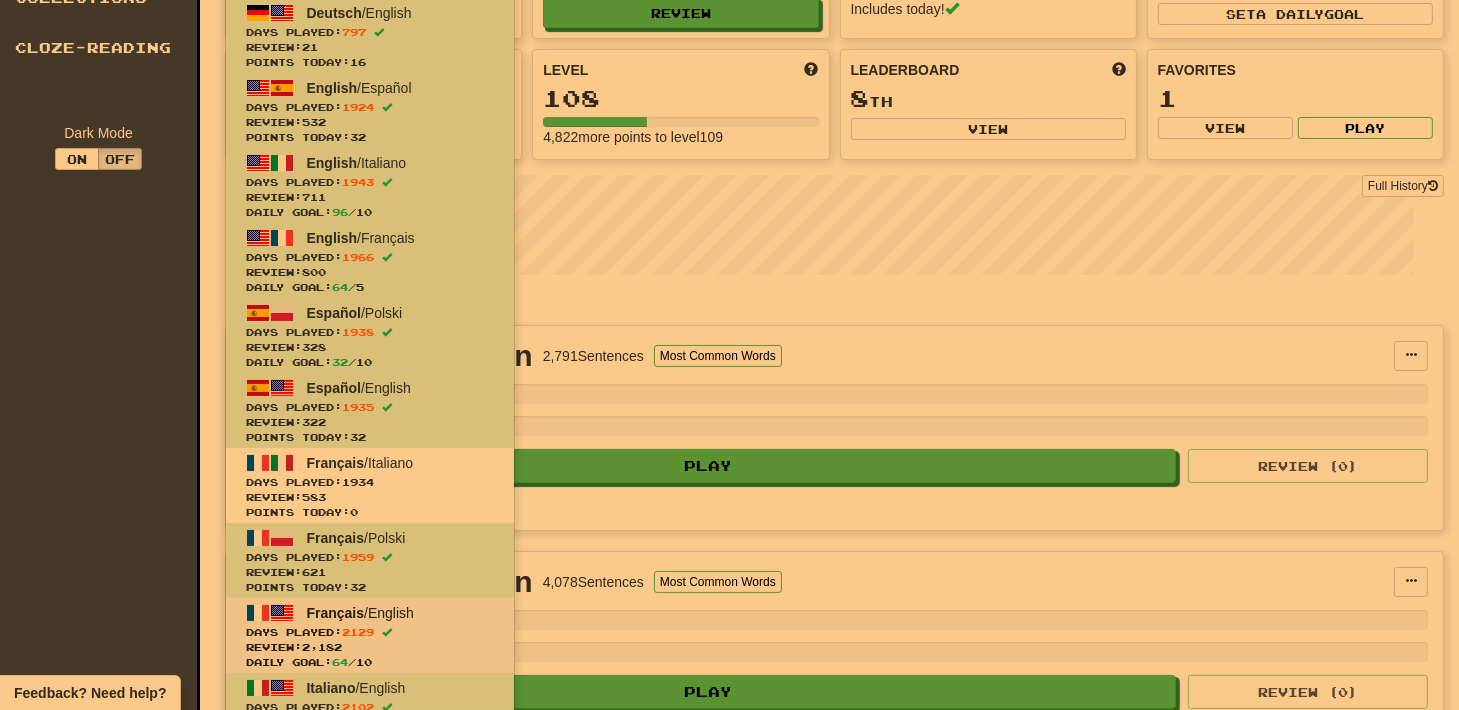 scroll, scrollTop: 213, scrollLeft: 0, axis: vertical 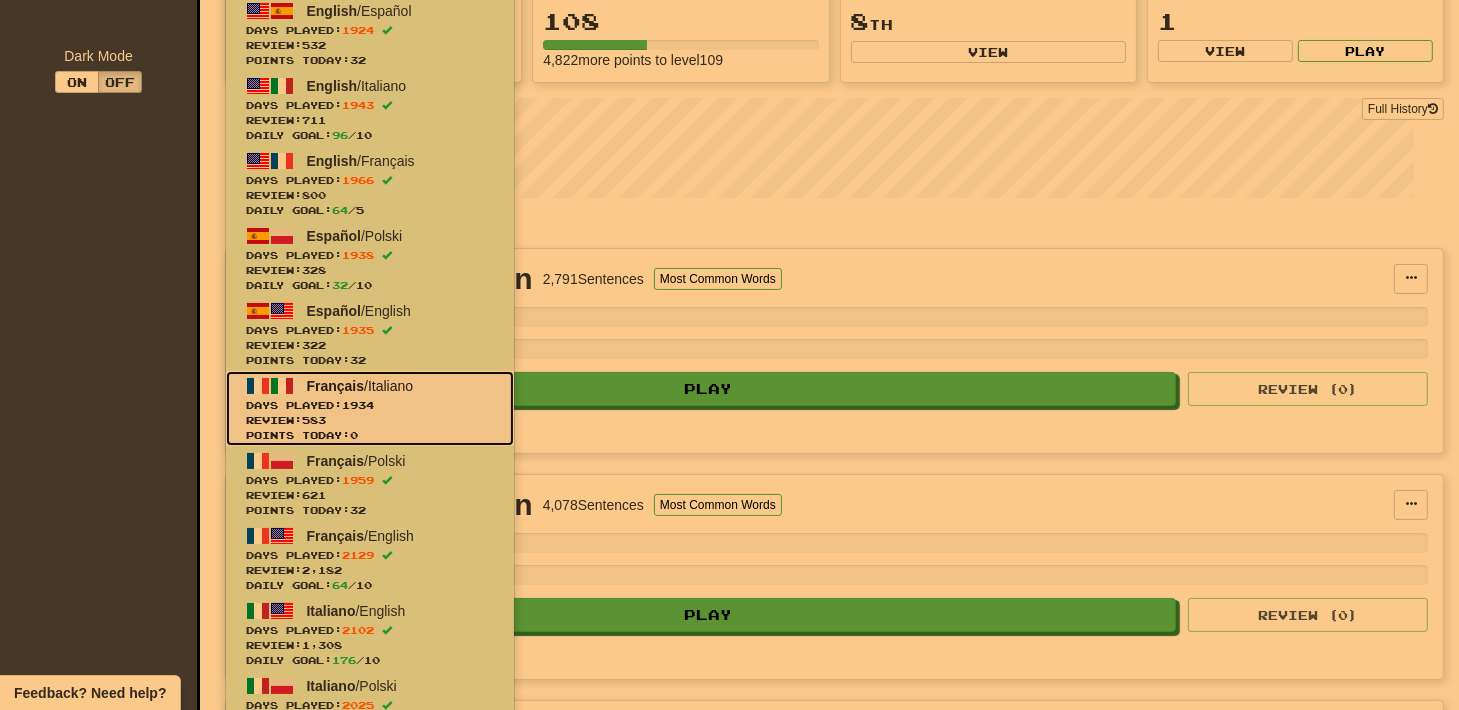 click on "Review:  583" at bounding box center (370, 420) 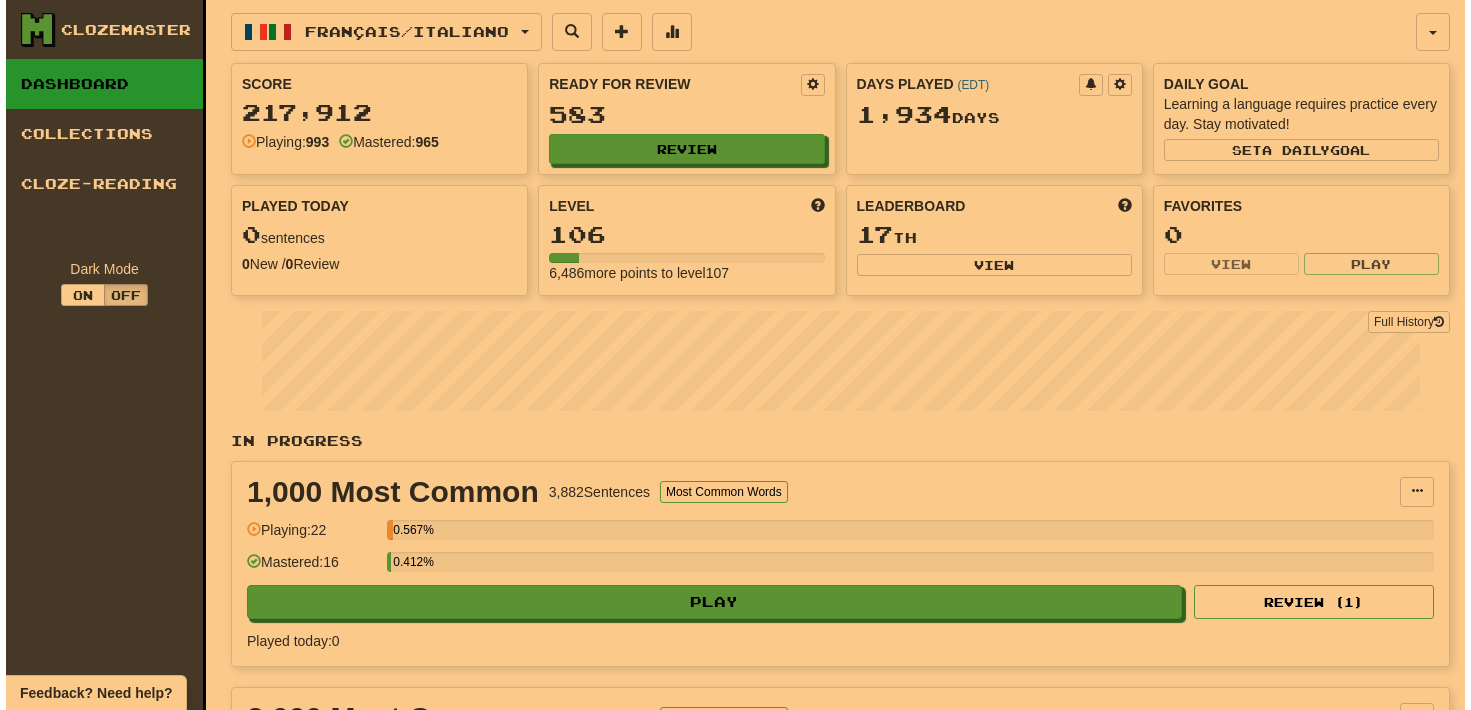 scroll, scrollTop: 0, scrollLeft: 0, axis: both 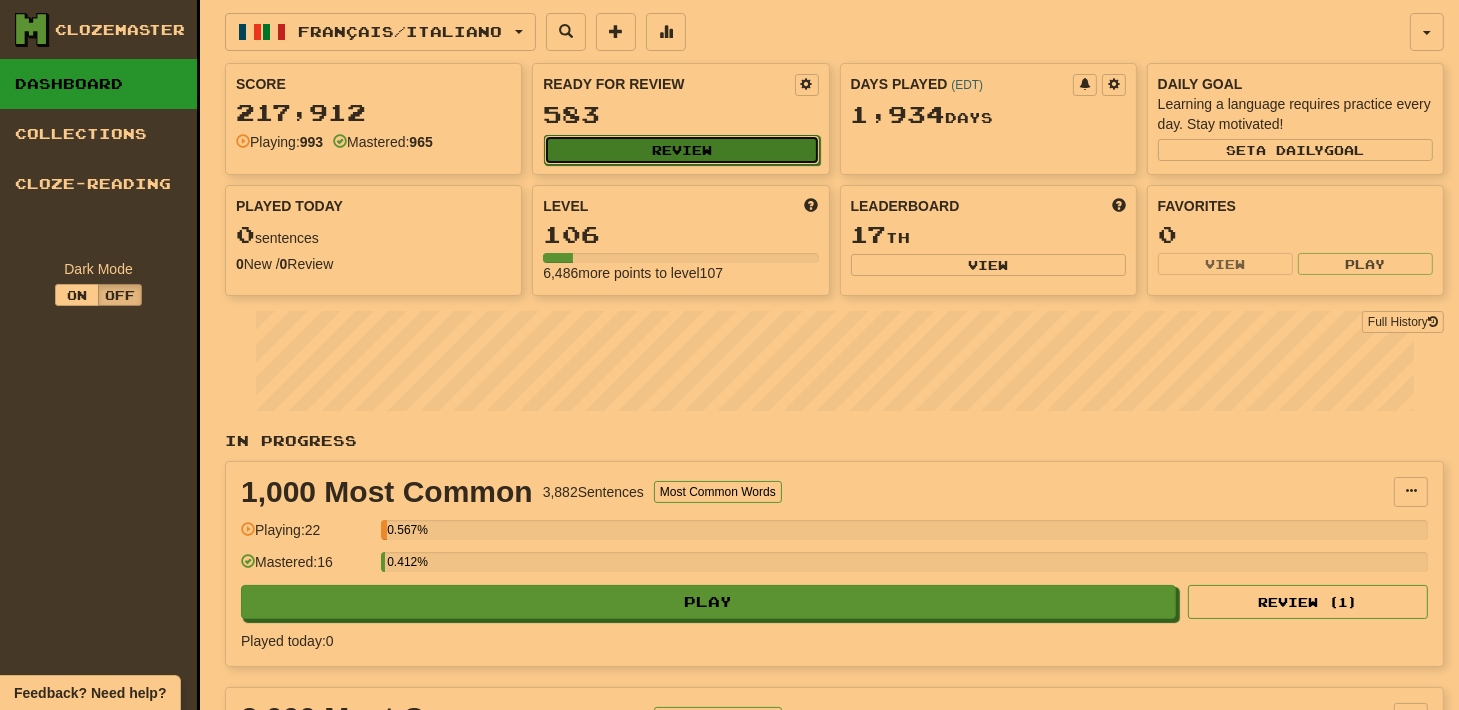click on "Review" at bounding box center [681, 150] 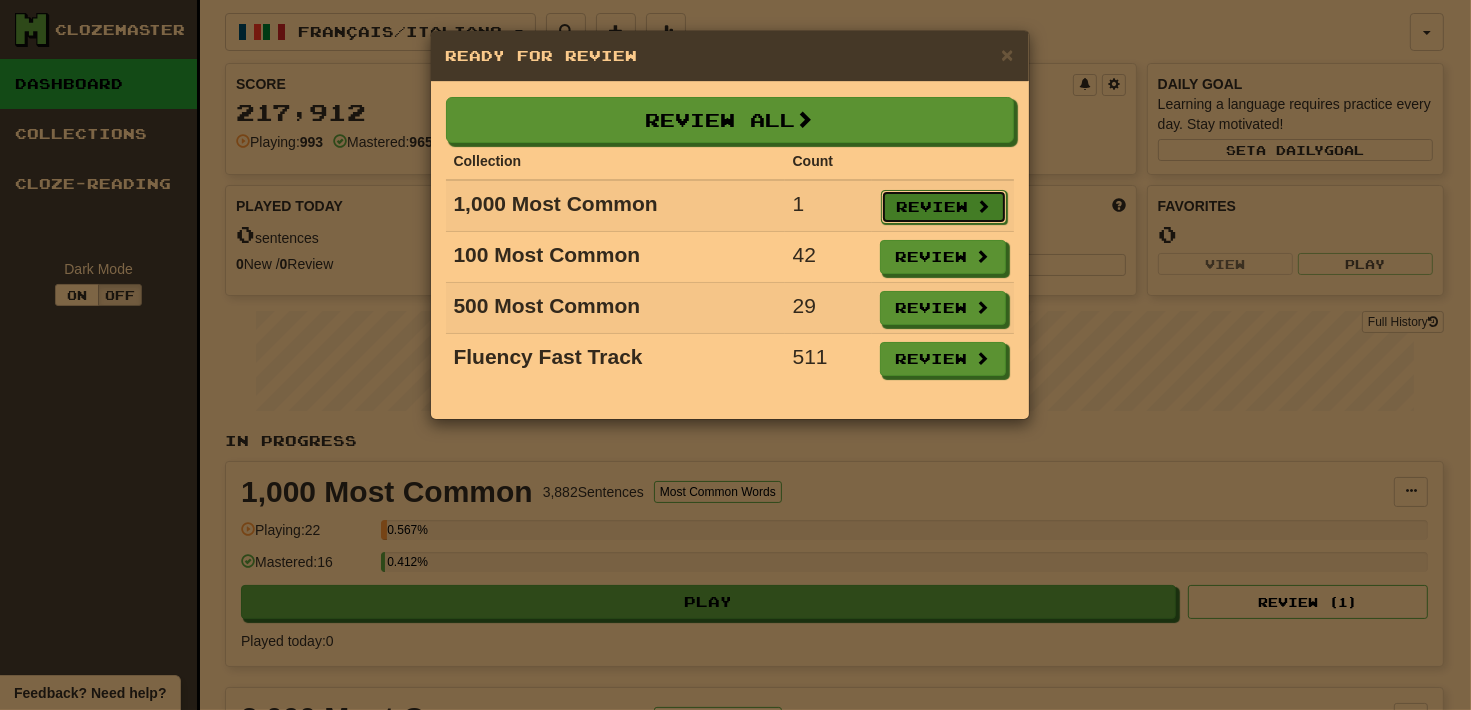 click on "Review" at bounding box center [944, 207] 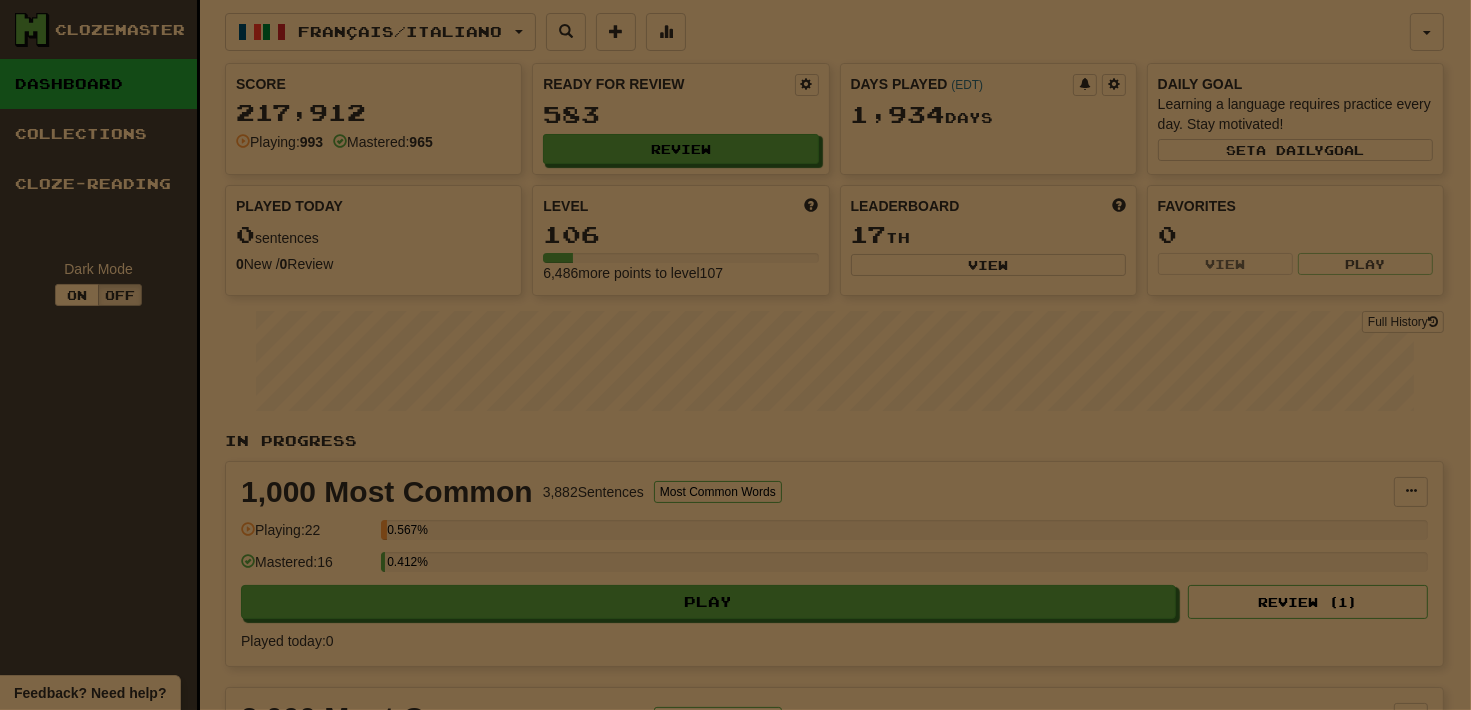 select on "**" 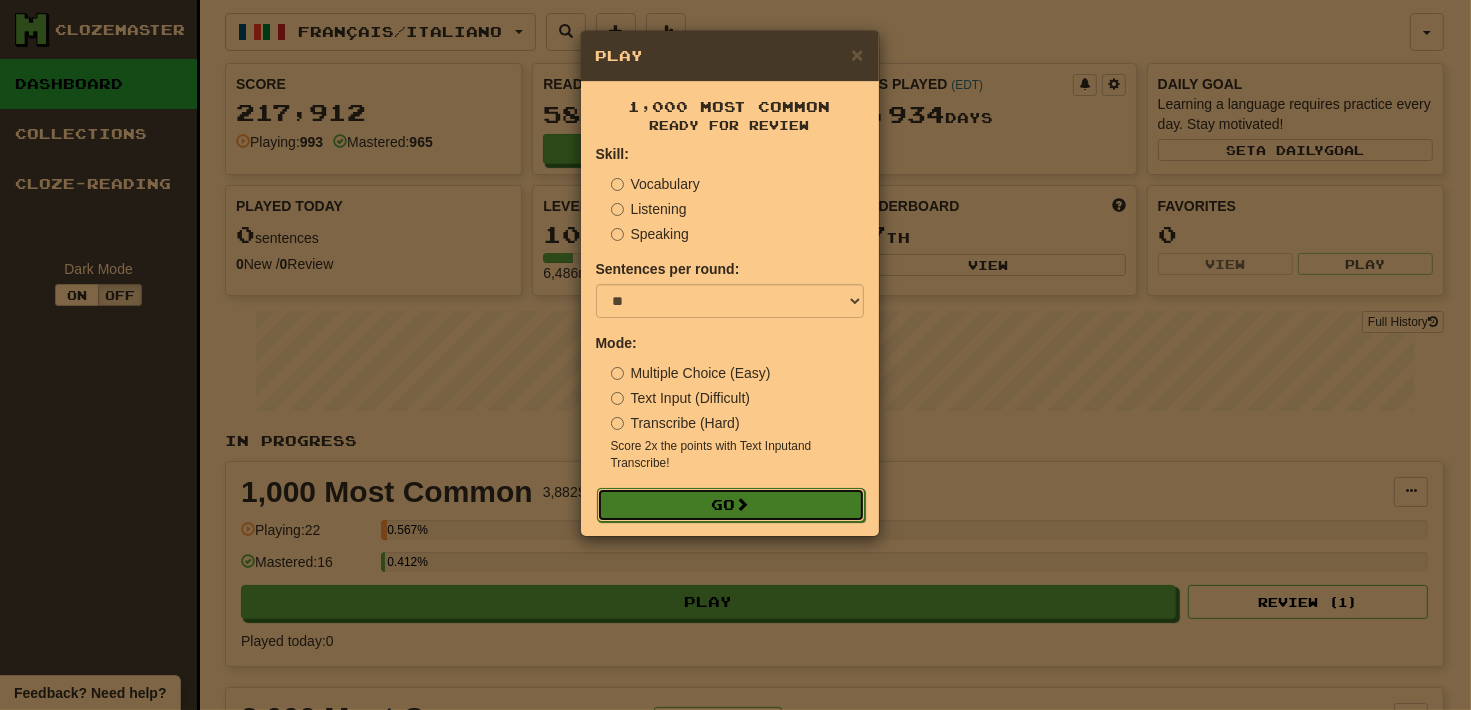 click on "Go" at bounding box center (731, 505) 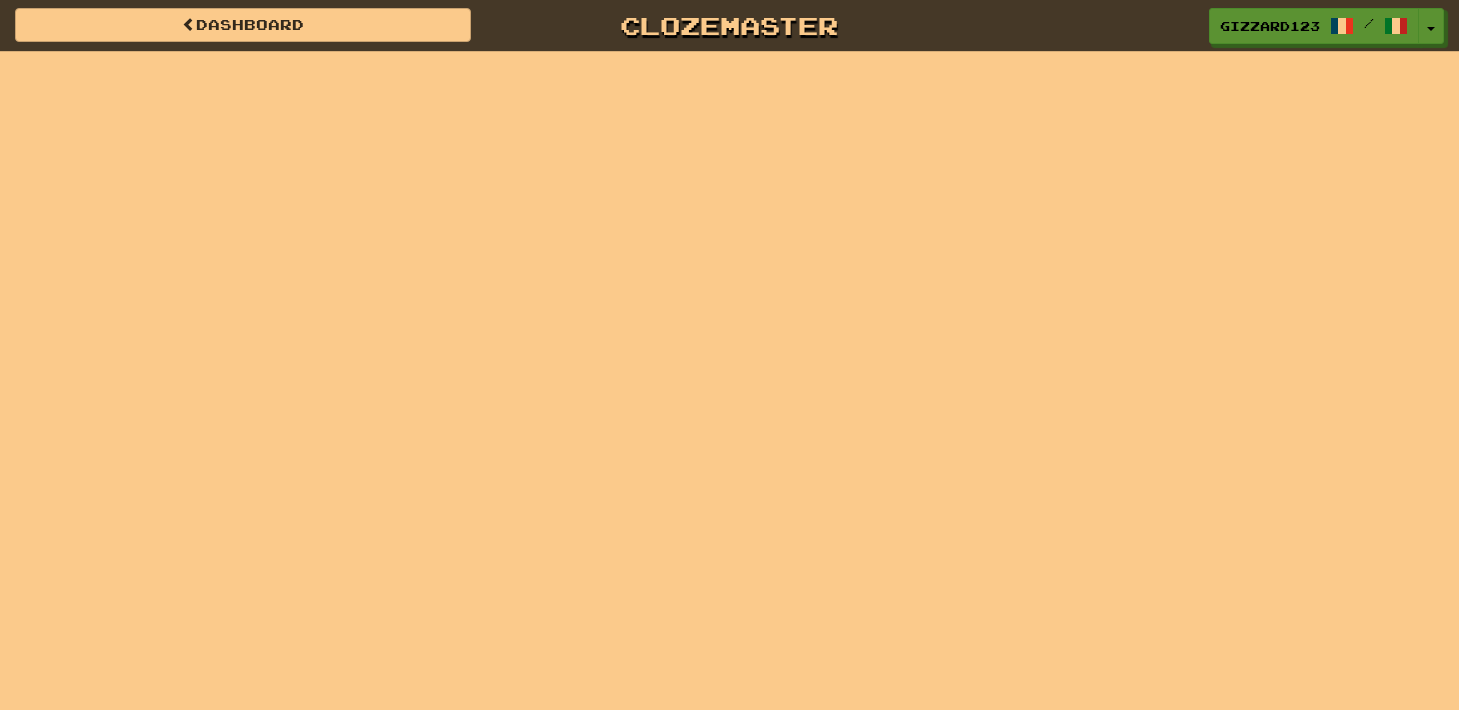 scroll, scrollTop: 0, scrollLeft: 0, axis: both 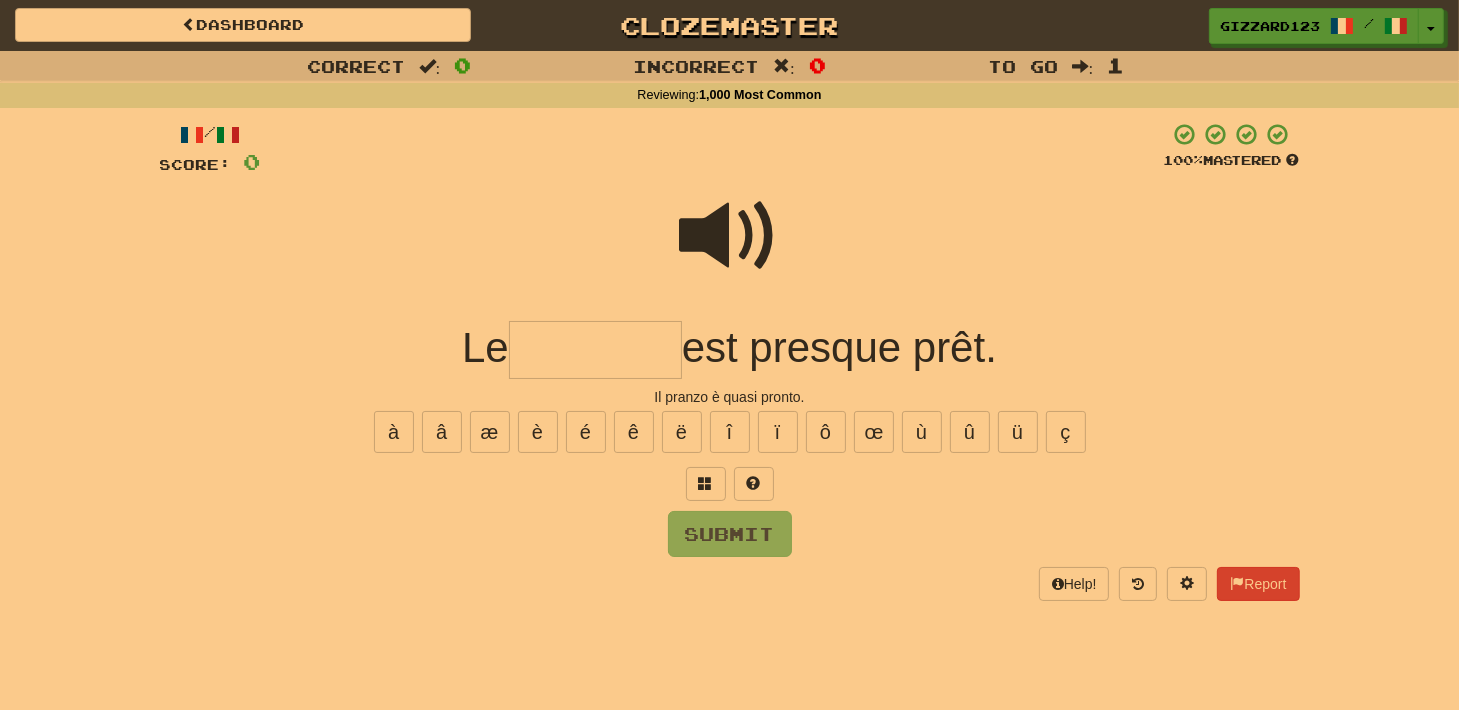 drag, startPoint x: 567, startPoint y: 348, endPoint x: 903, endPoint y: 263, distance: 346.58478 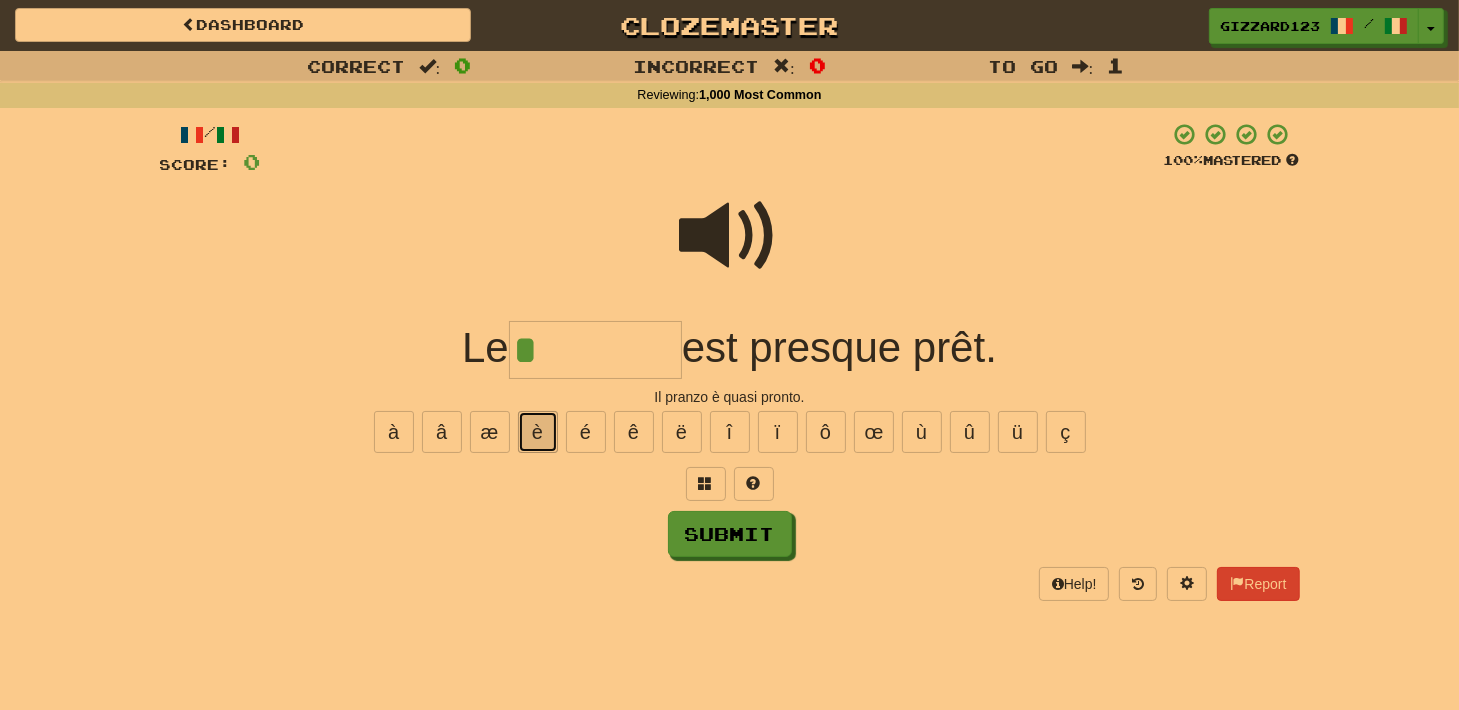 click on "è" at bounding box center (538, 432) 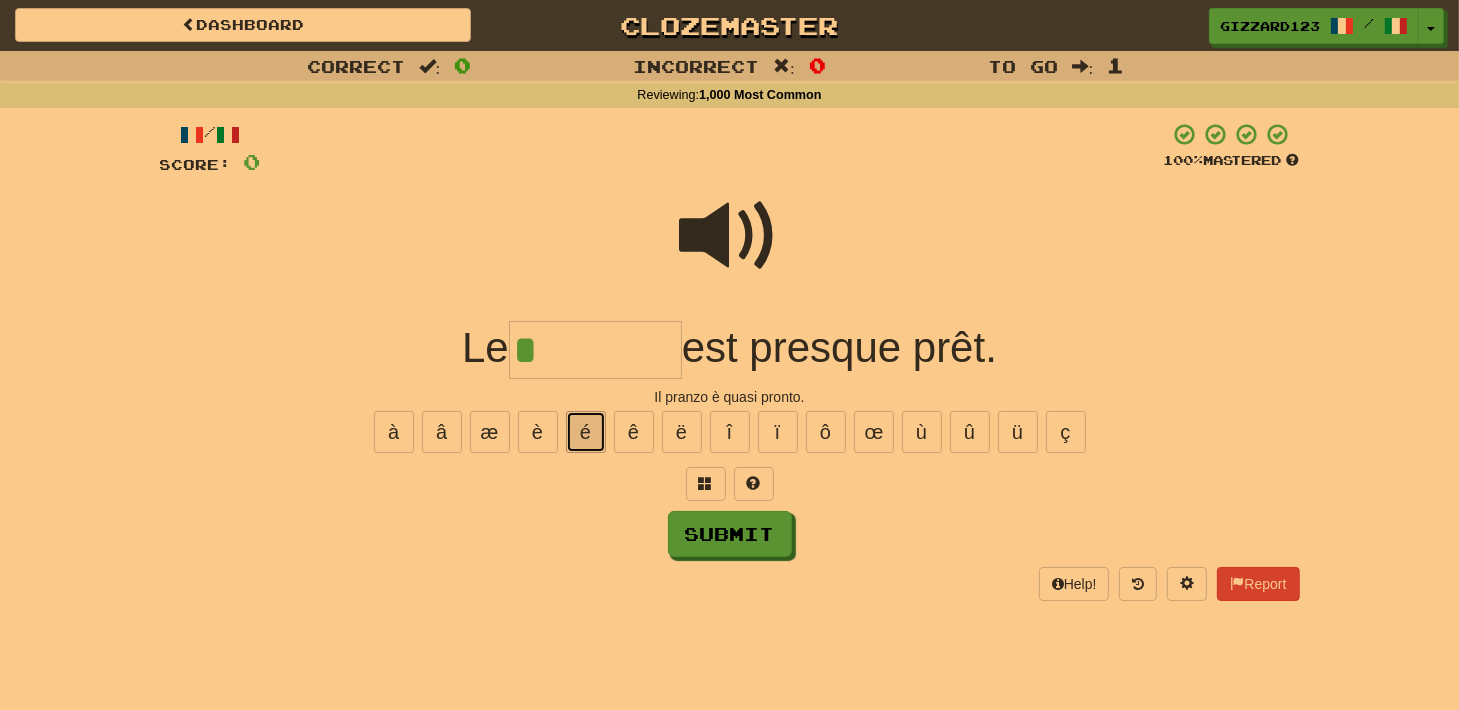 click on "é" at bounding box center [586, 432] 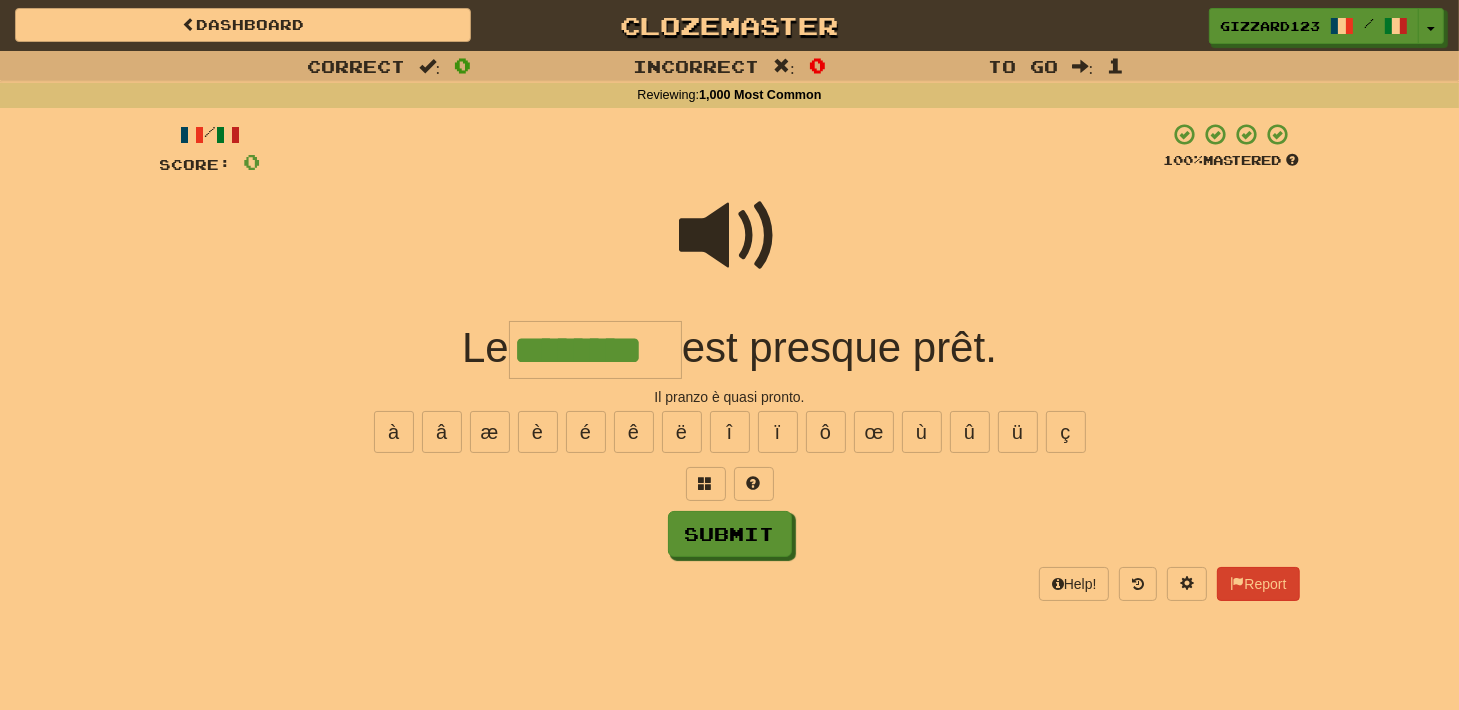 type on "********" 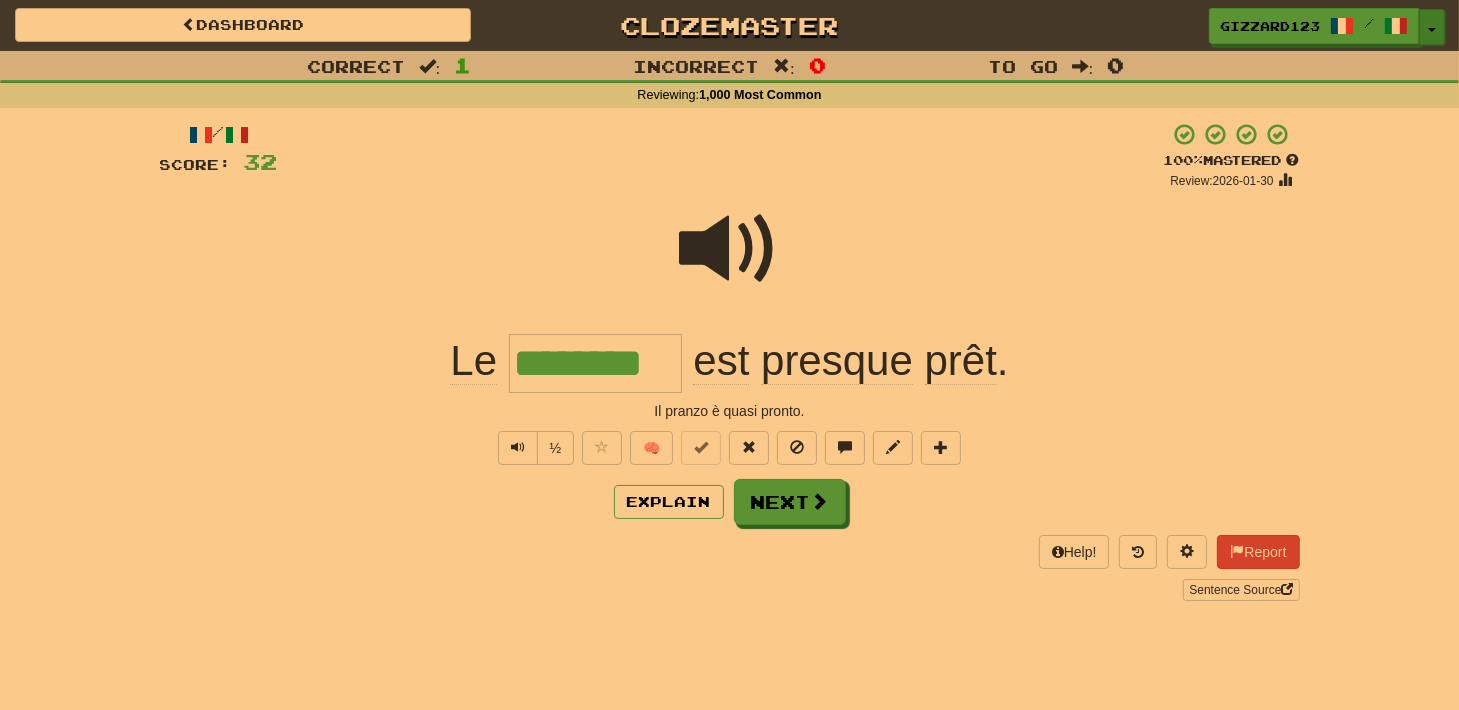 click at bounding box center (1432, 30) 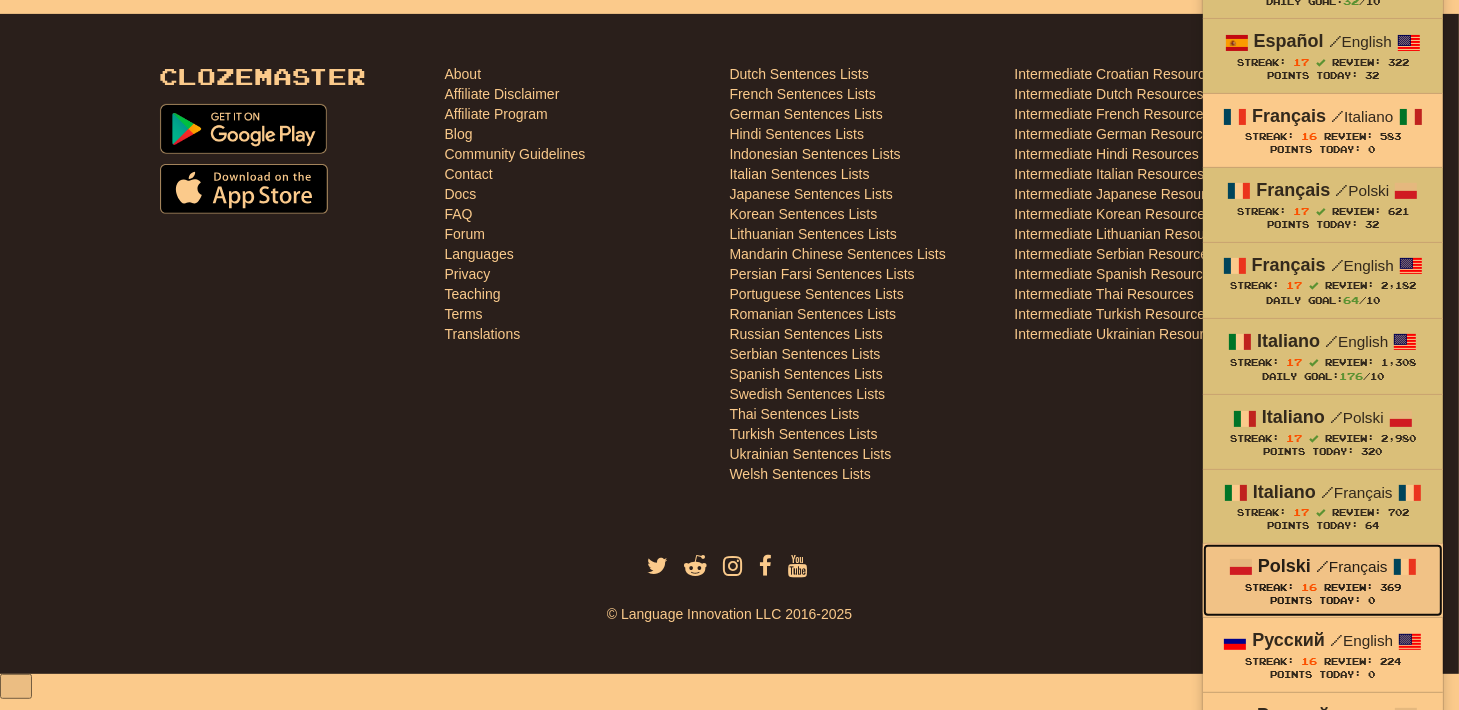 click on "Streak:
16" at bounding box center (1284, 587) 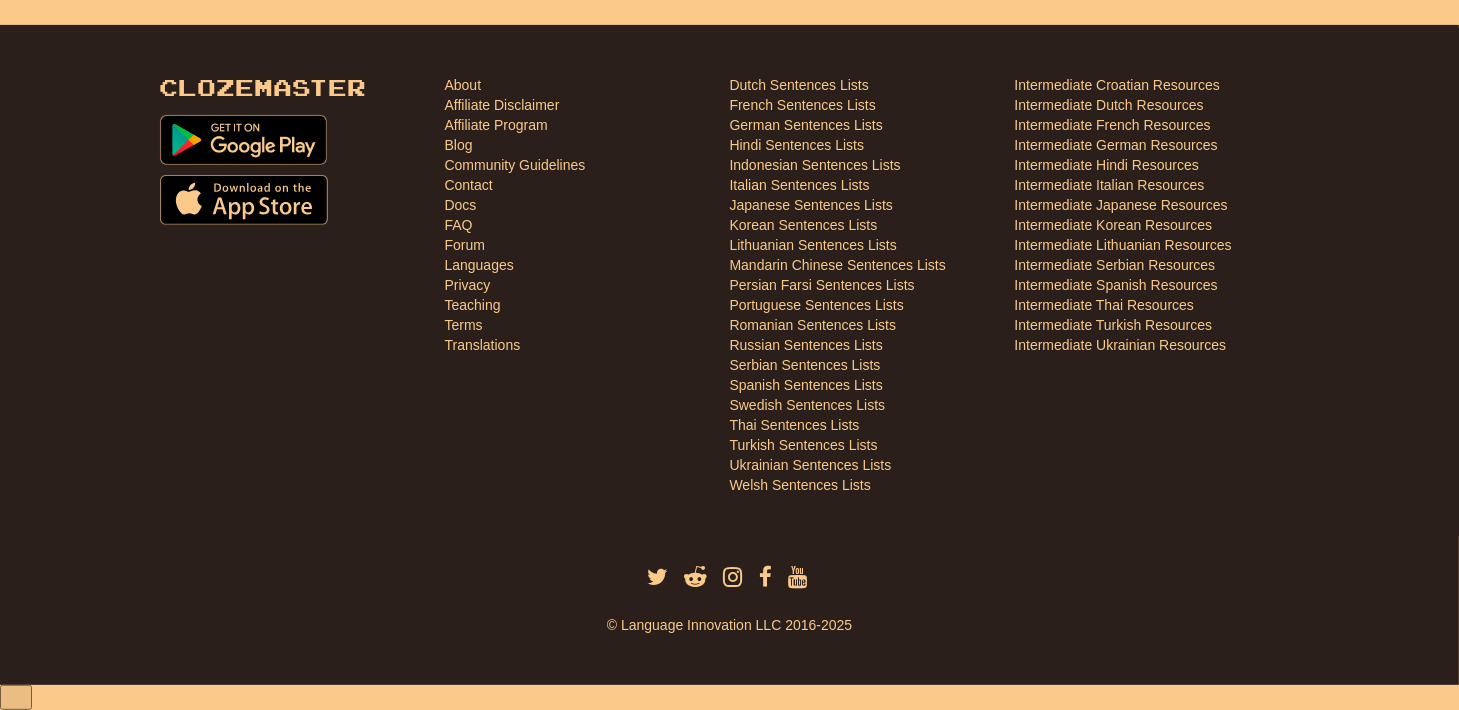 scroll, scrollTop: 710, scrollLeft: 0, axis: vertical 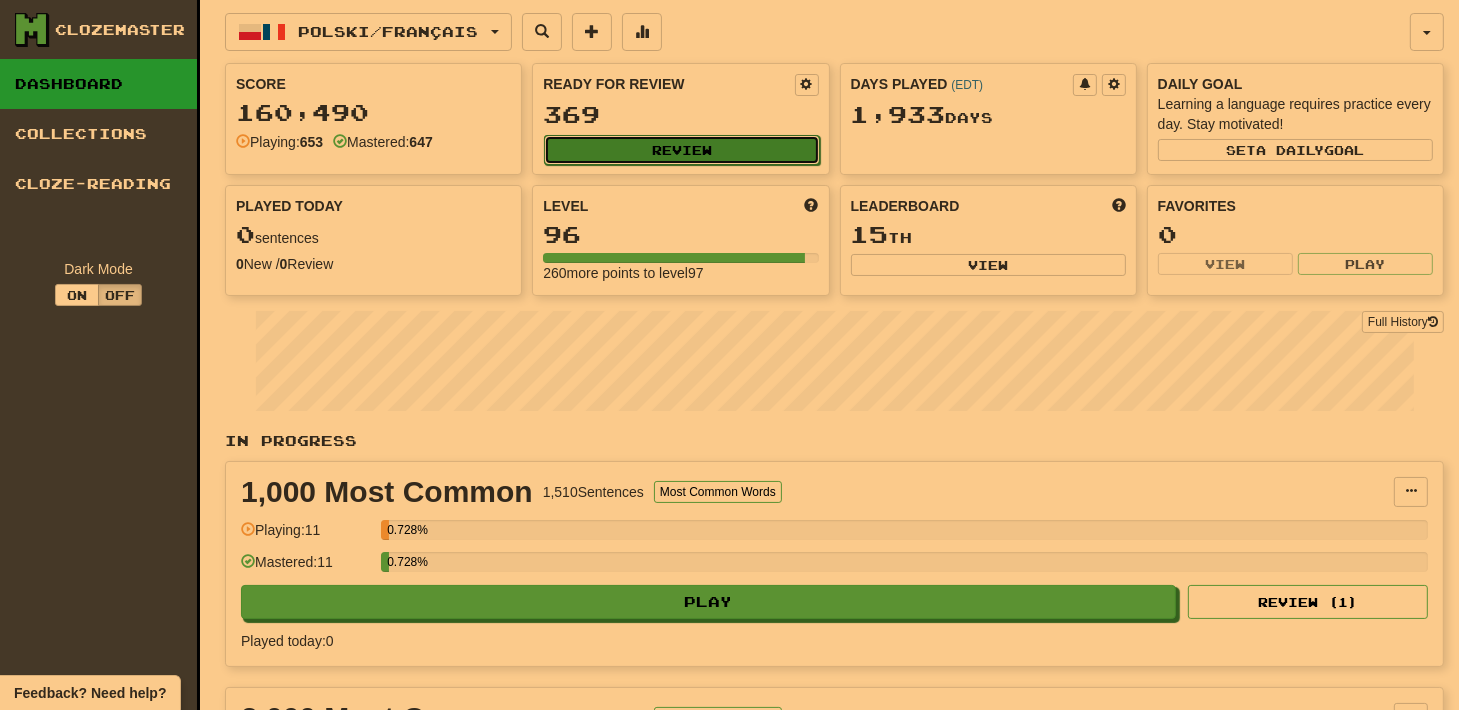 click on "Review" at bounding box center [681, 150] 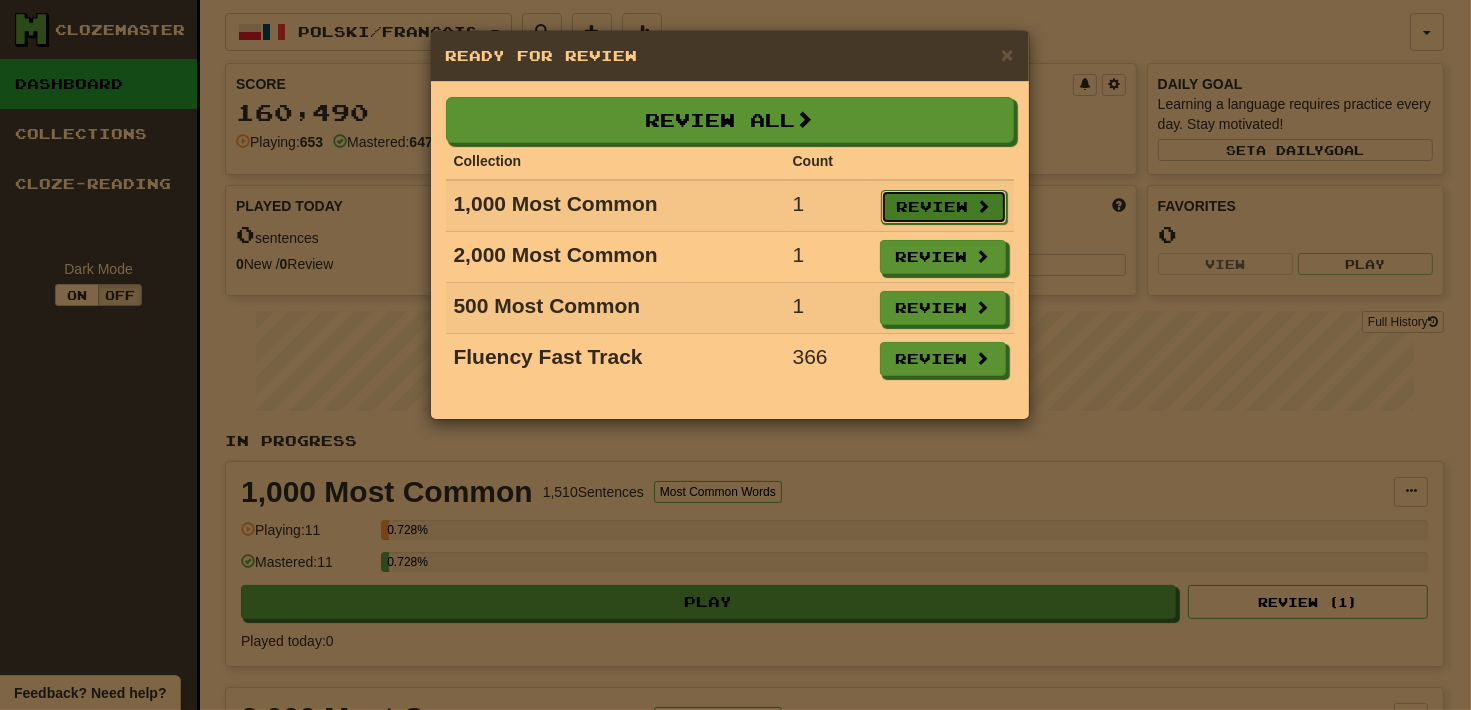 click on "Review" at bounding box center [944, 207] 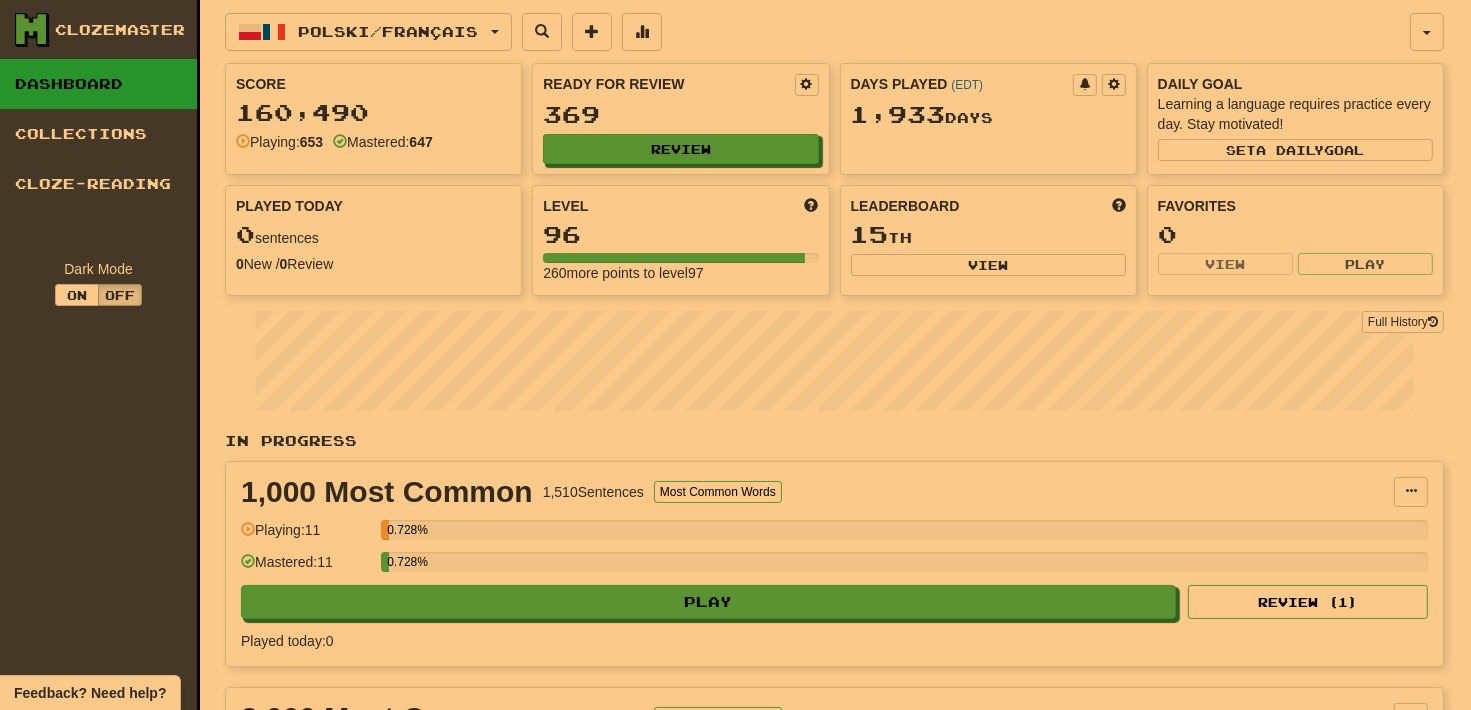 select on "**" 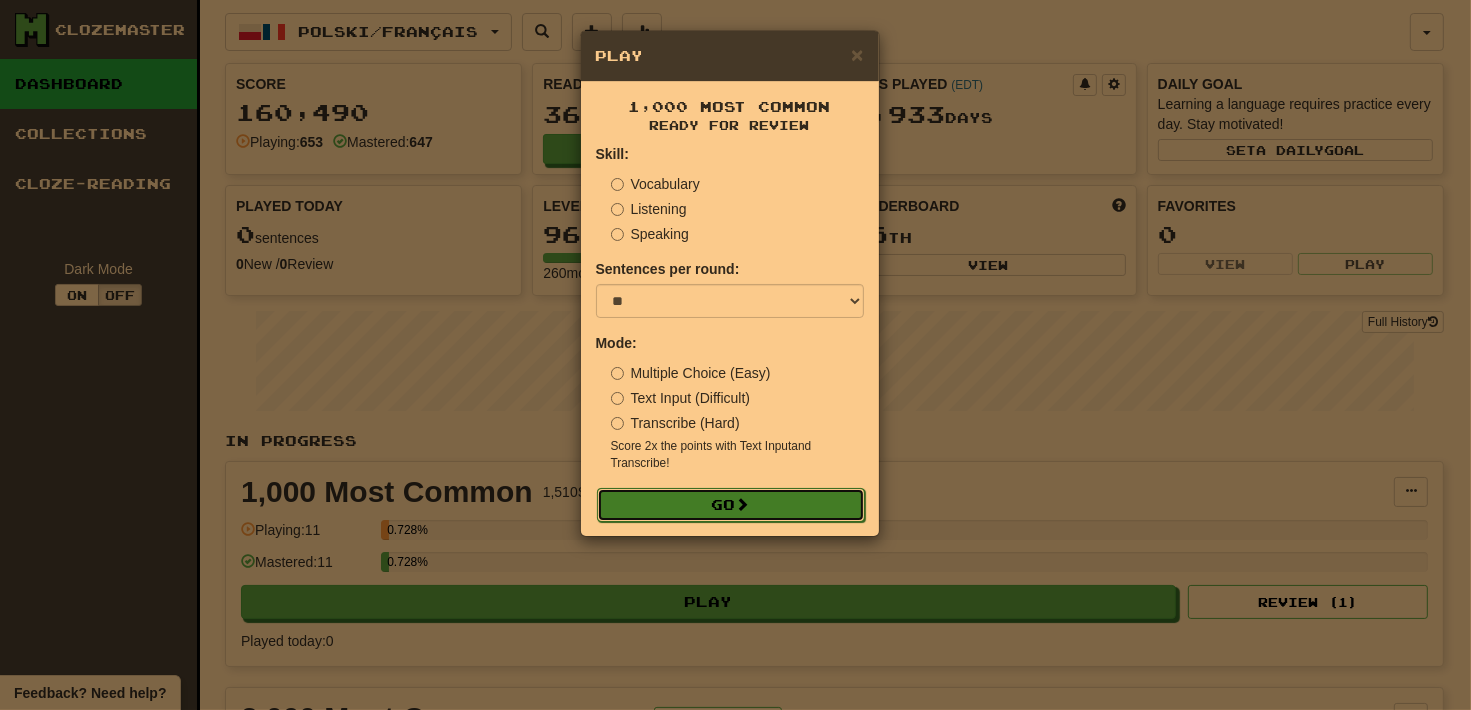 click on "Go" at bounding box center (731, 505) 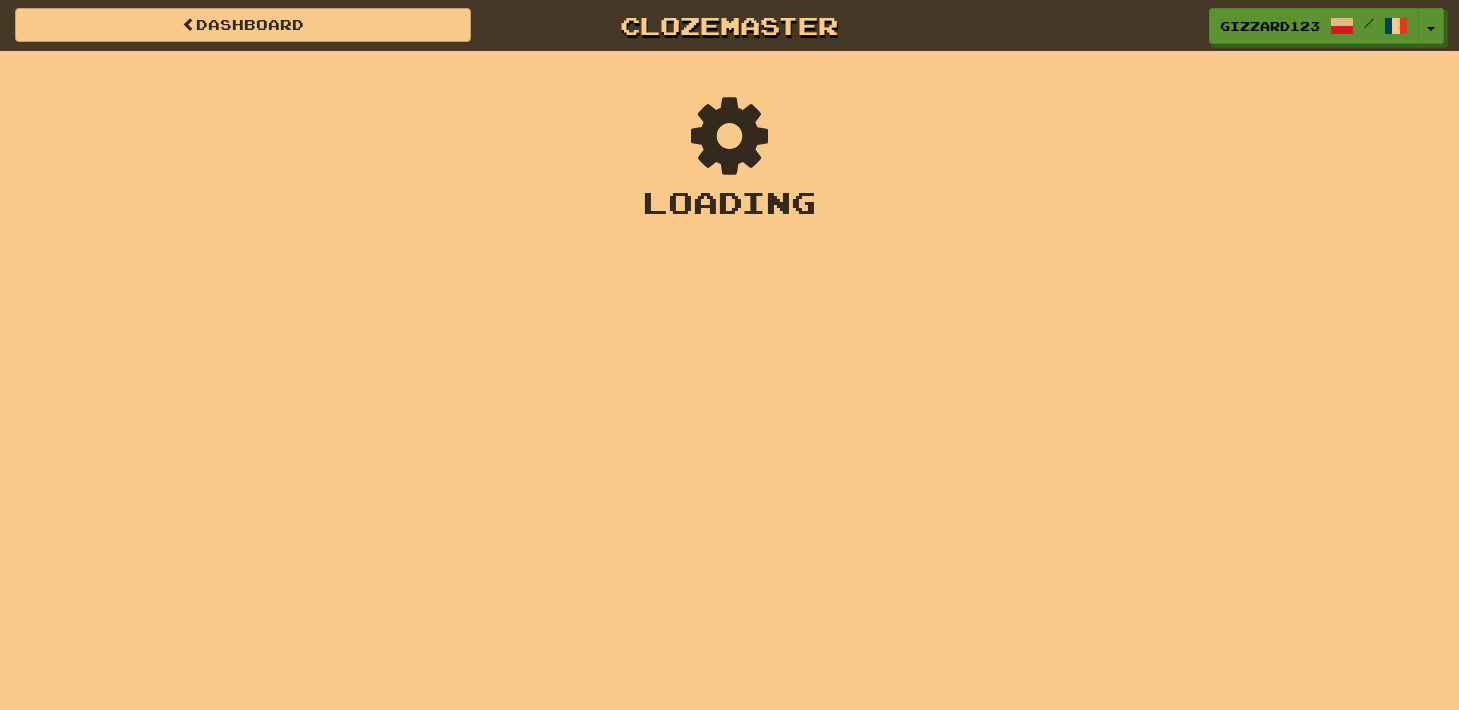 scroll, scrollTop: 0, scrollLeft: 0, axis: both 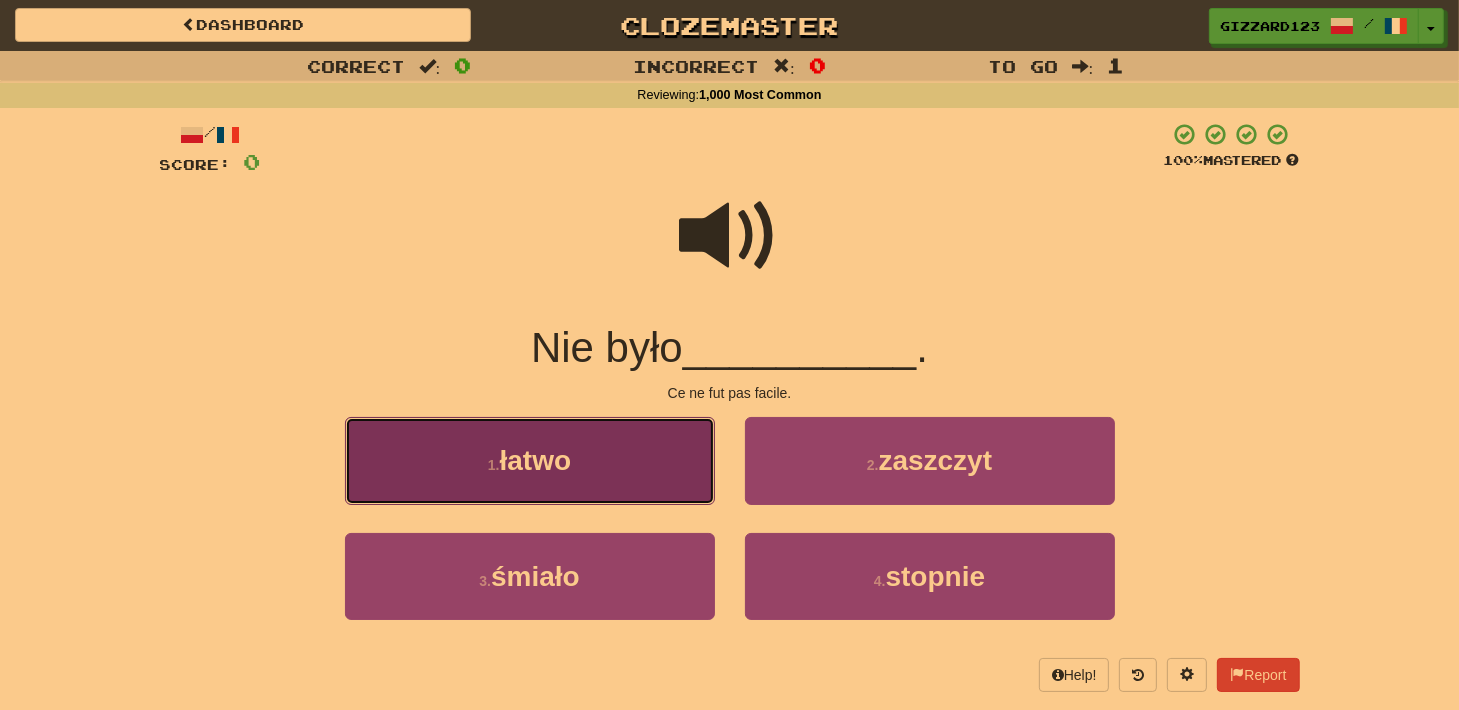 click on "1 .  łatwo" at bounding box center (530, 460) 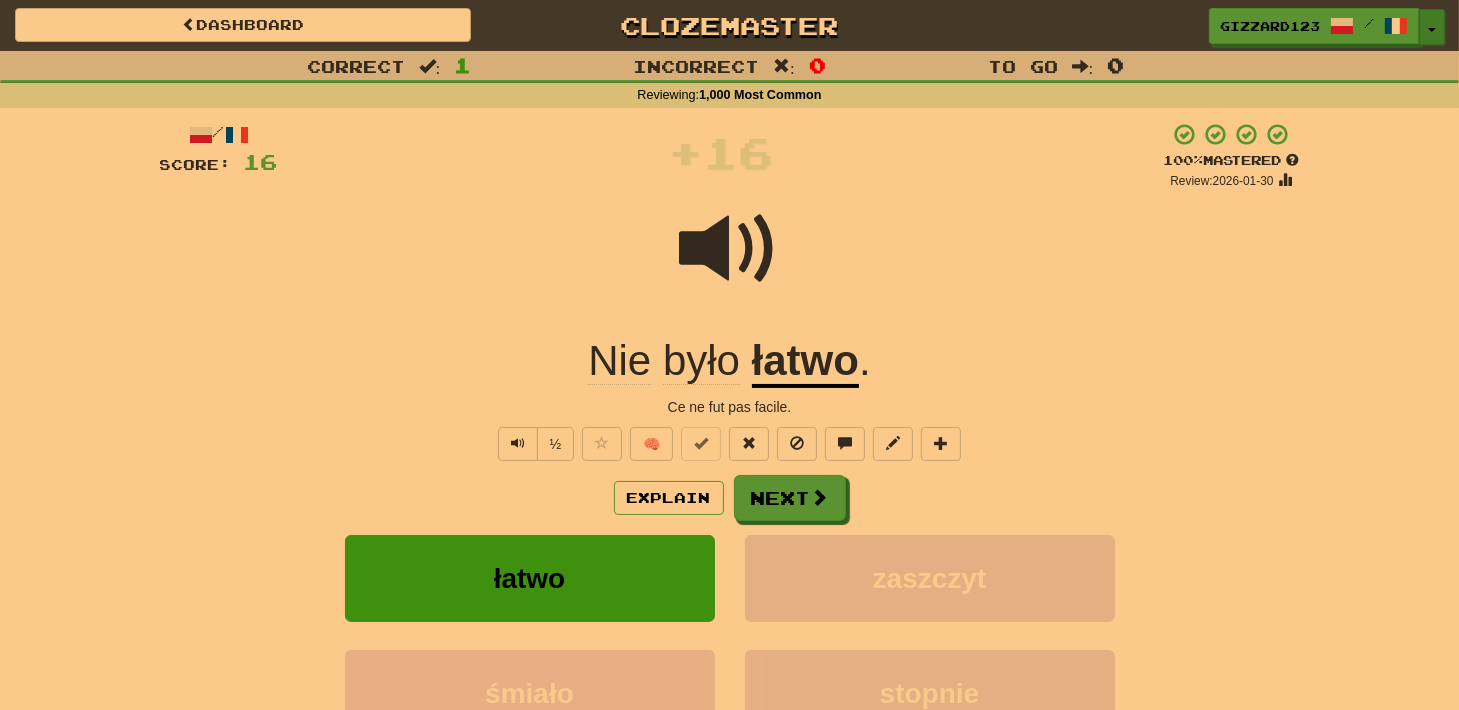 click on "Toggle Dropdown" at bounding box center [1432, 27] 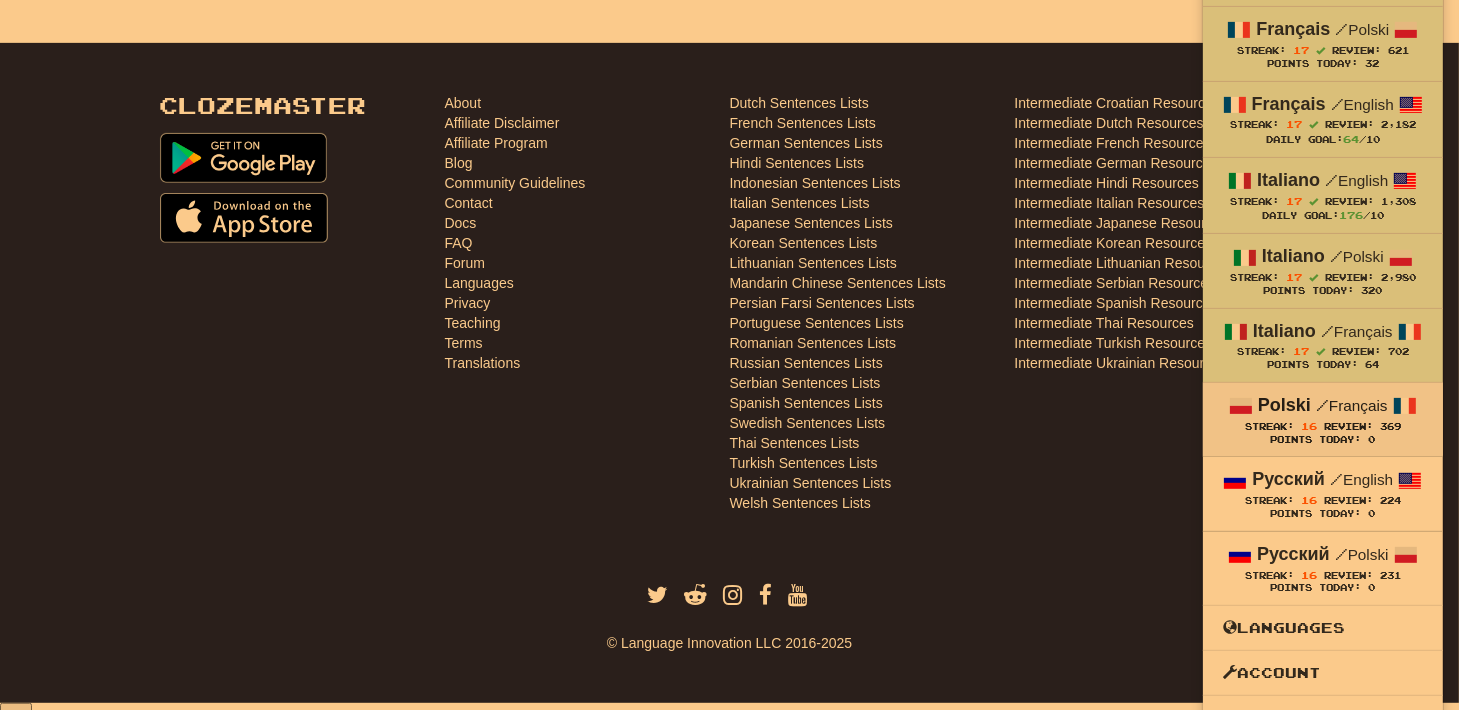 scroll, scrollTop: 919, scrollLeft: 0, axis: vertical 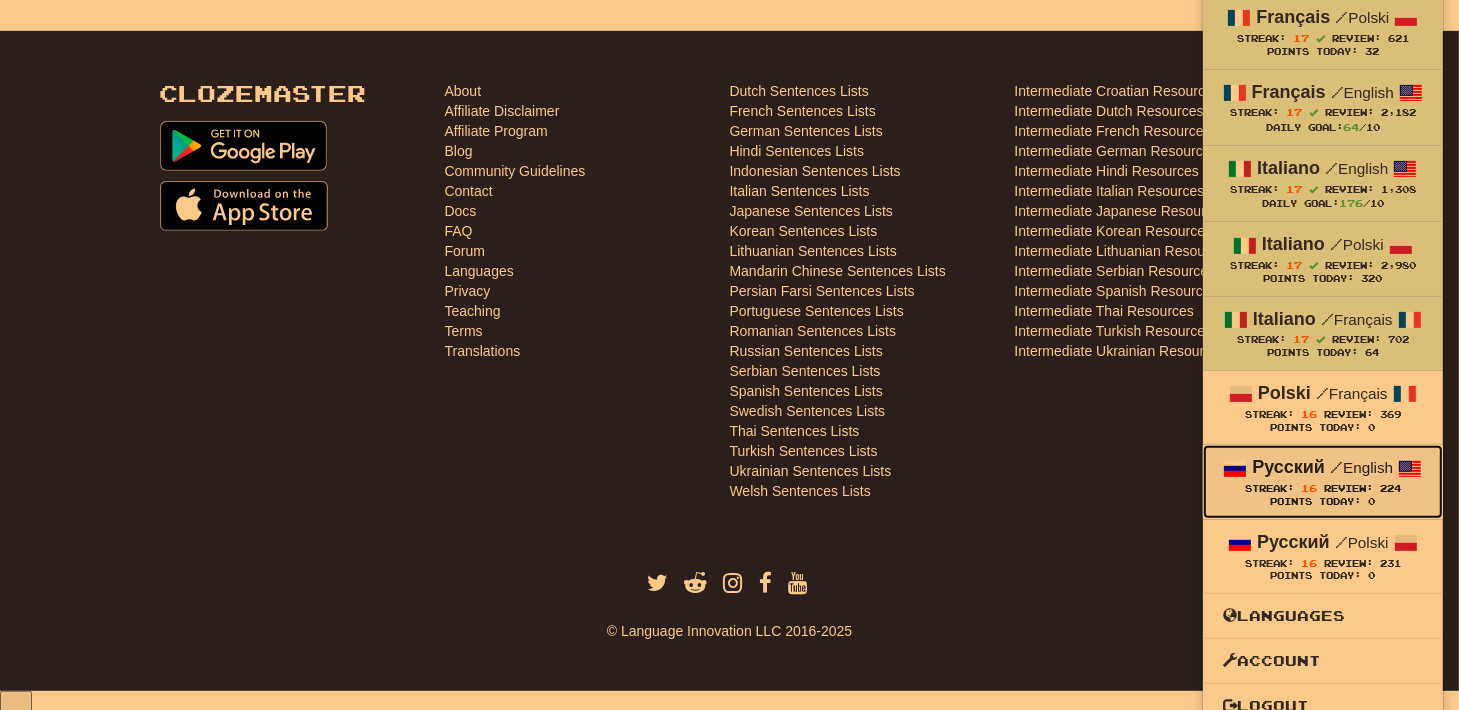 click on "Points Today: 0" at bounding box center [1323, 502] 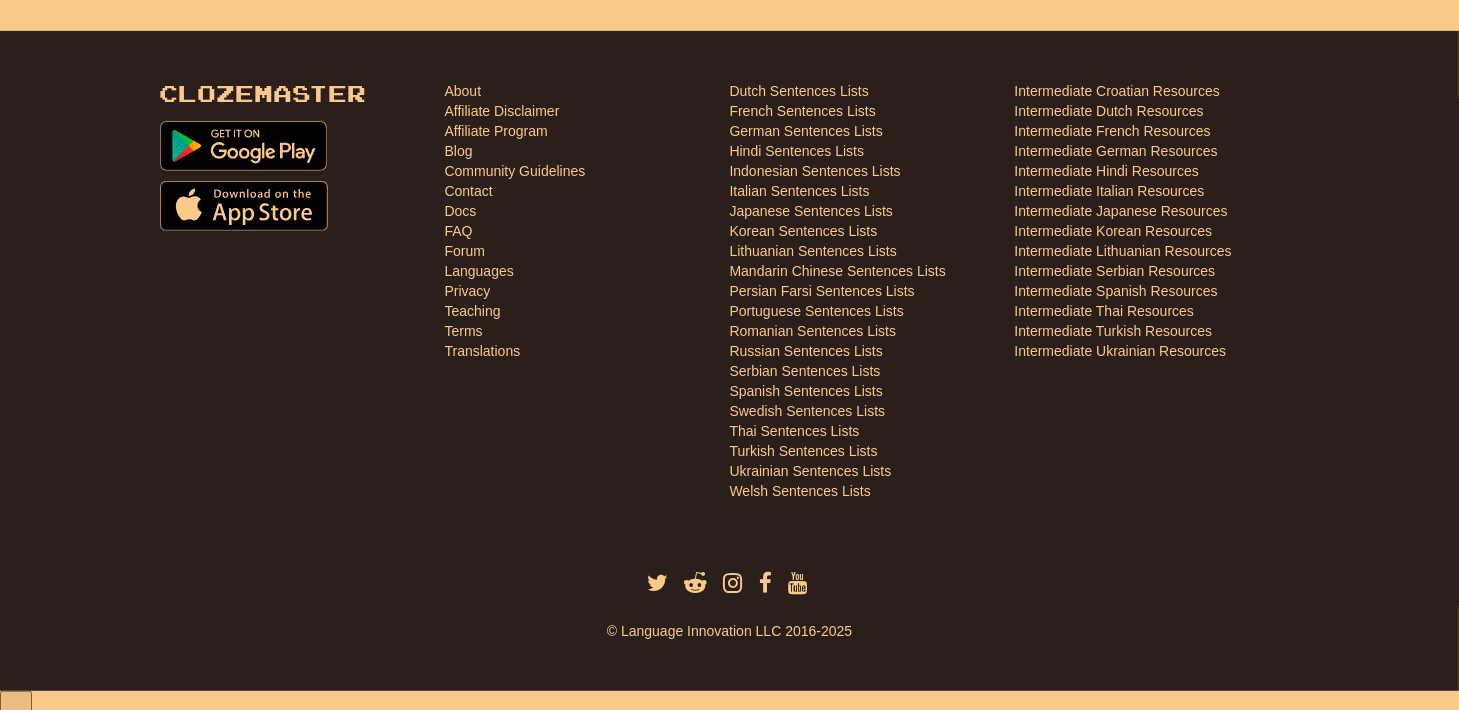 scroll, scrollTop: 896, scrollLeft: 0, axis: vertical 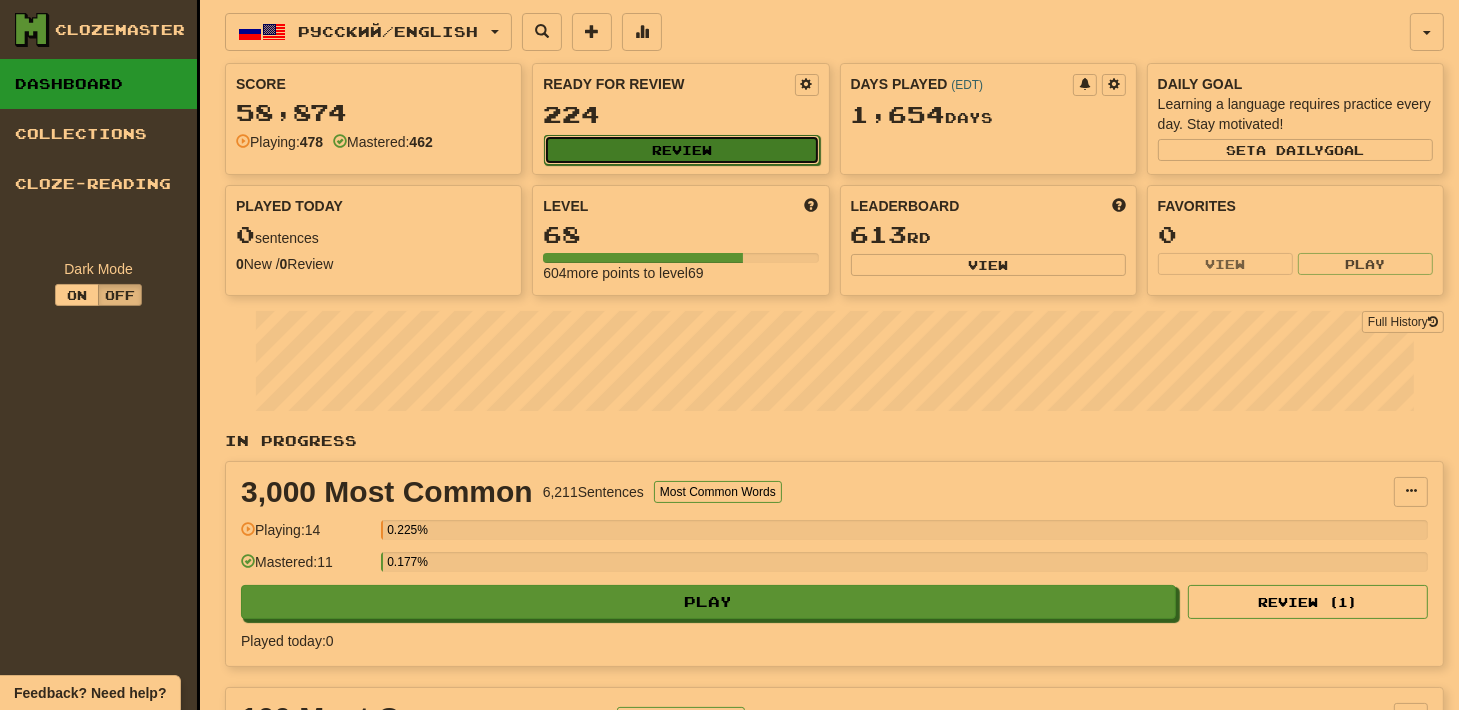 click on "Review" at bounding box center (681, 150) 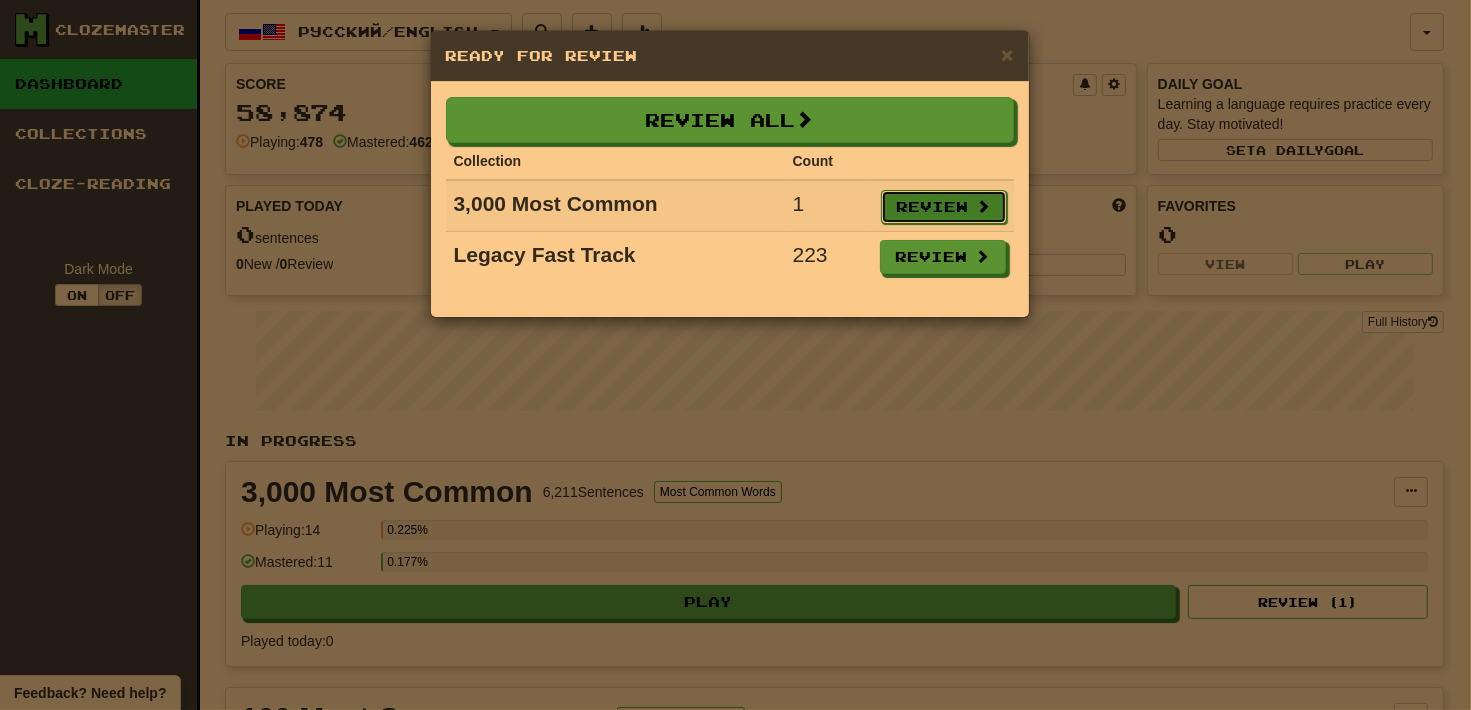 click on "Review" at bounding box center [944, 207] 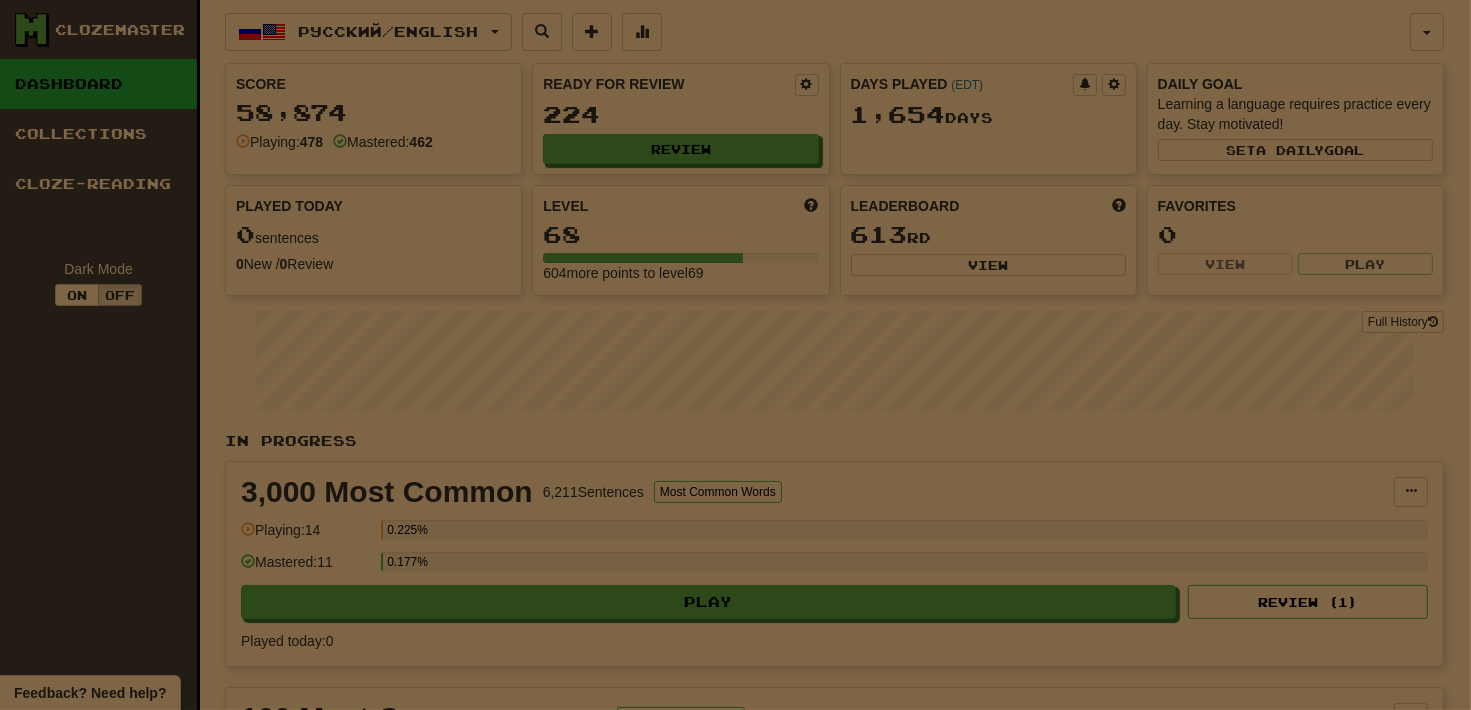 select on "**" 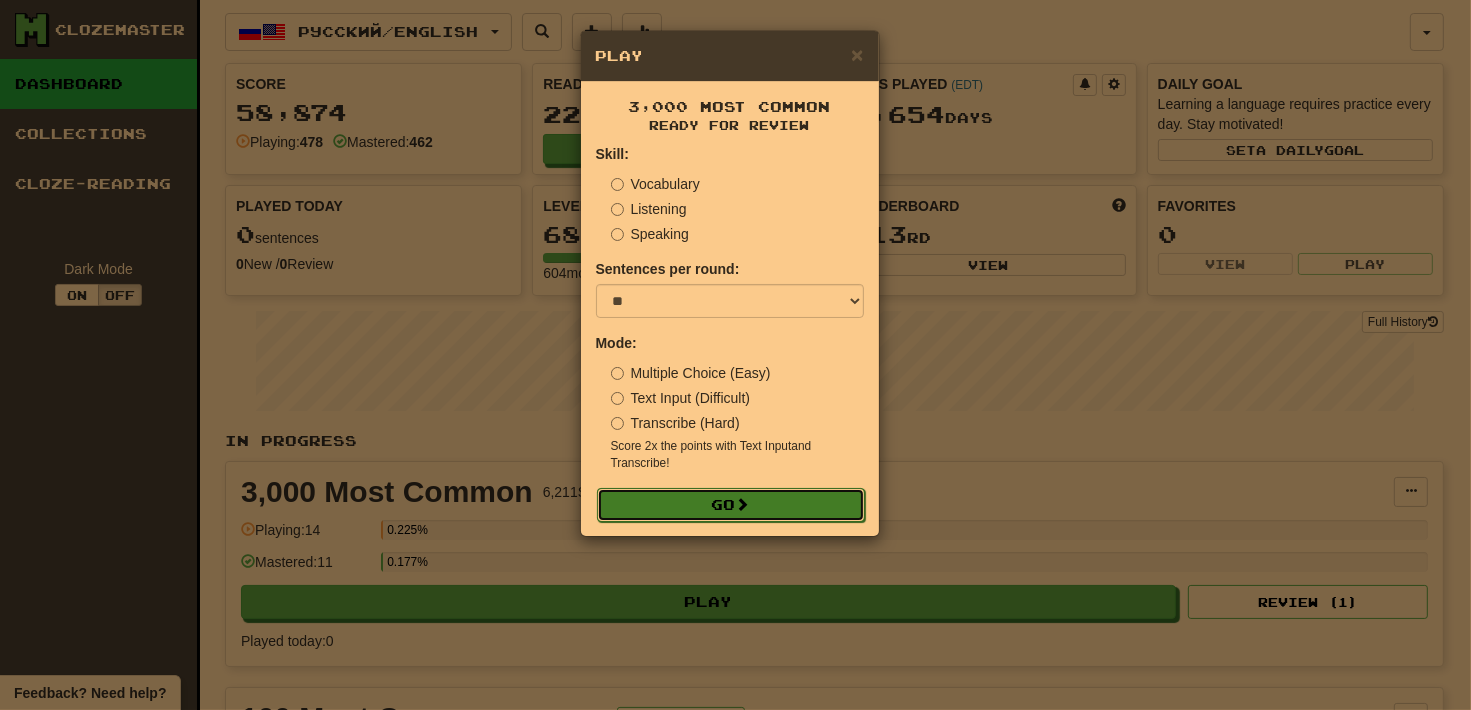 click on "Go" at bounding box center [731, 505] 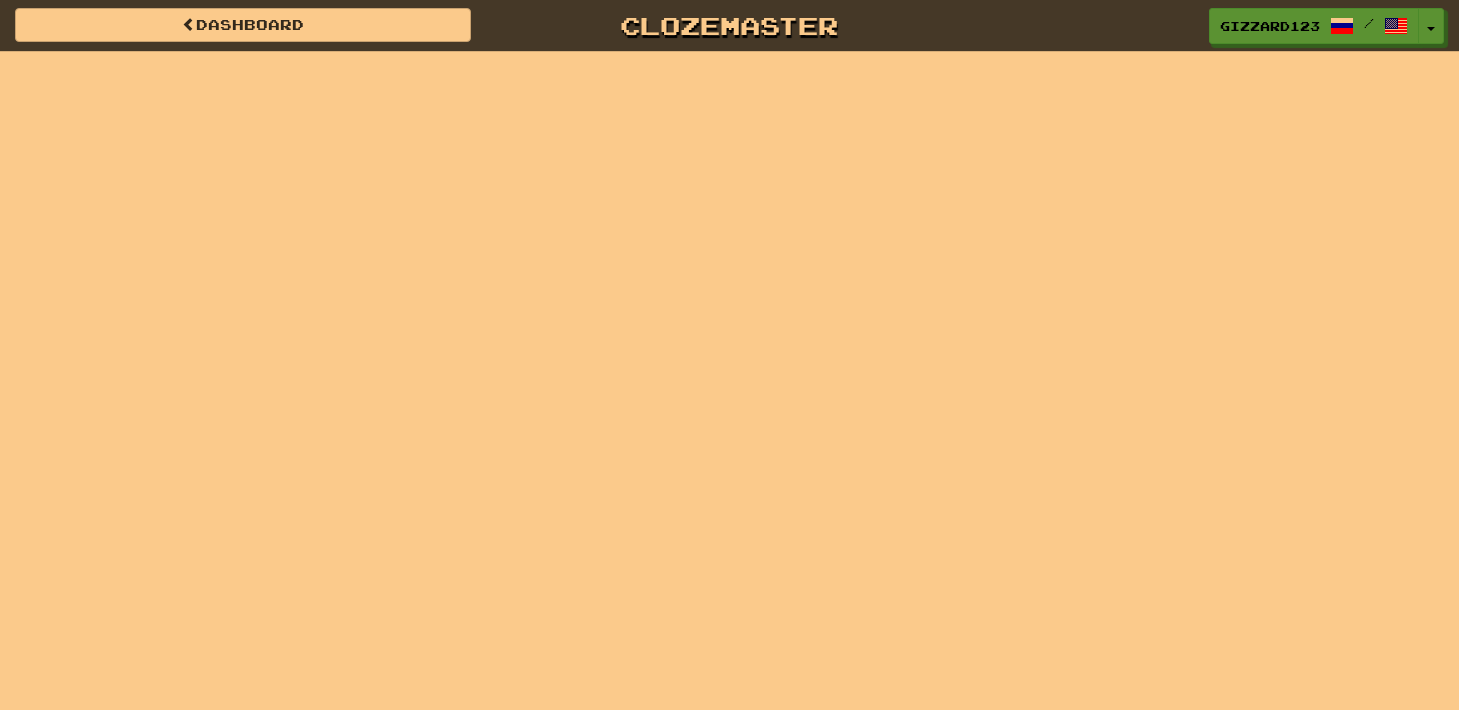 scroll, scrollTop: 0, scrollLeft: 0, axis: both 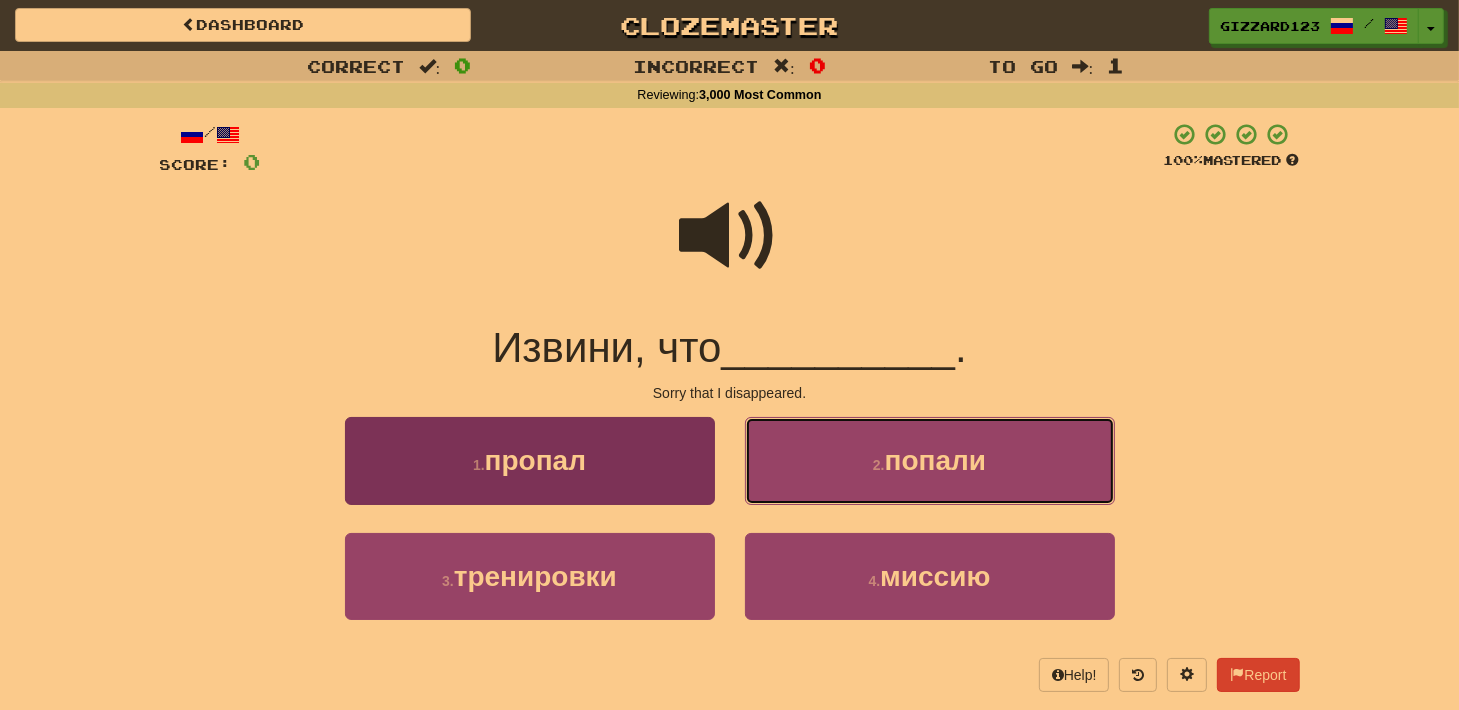 drag, startPoint x: 940, startPoint y: 478, endPoint x: 645, endPoint y: 449, distance: 296.422 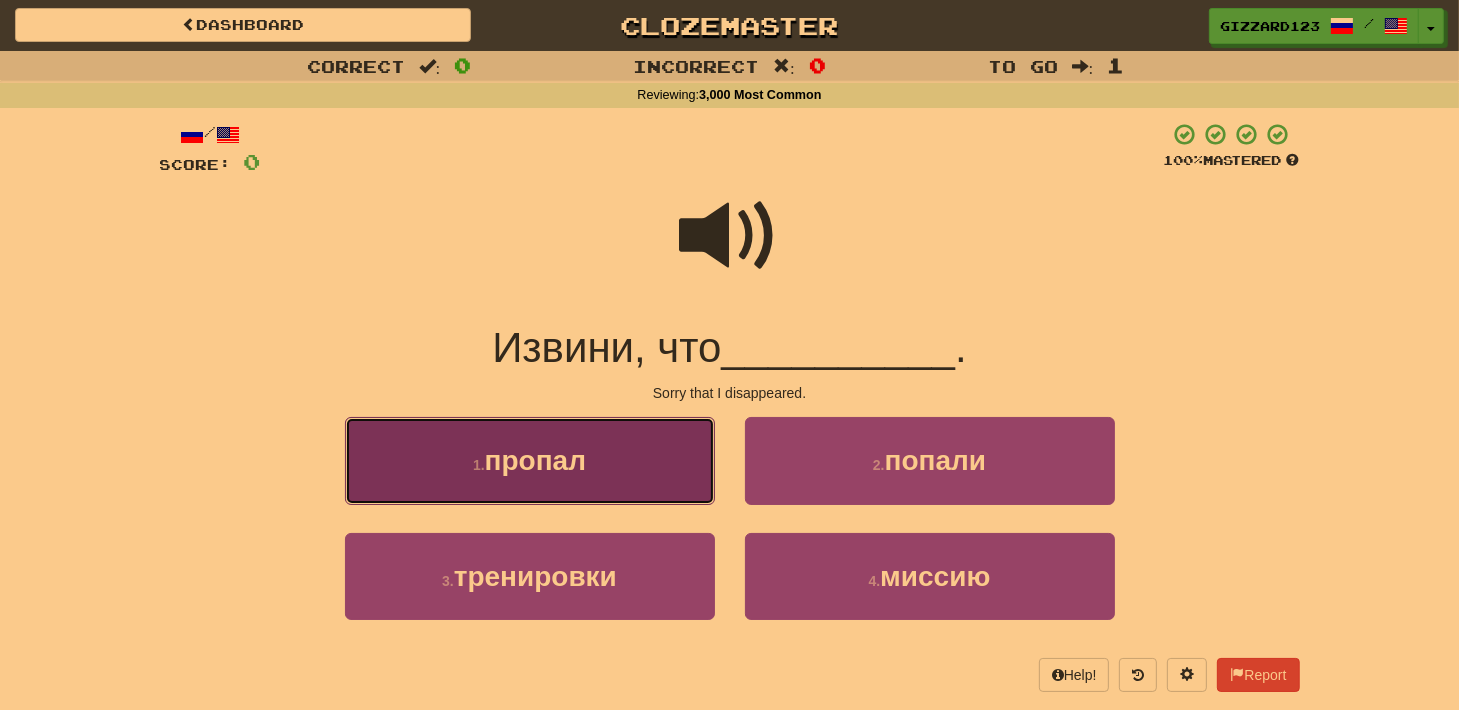 click on "1 .  пропал" at bounding box center (530, 460) 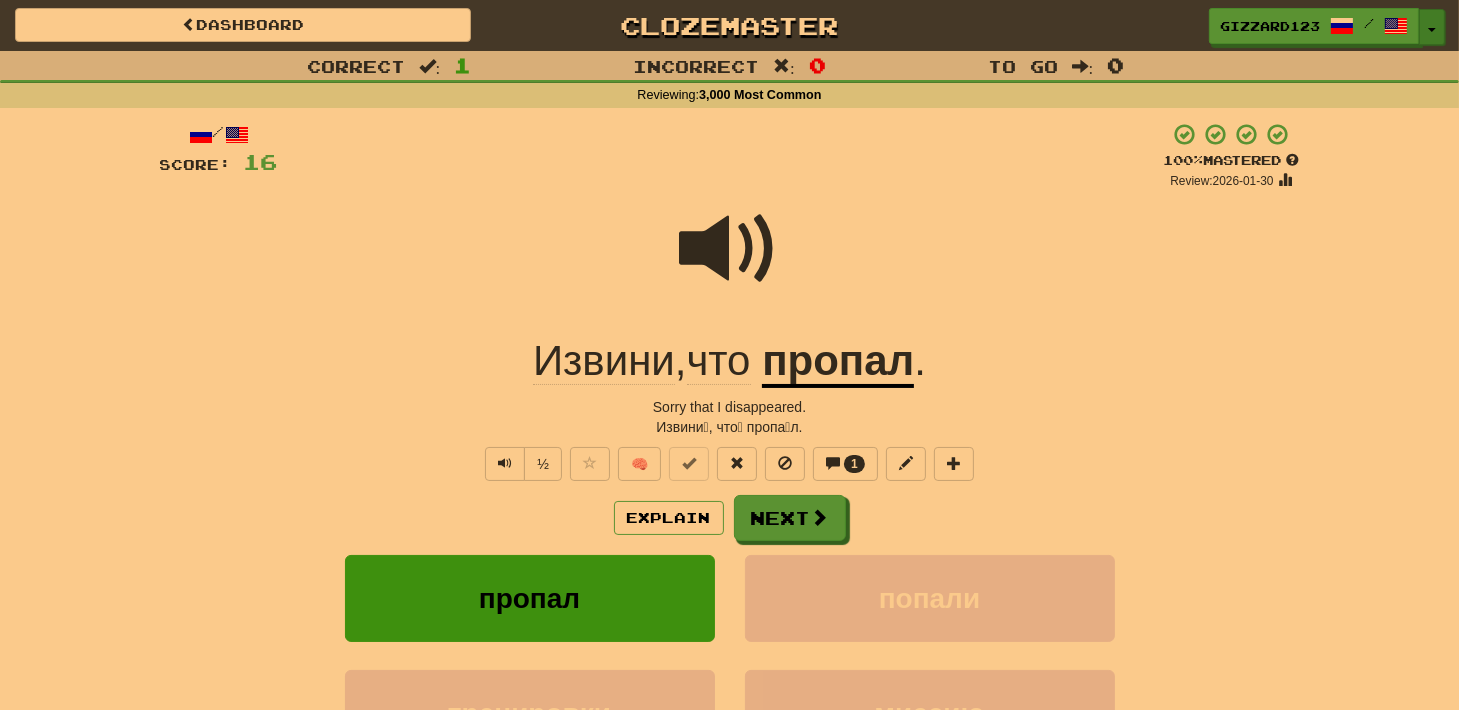 click at bounding box center (1432, 30) 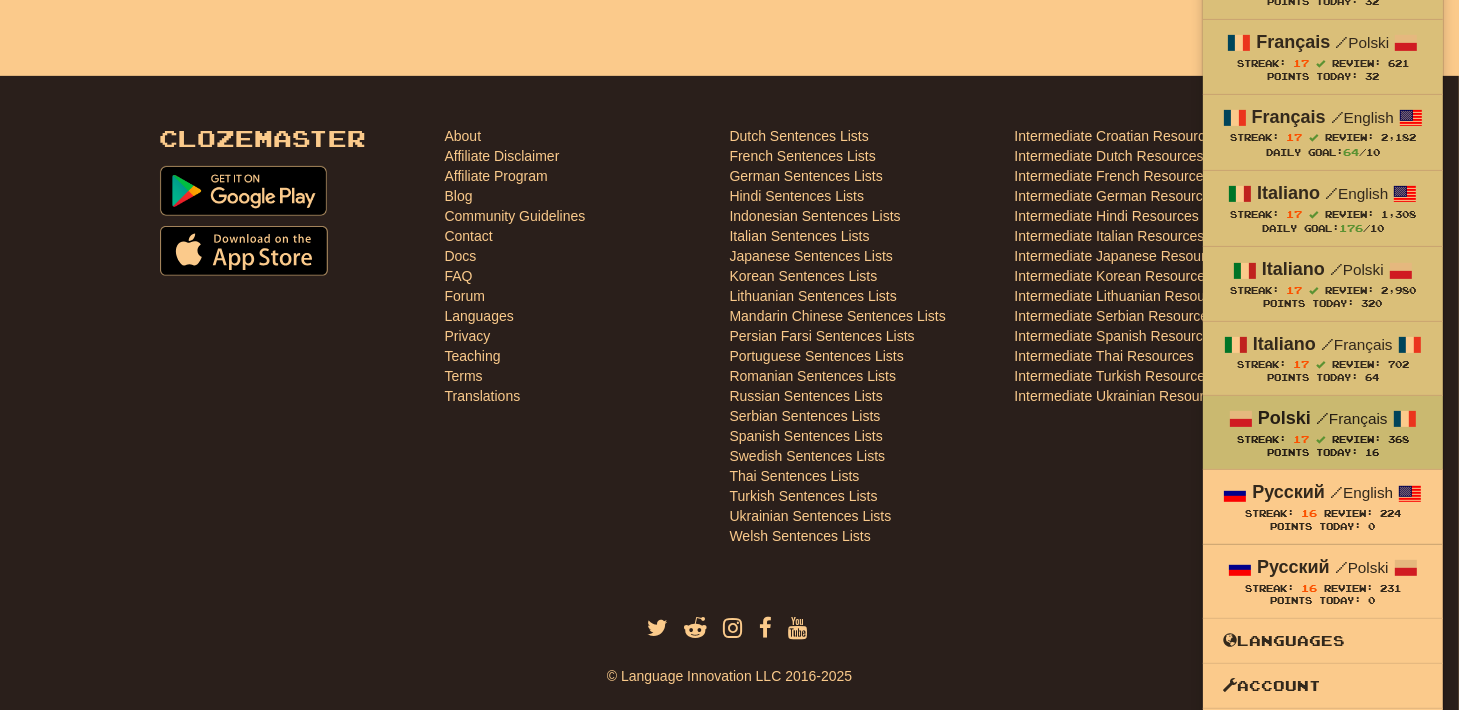 scroll, scrollTop: 919, scrollLeft: 0, axis: vertical 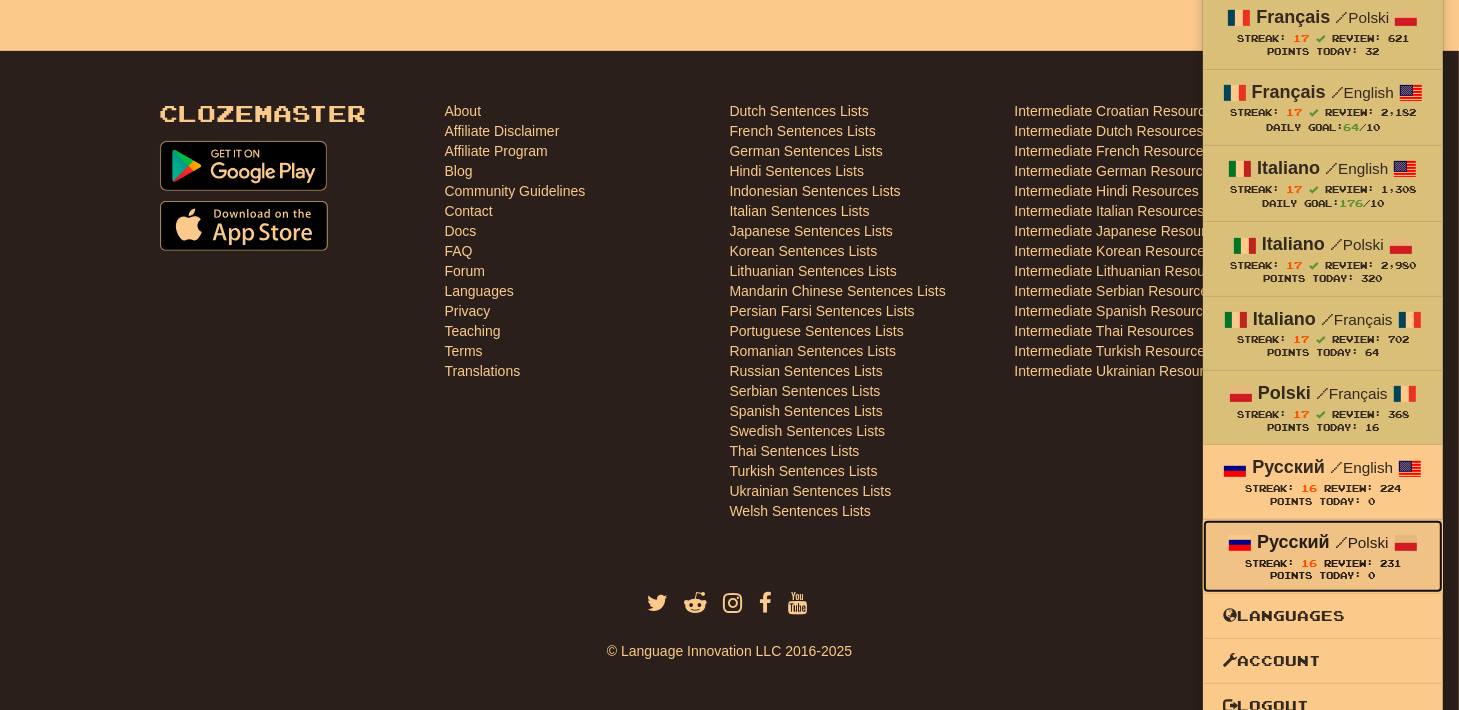click on "/
Polski" at bounding box center [1362, 542] 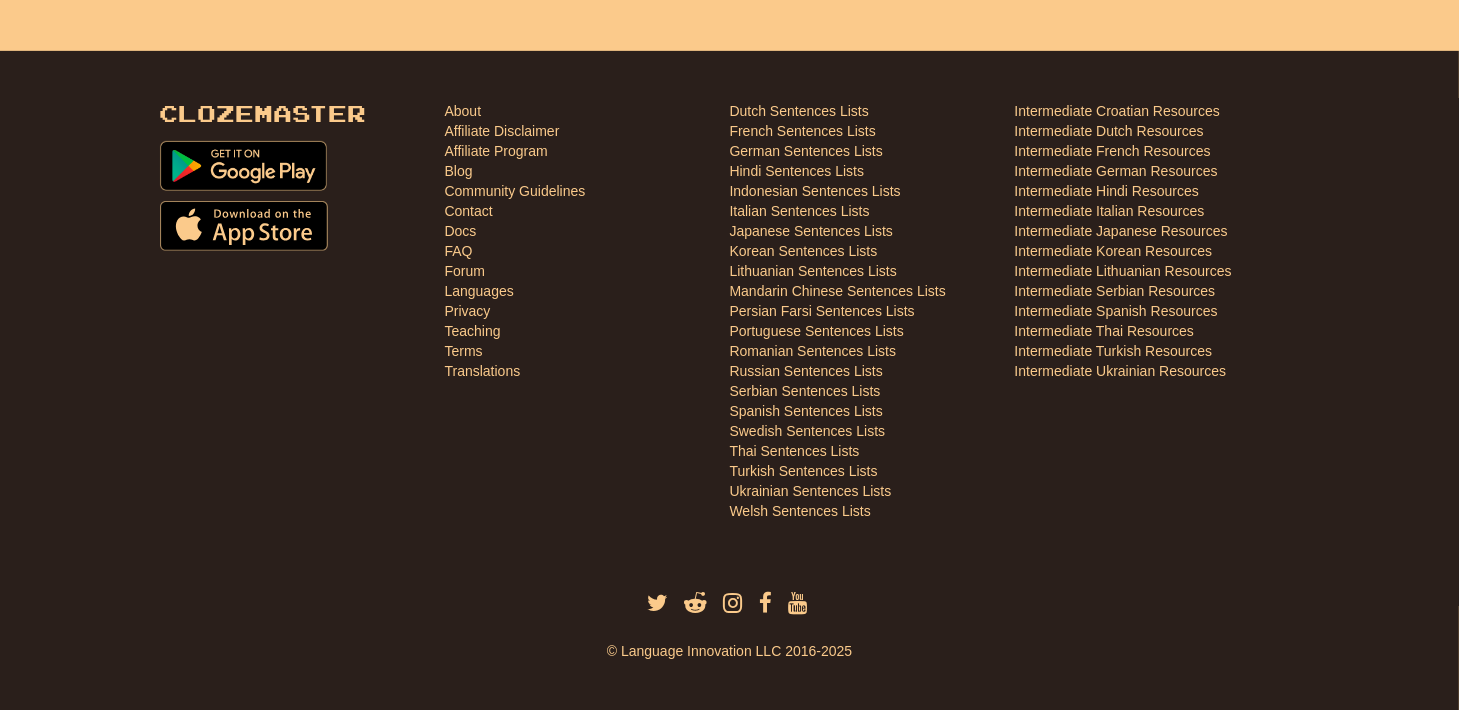scroll, scrollTop: 916, scrollLeft: 0, axis: vertical 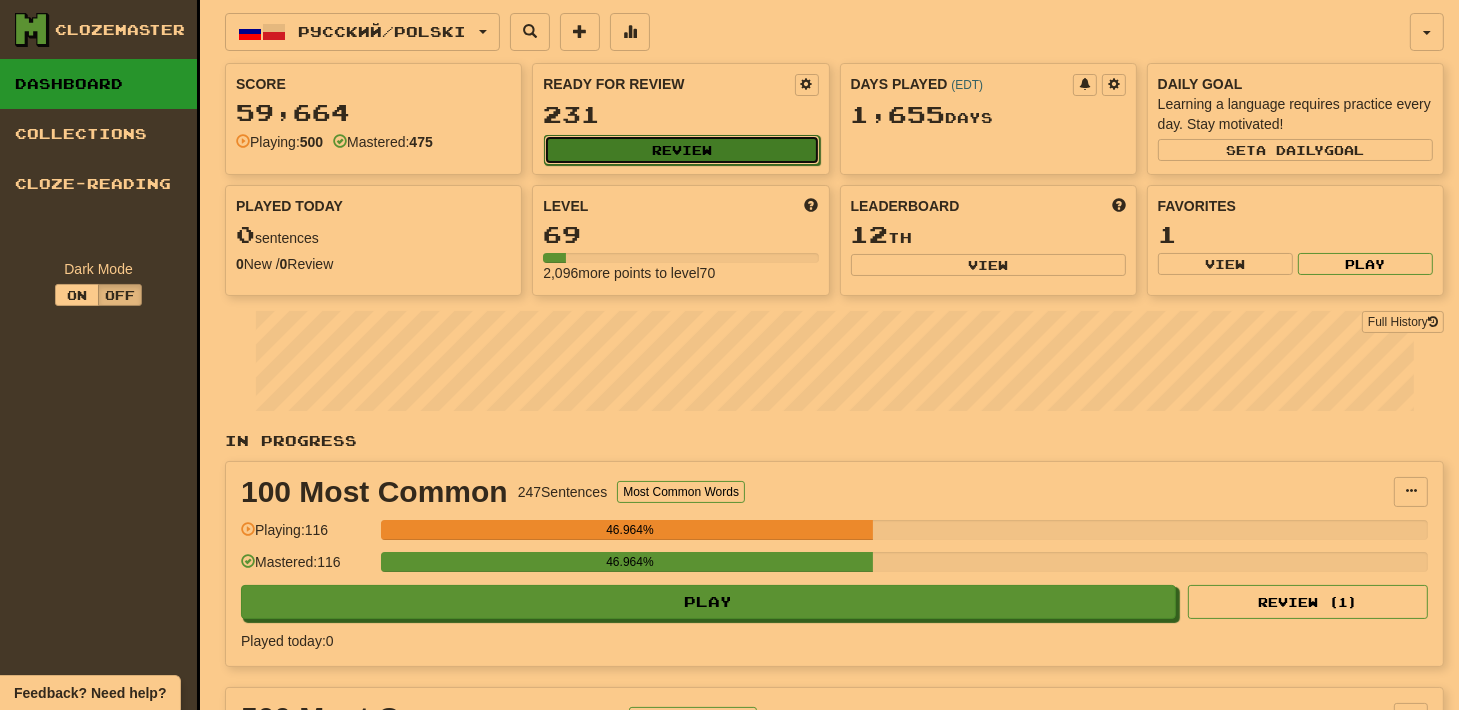 click on "Review" at bounding box center (681, 150) 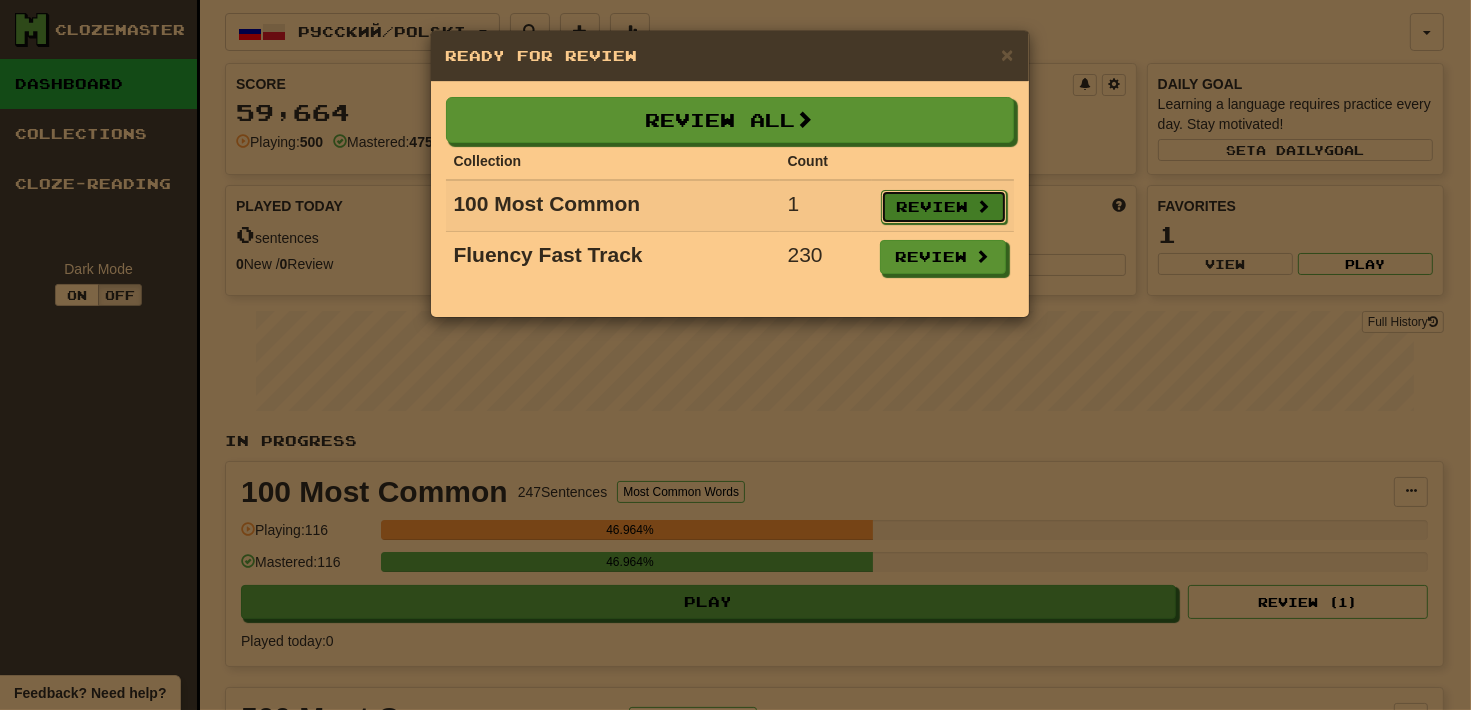 click on "Review" at bounding box center [944, 207] 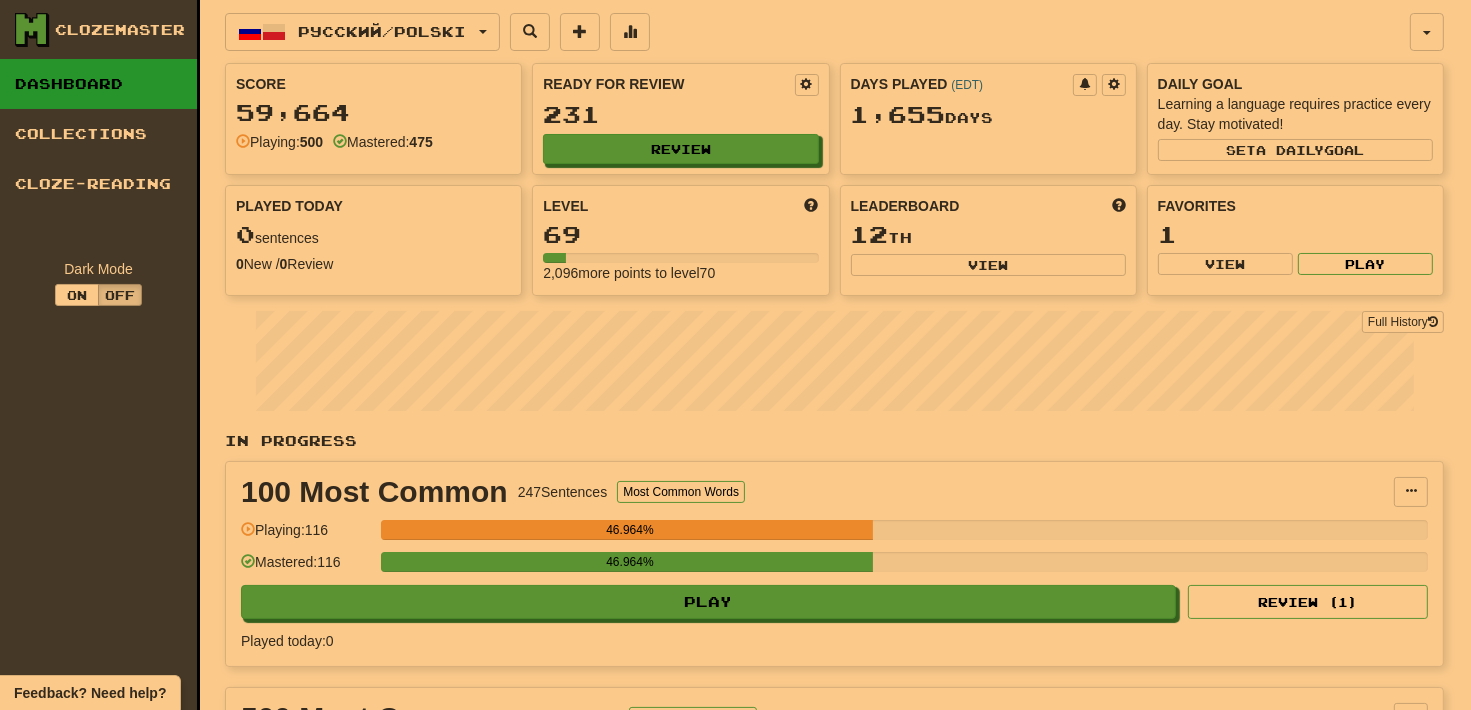 select on "**" 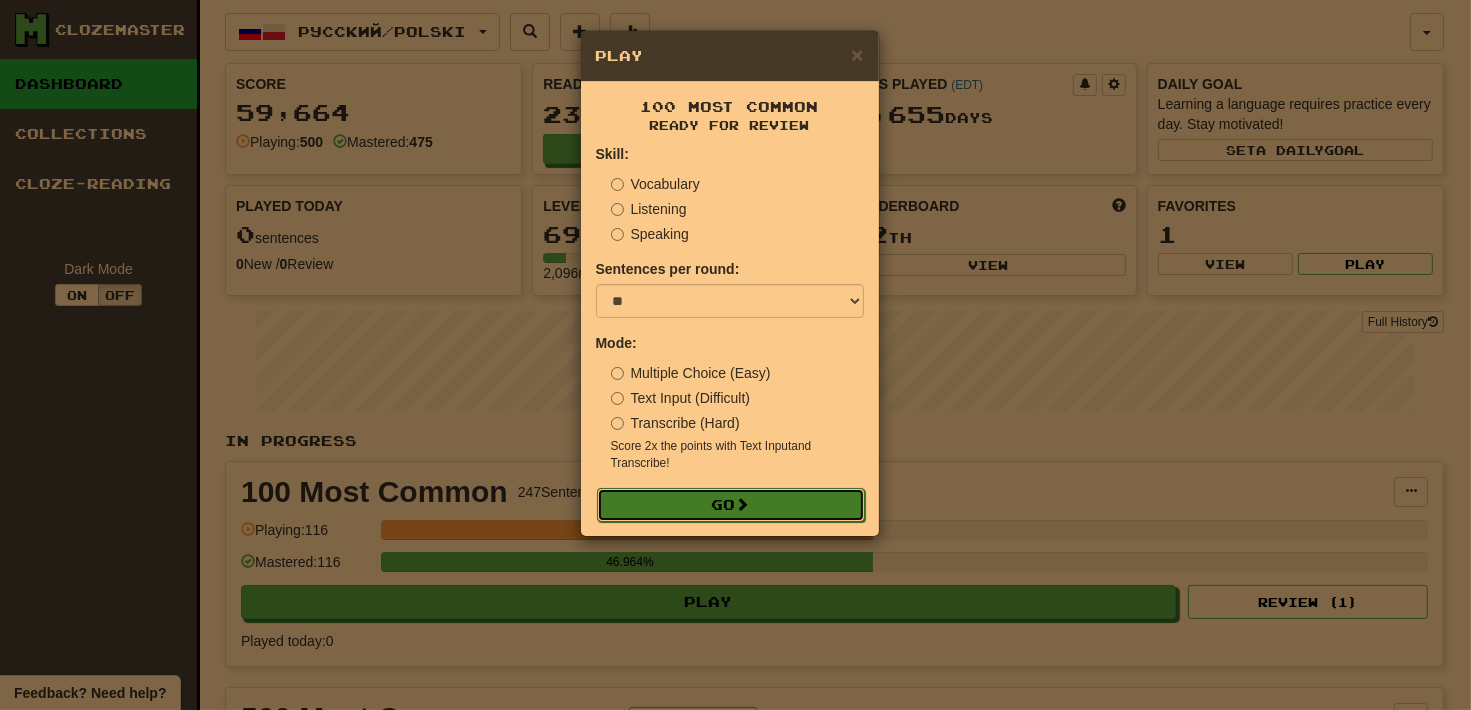 click on "Go" at bounding box center [731, 505] 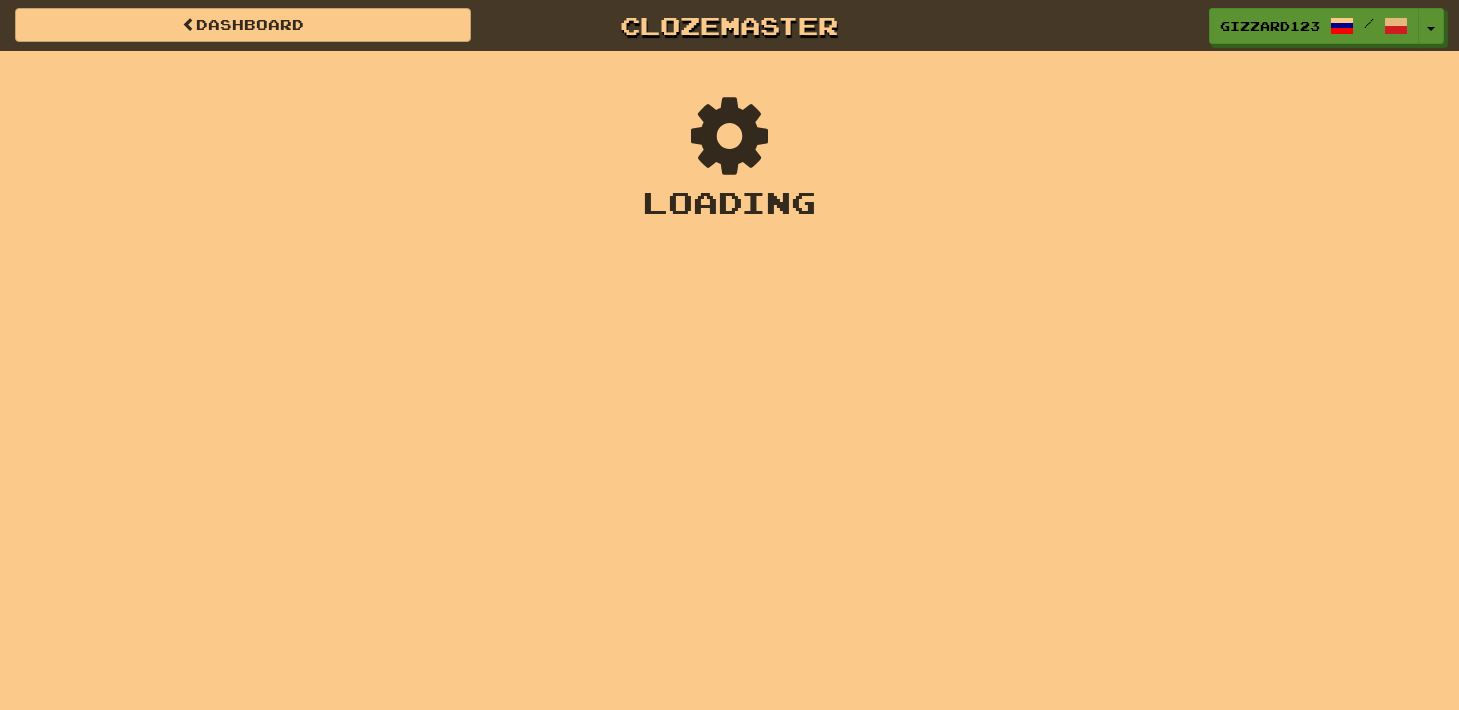 scroll, scrollTop: 0, scrollLeft: 0, axis: both 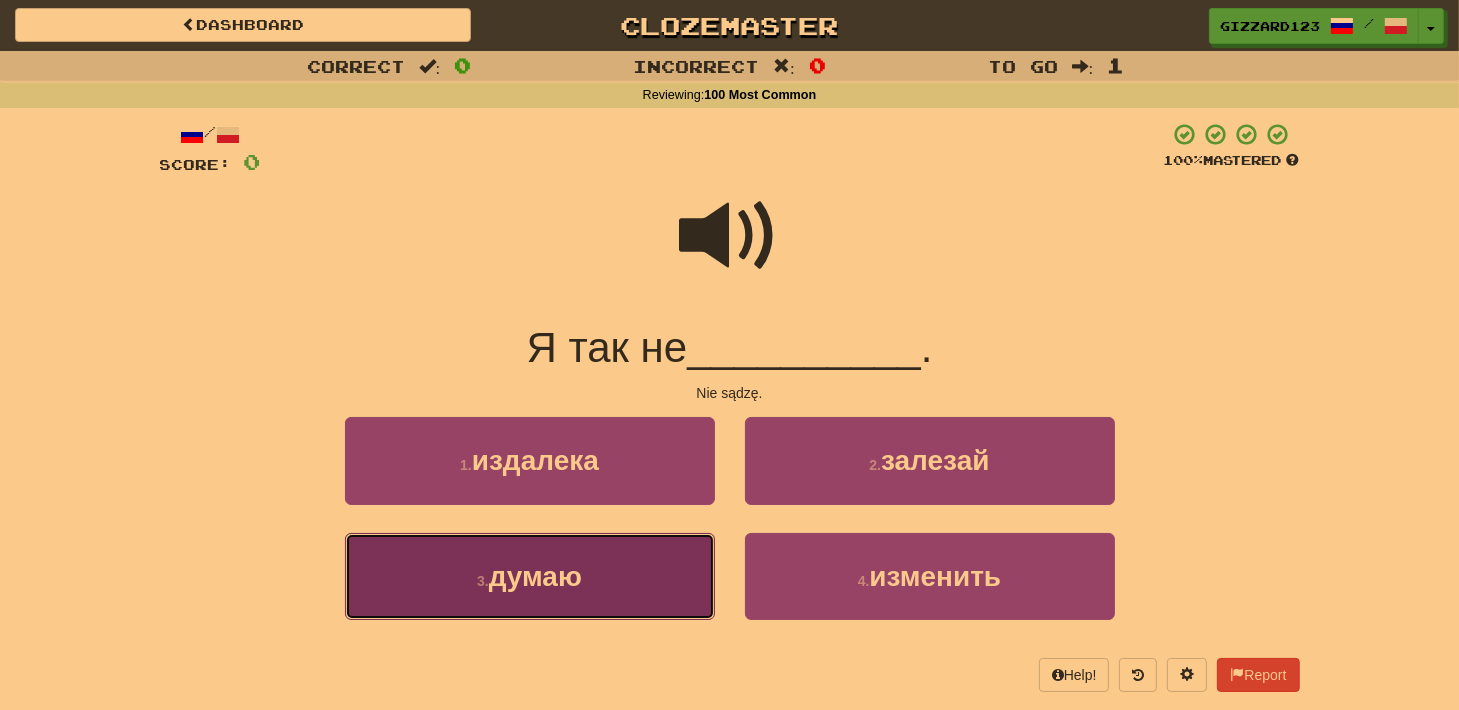 click on "думаю" at bounding box center [535, 576] 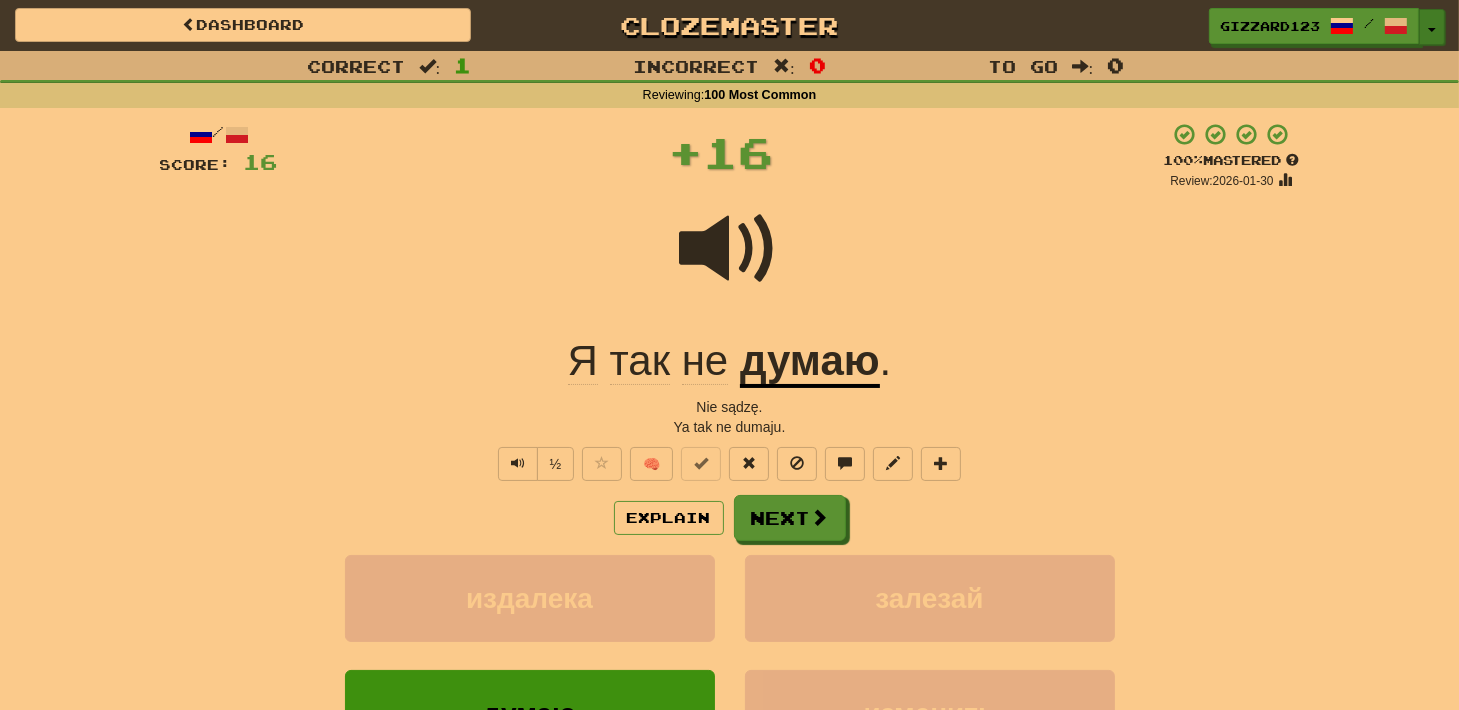 click at bounding box center (1432, 30) 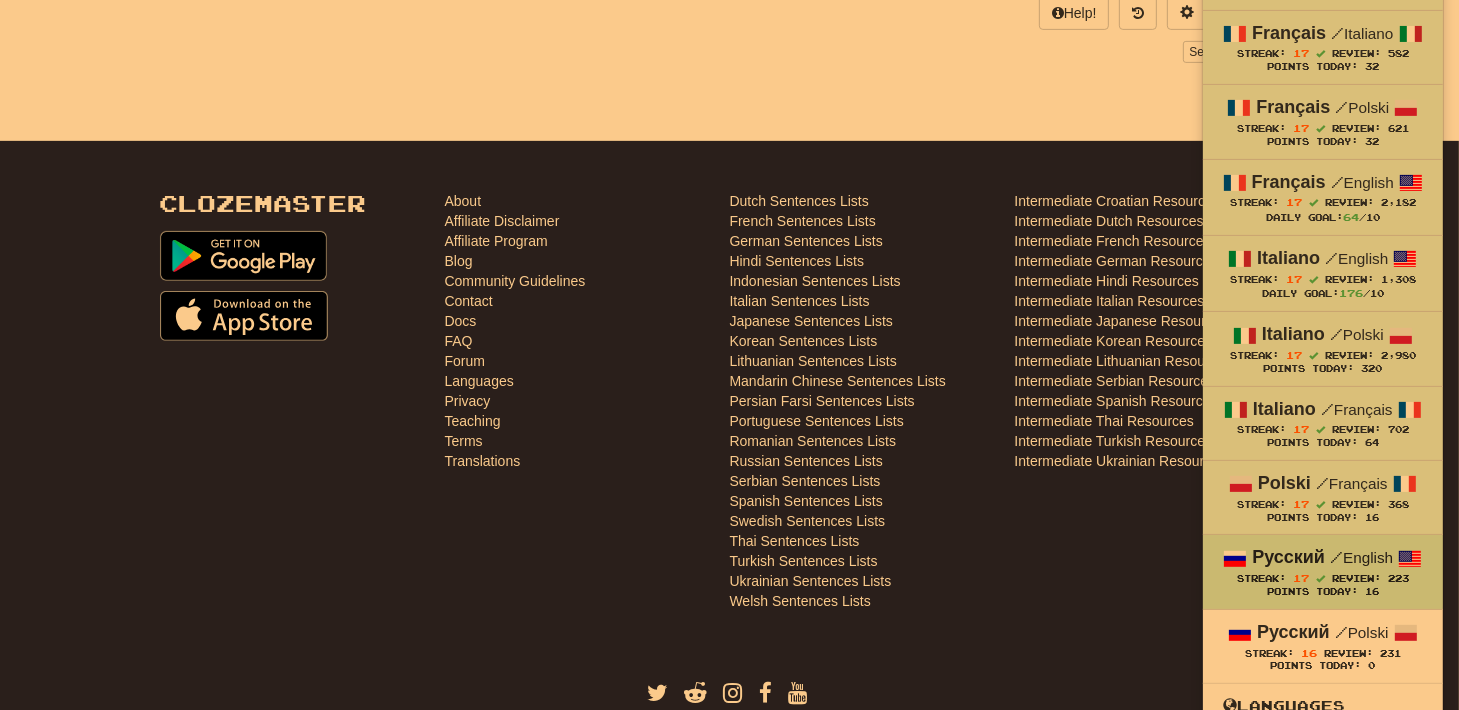 scroll, scrollTop: 919, scrollLeft: 0, axis: vertical 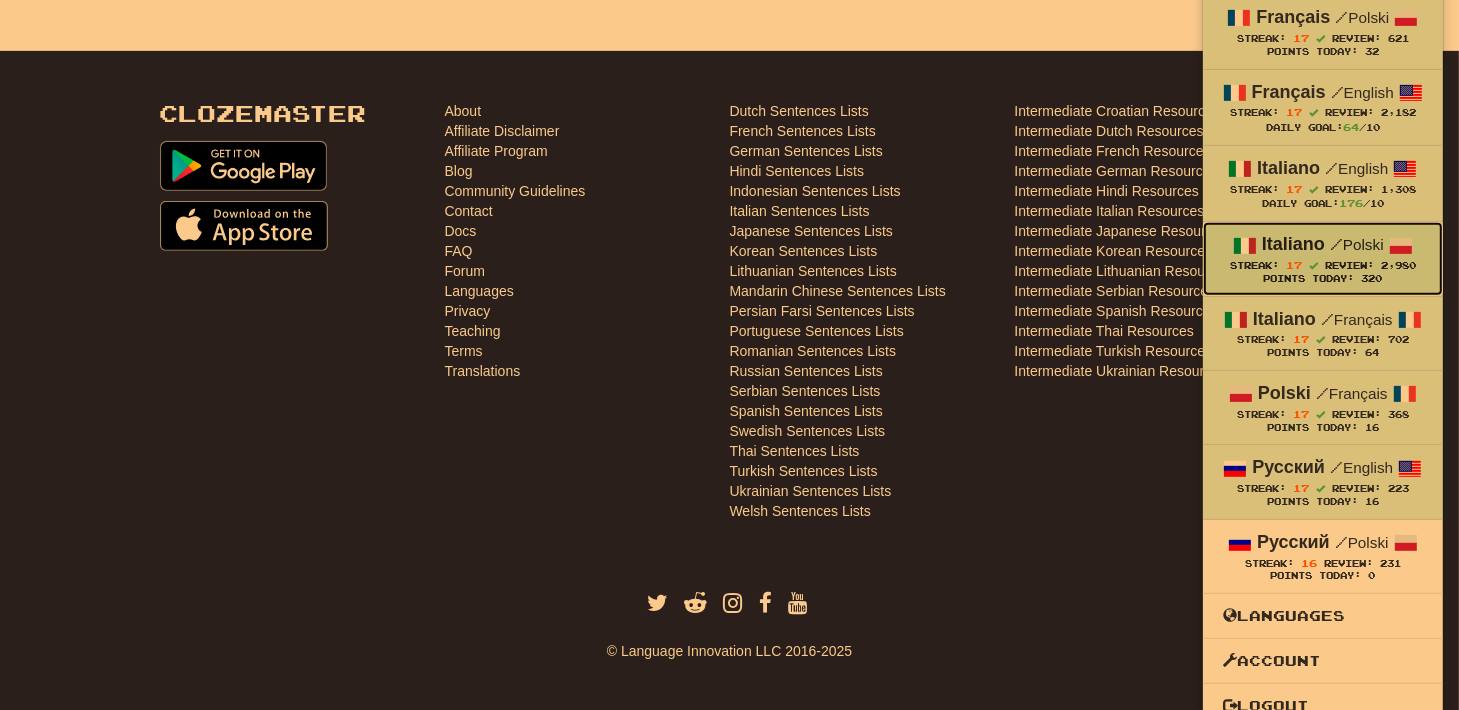 click on "Italiano" at bounding box center (1293, 244) 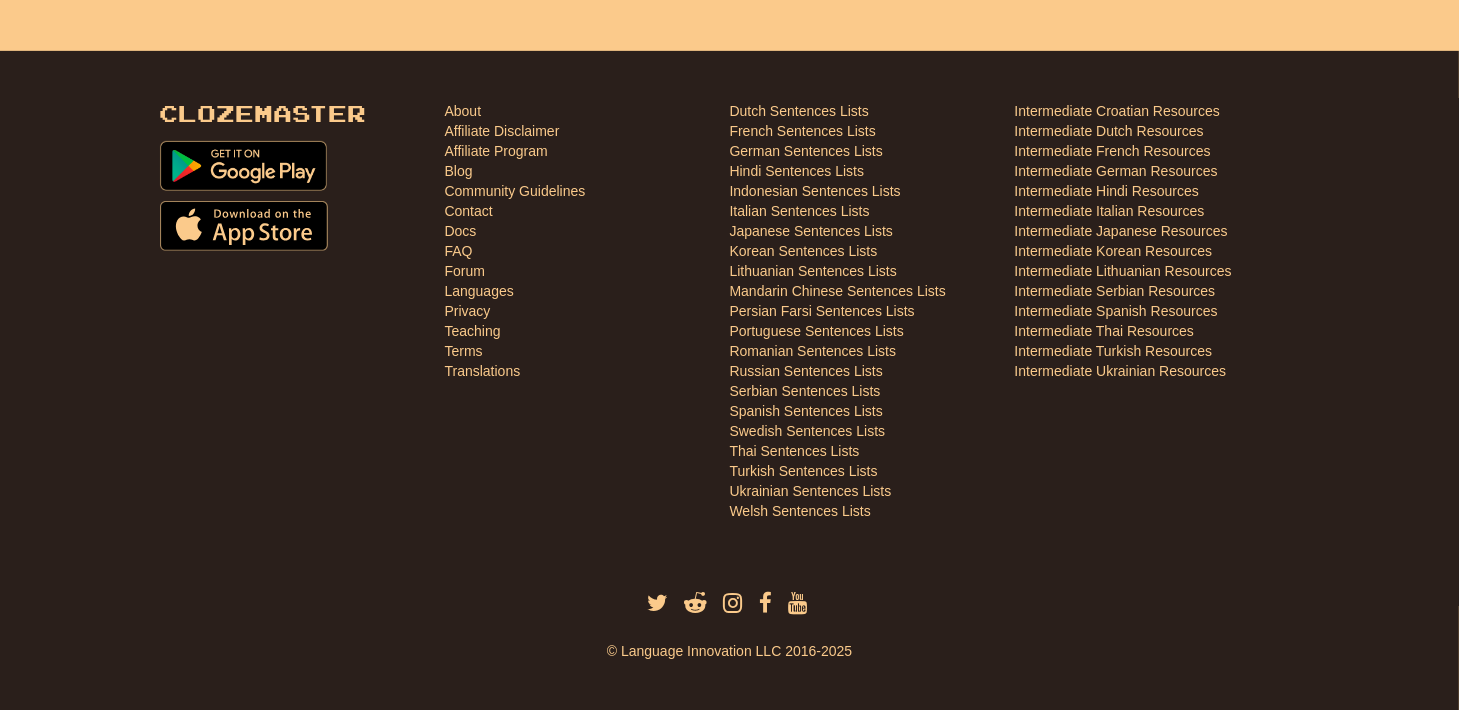 scroll, scrollTop: 916, scrollLeft: 0, axis: vertical 